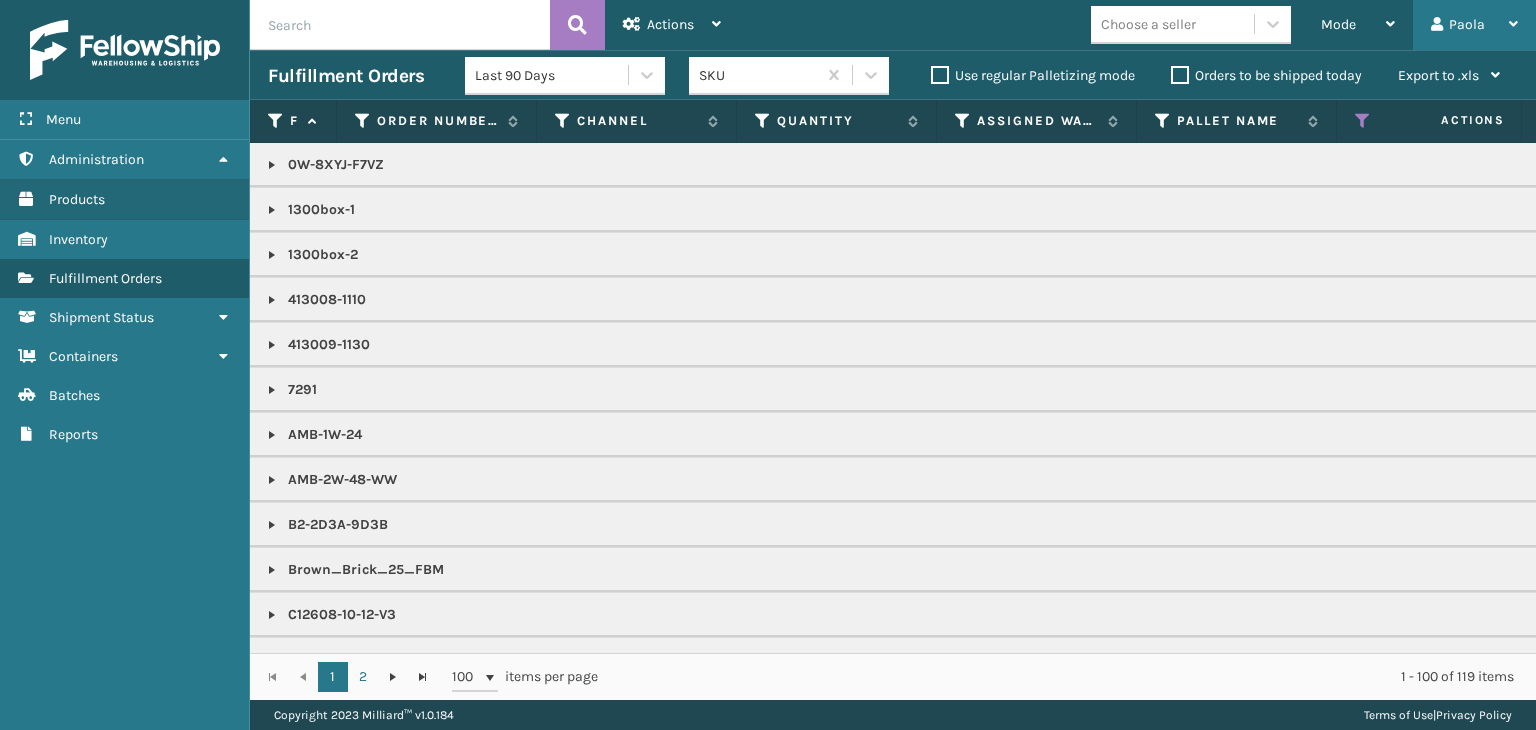 scroll, scrollTop: 0, scrollLeft: 0, axis: both 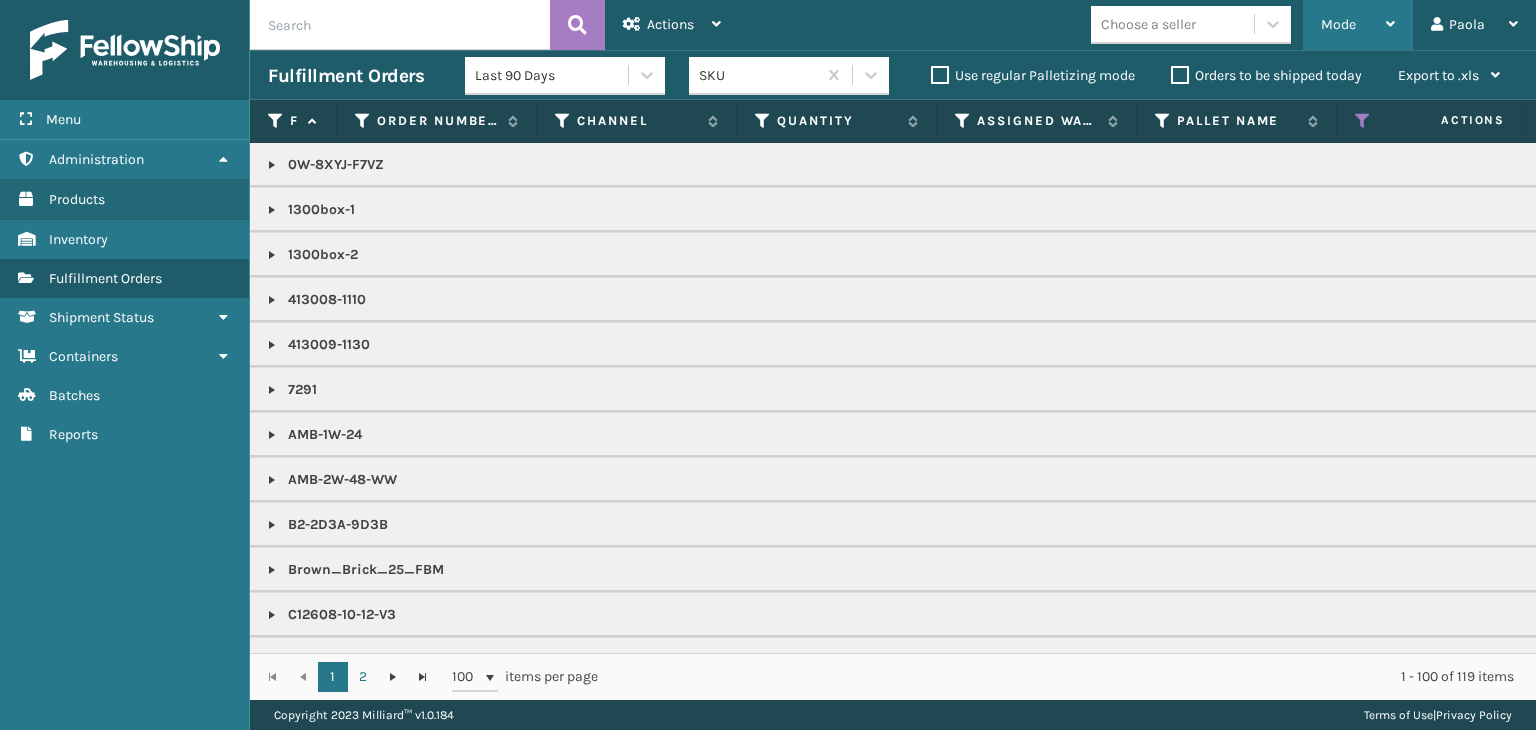 click on "Mode" at bounding box center [1358, 25] 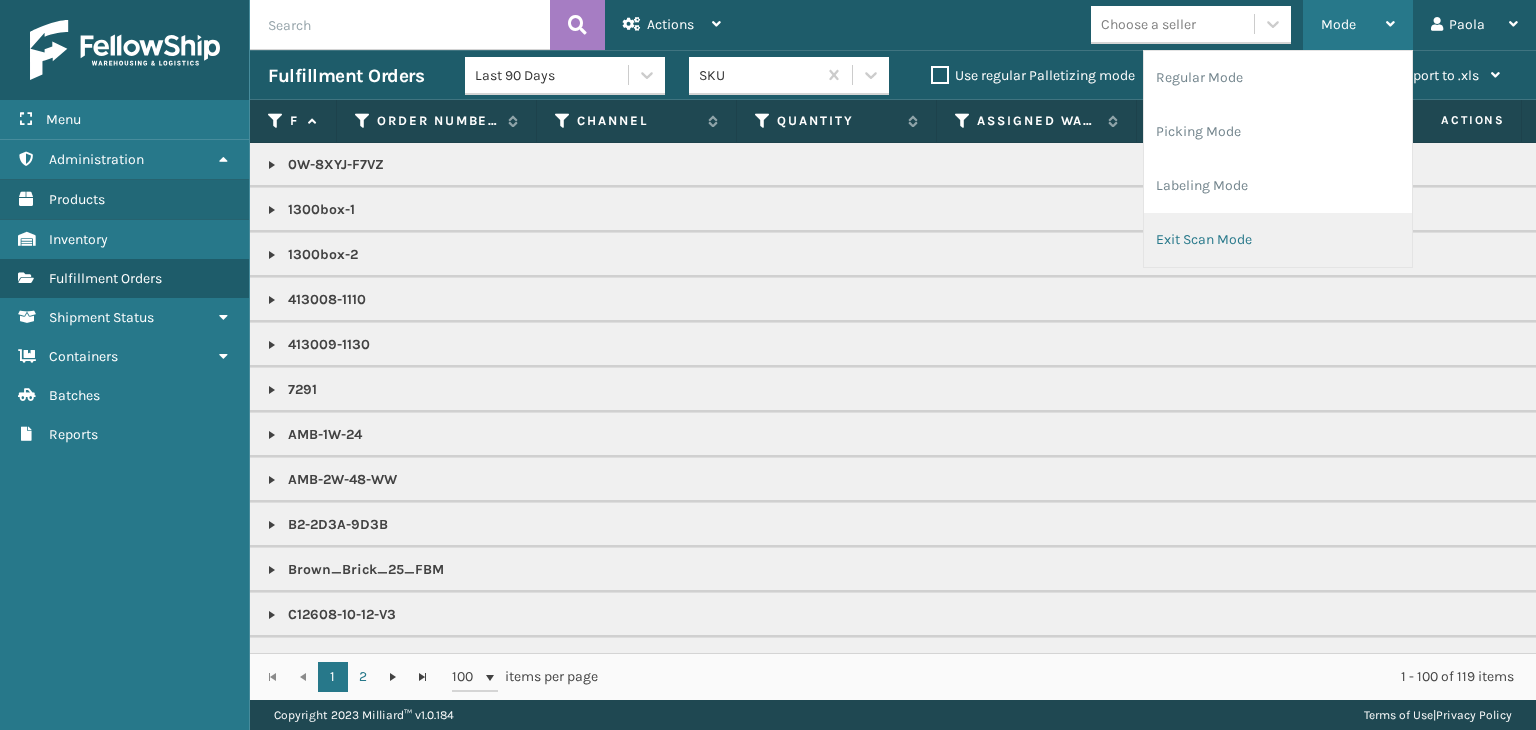 click on "Exit Scan Mode" at bounding box center (1278, 240) 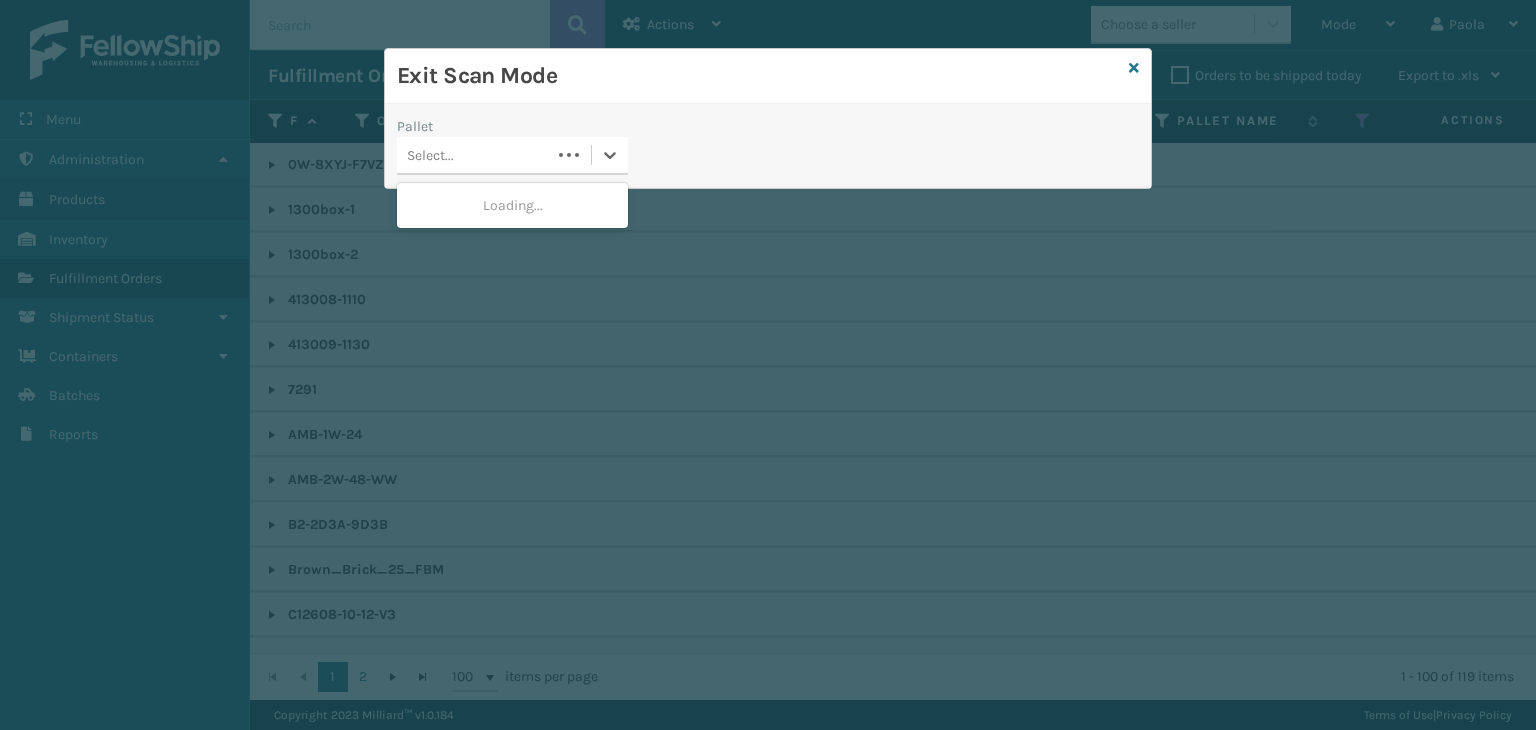 click on "Select..." at bounding box center (474, 155) 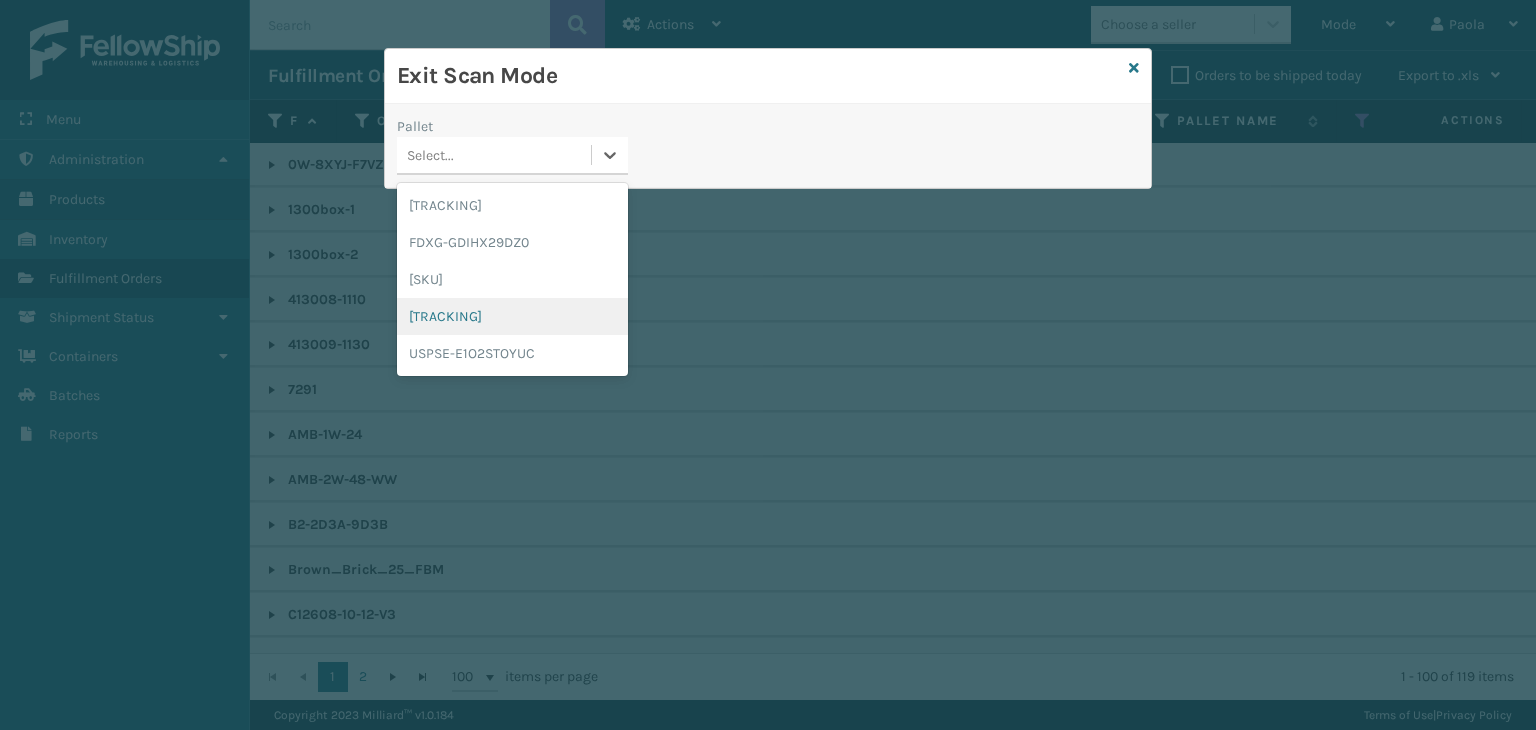 click on "[TRACKING]" at bounding box center (512, 316) 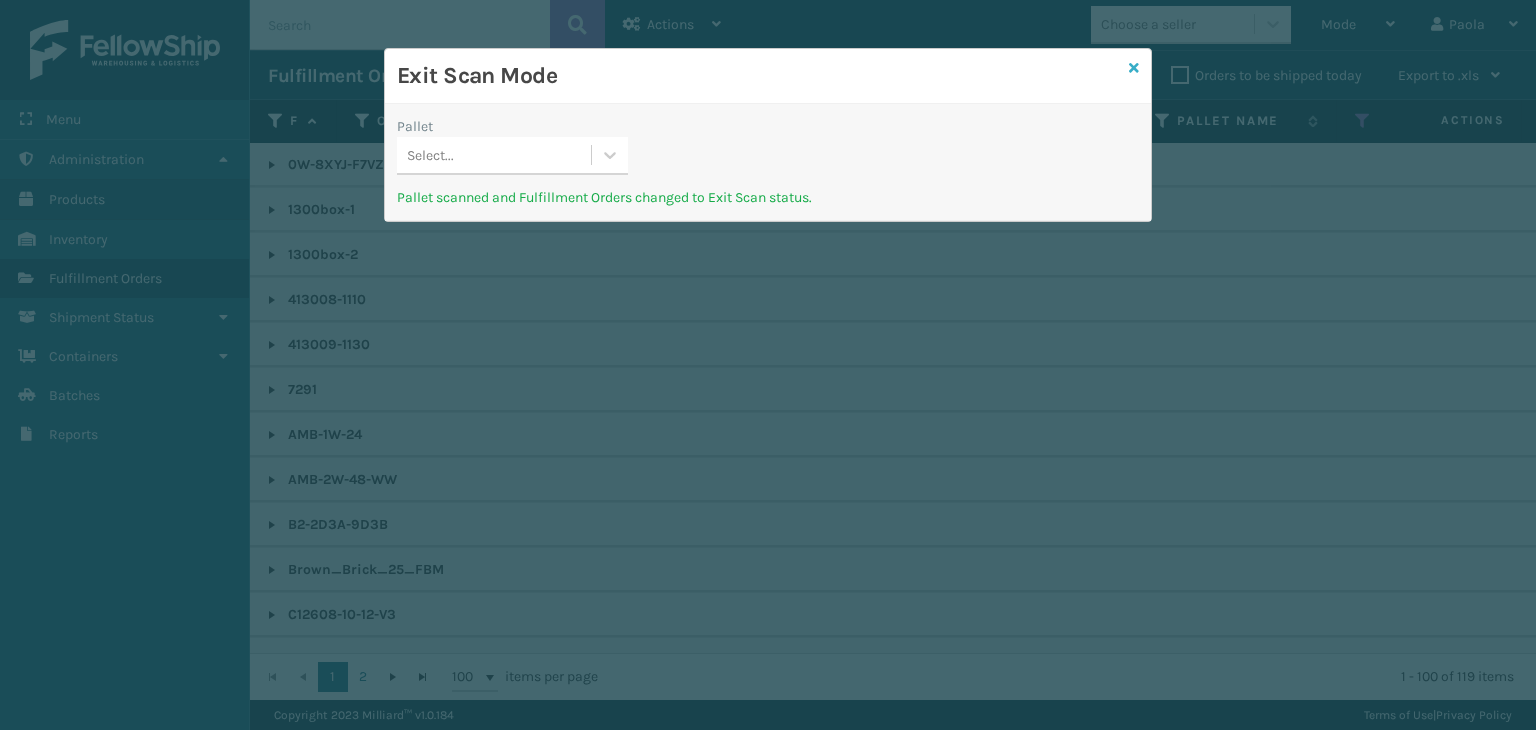 click at bounding box center (1134, 68) 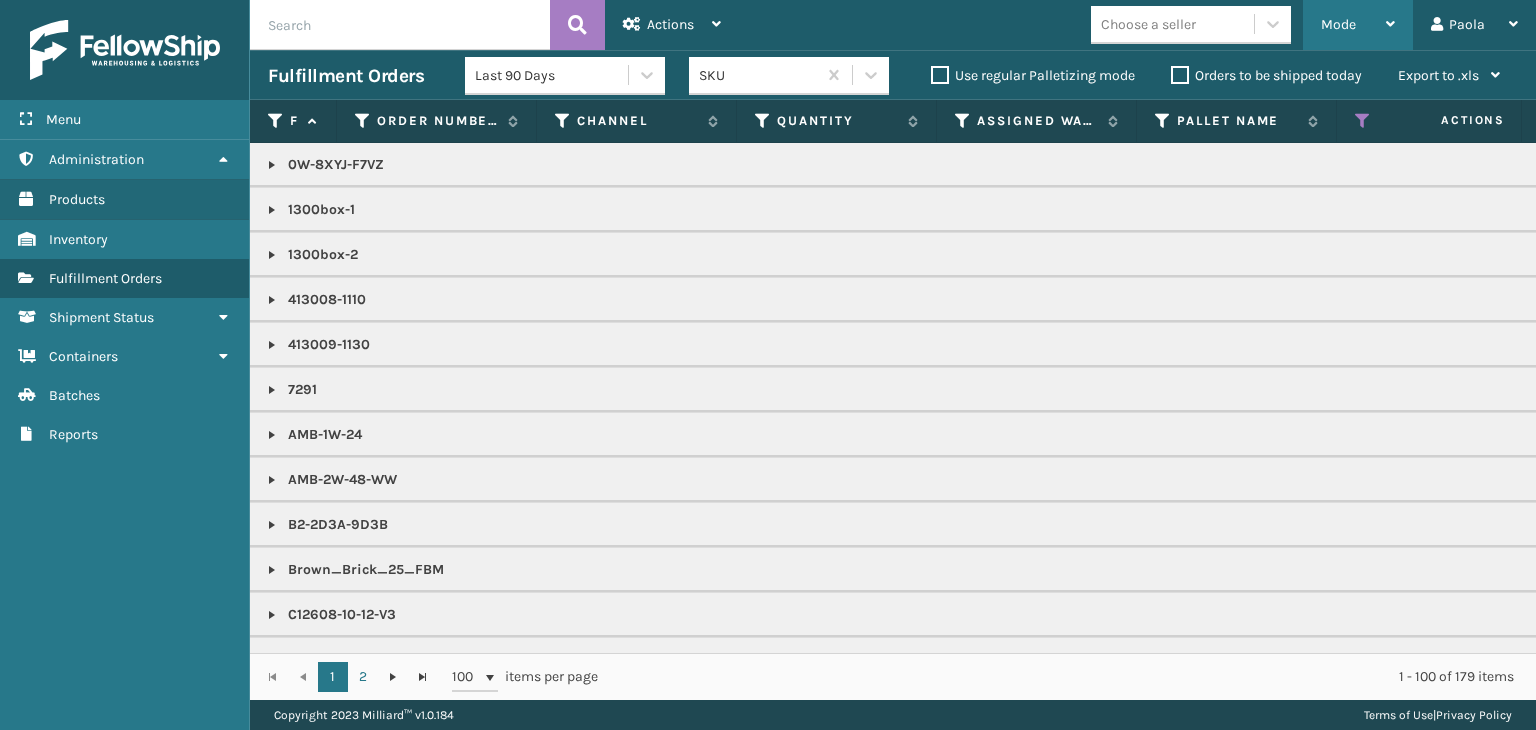 click on "Mode" at bounding box center [1358, 25] 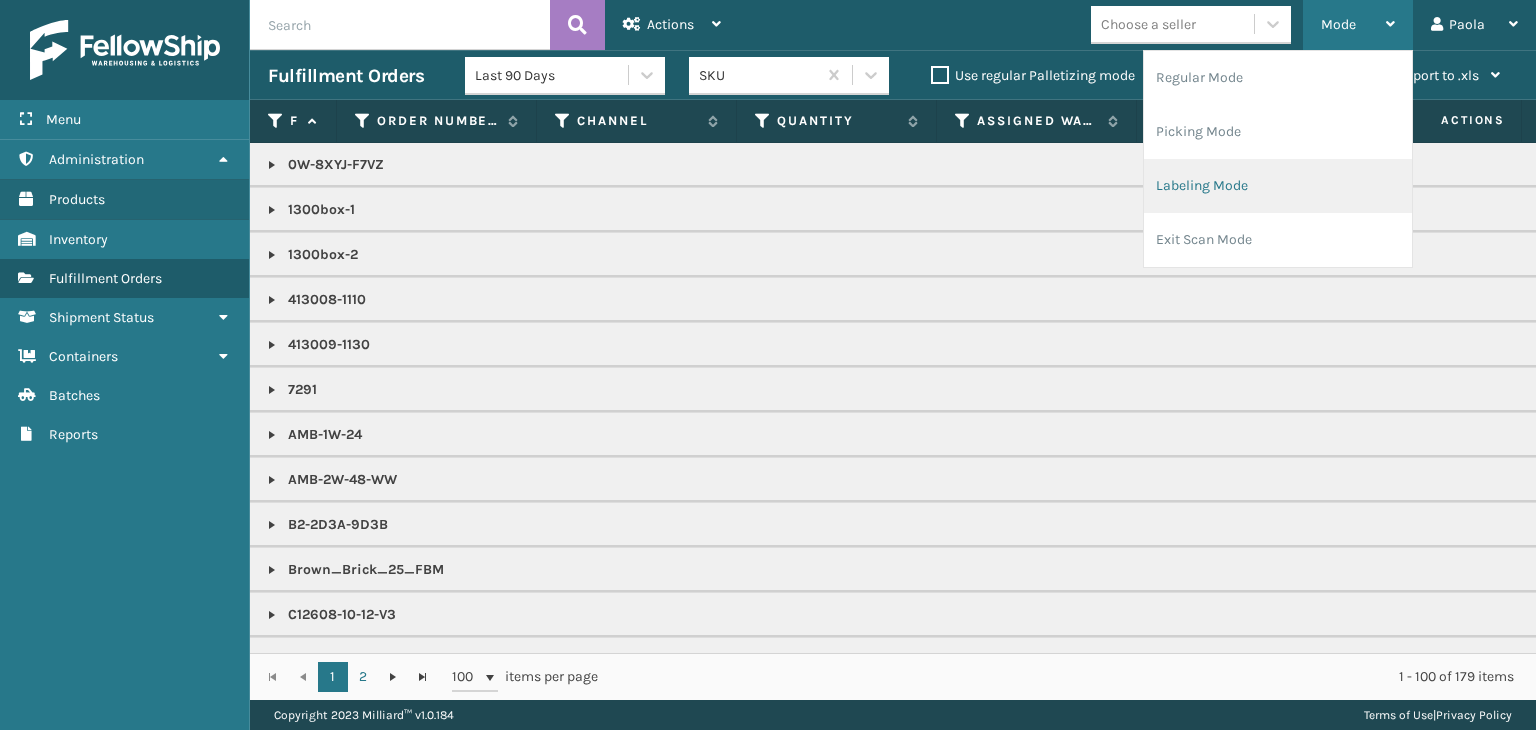 click on "Labeling Mode" at bounding box center [1278, 186] 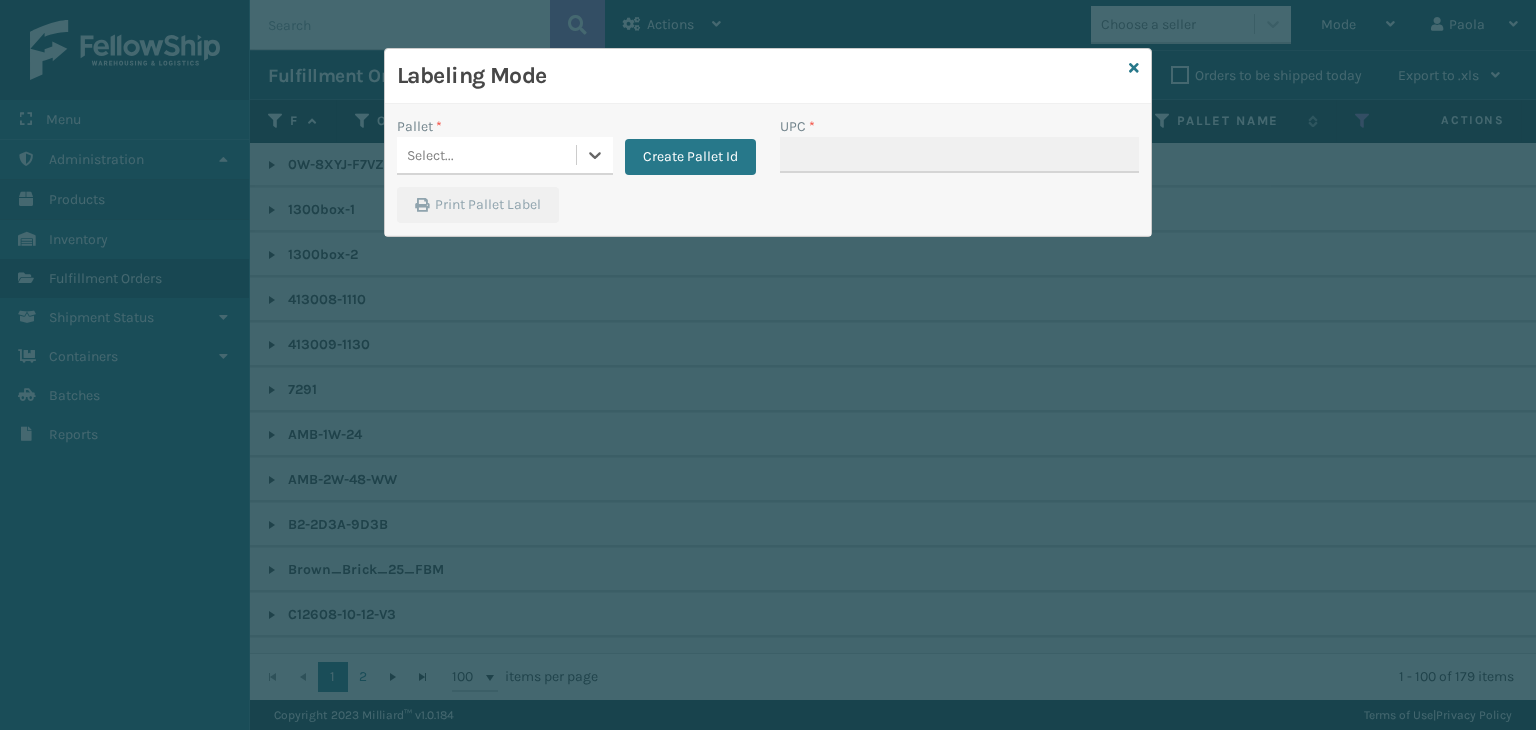 click on "Labeling Mode Pallet   *       0 results available. Select is focused ,type to refine list, press Down to open the menu,  Select... Create Pallet Id UPC   * Print Pallet Label" at bounding box center (768, 365) 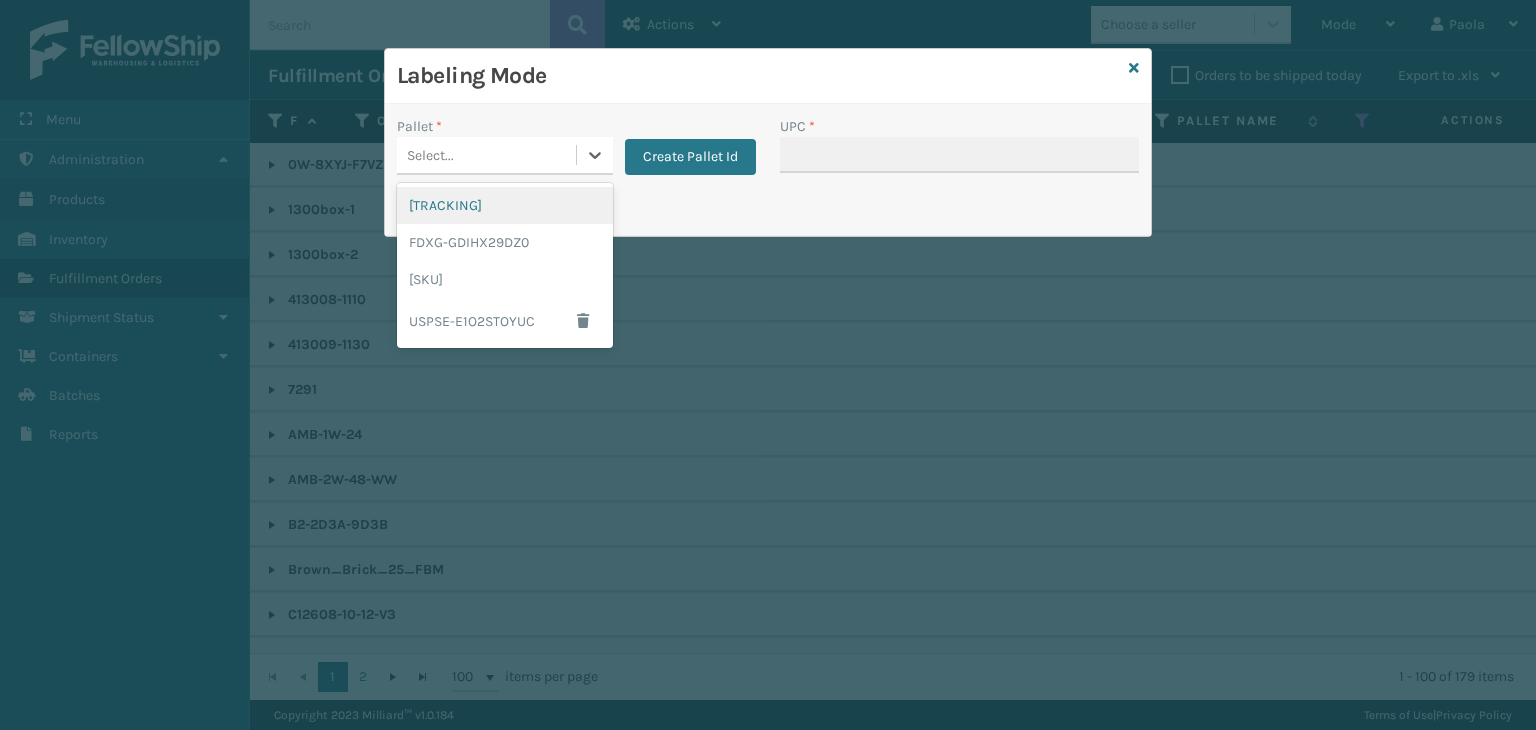 click on "Select..." at bounding box center [486, 155] 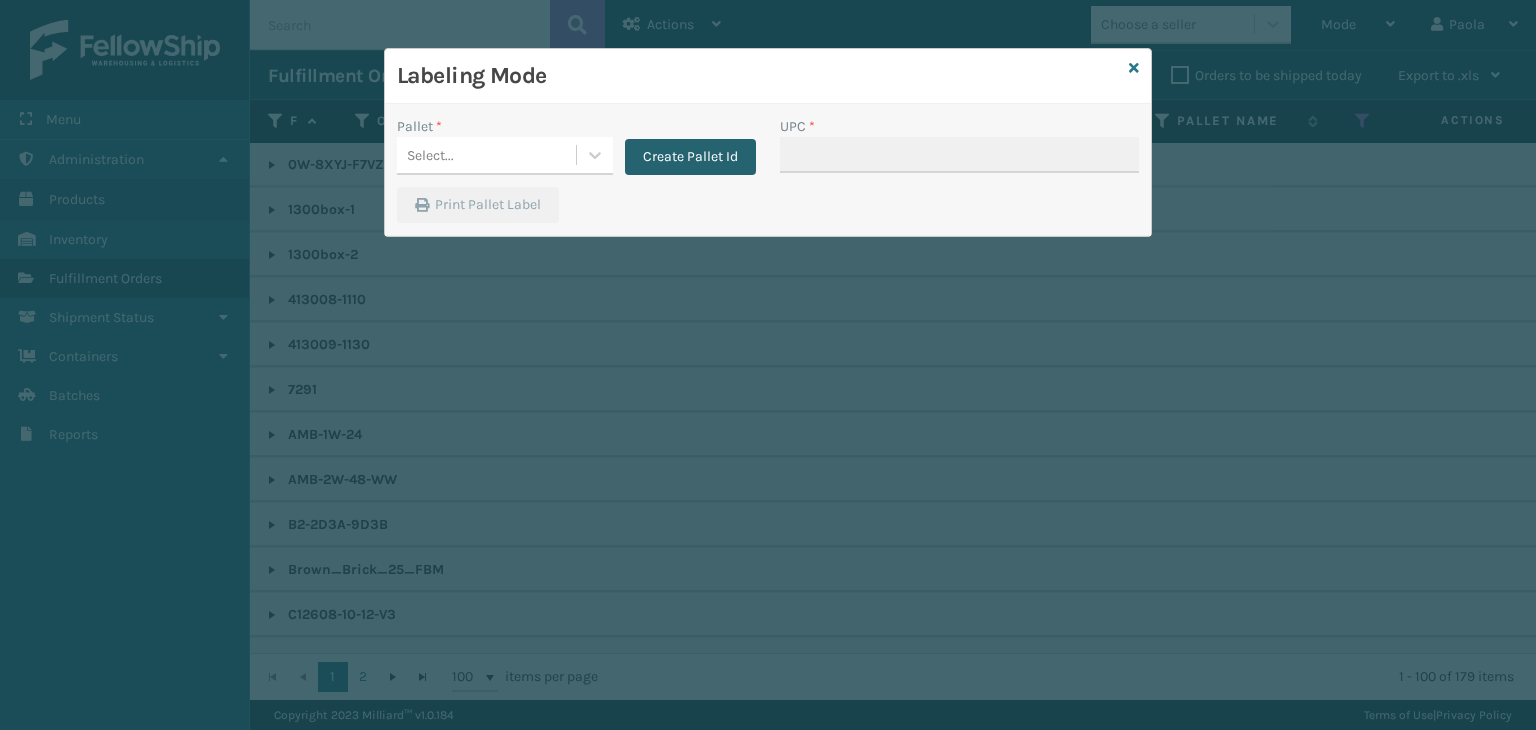 click on "Create Pallet Id" at bounding box center (690, 157) 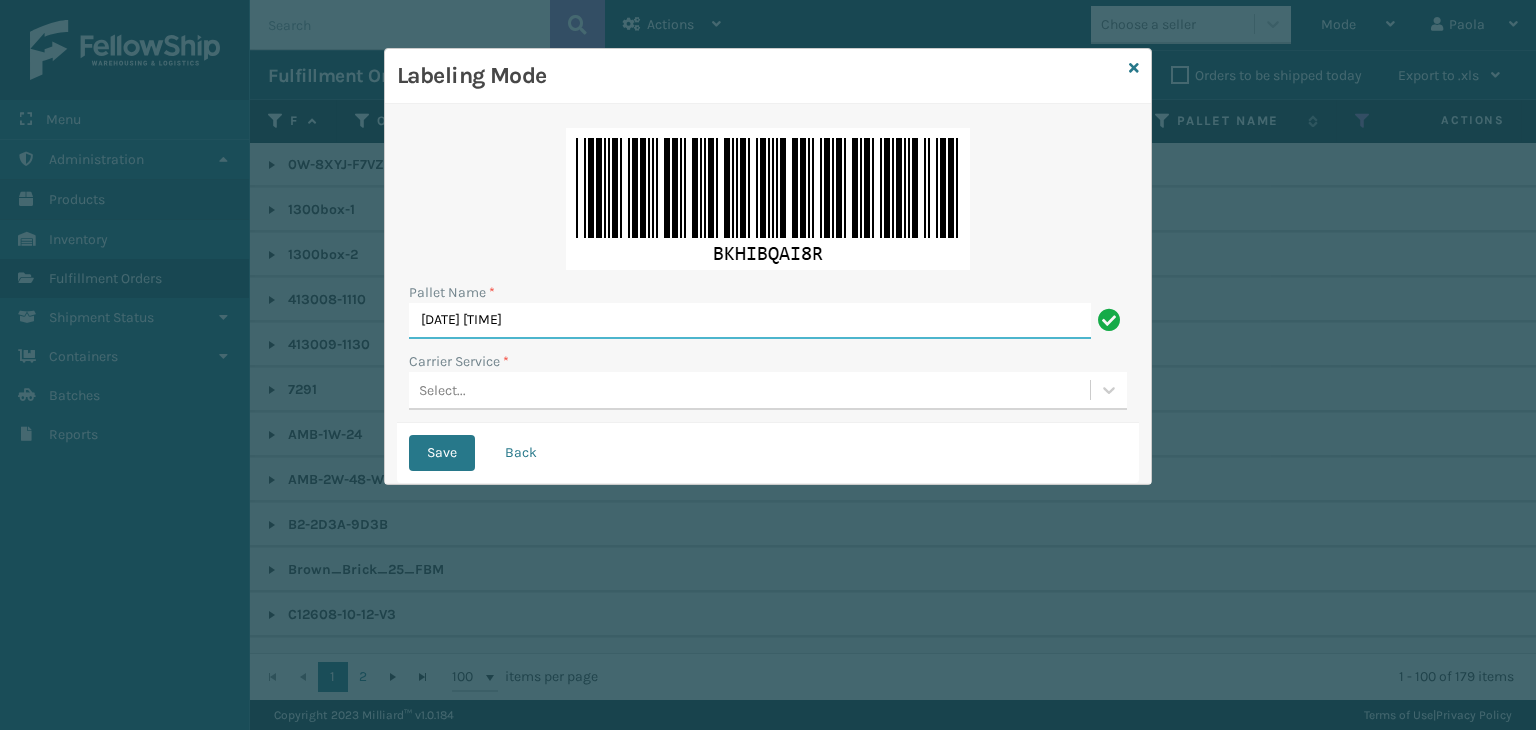 drag, startPoint x: 680, startPoint y: 321, endPoint x: 135, endPoint y: 394, distance: 549.86725 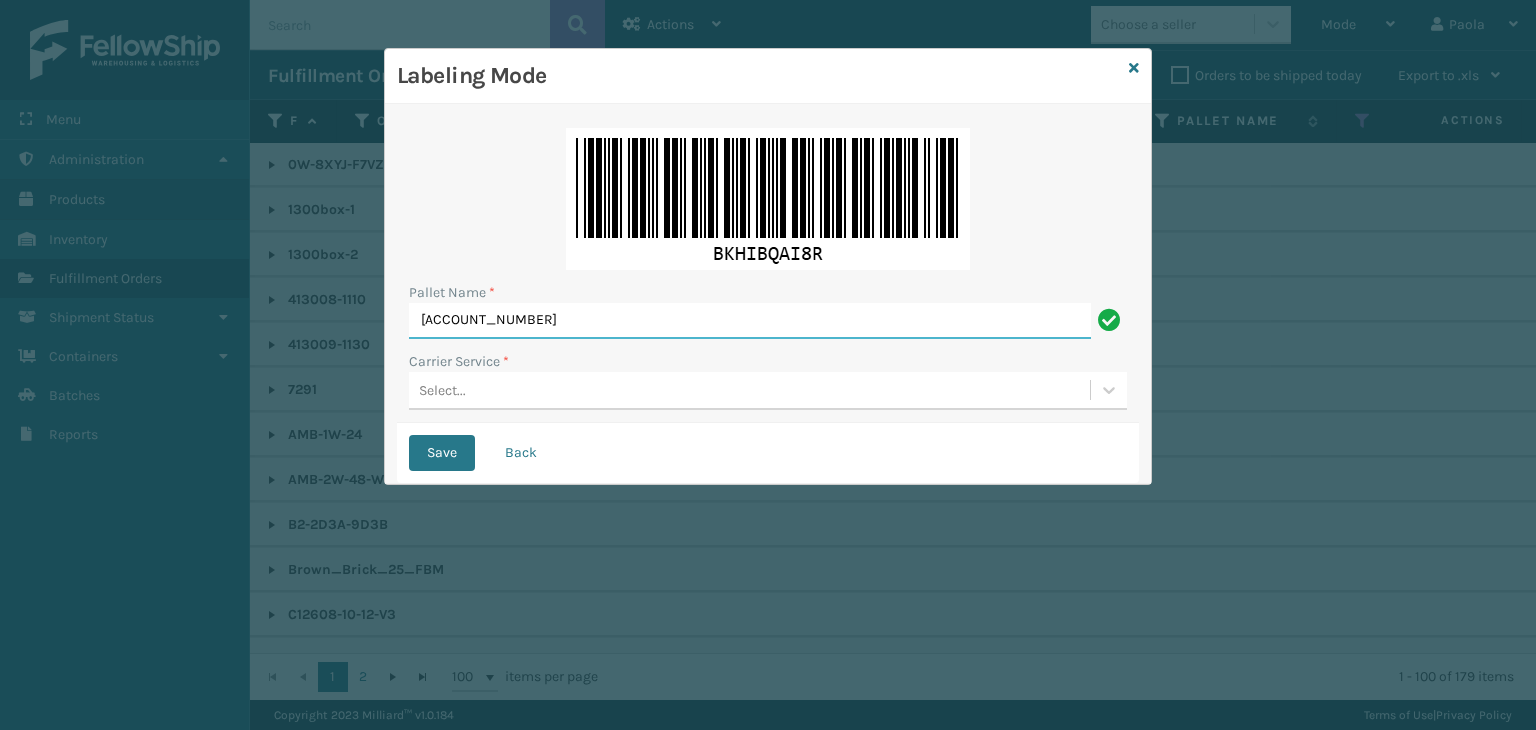 type on "[ACCOUNT_NUMBER]" 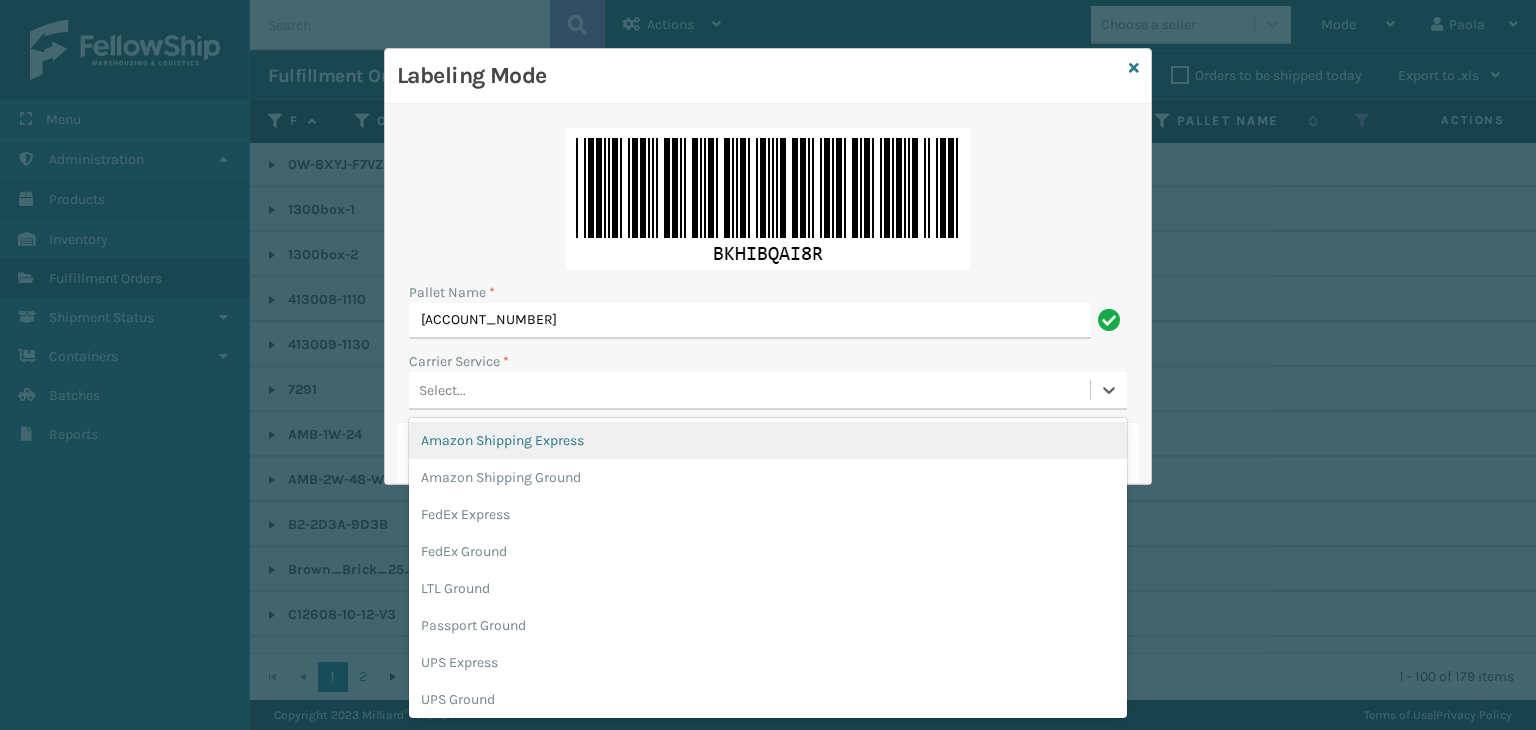 click on "Select..." at bounding box center (749, 390) 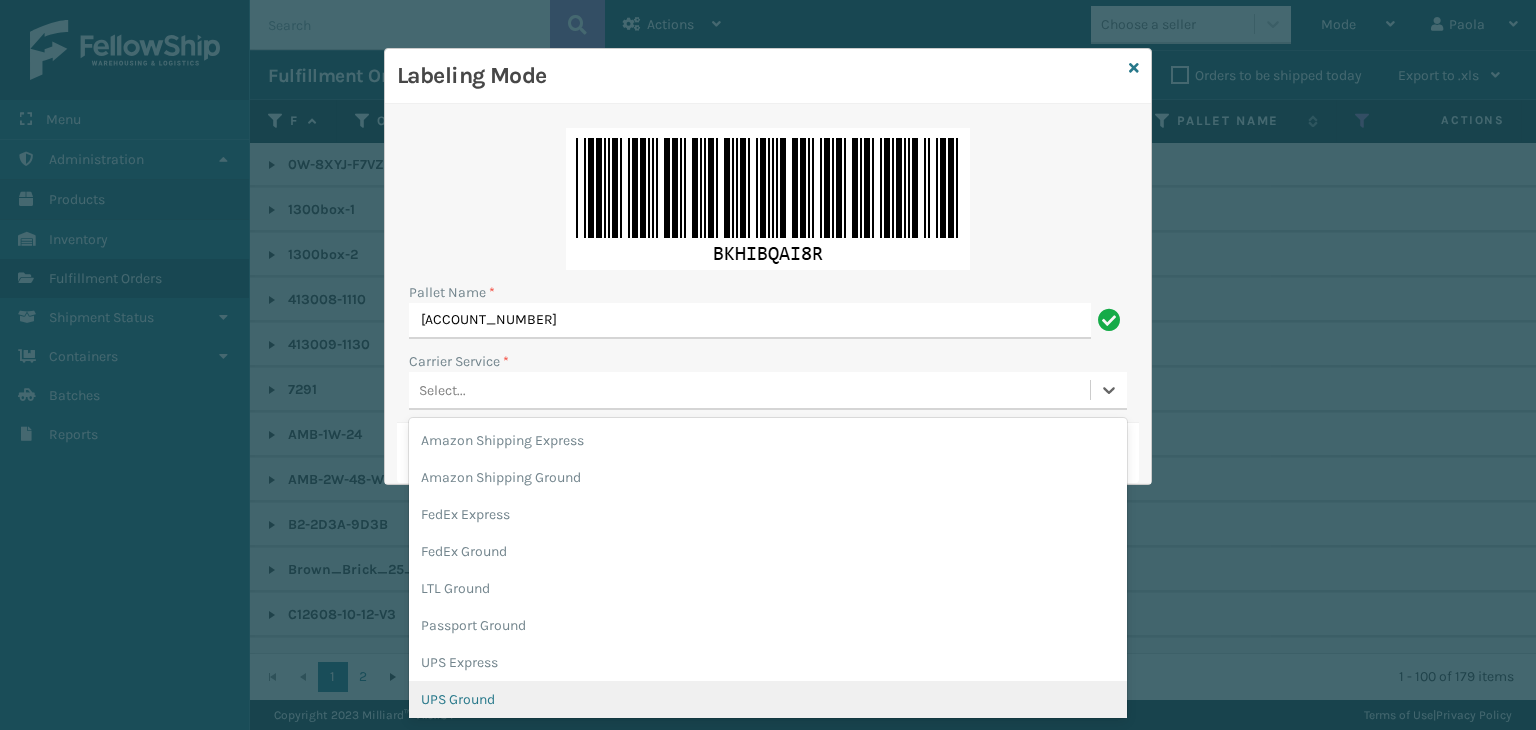 click on "UPS Ground" at bounding box center [768, 699] 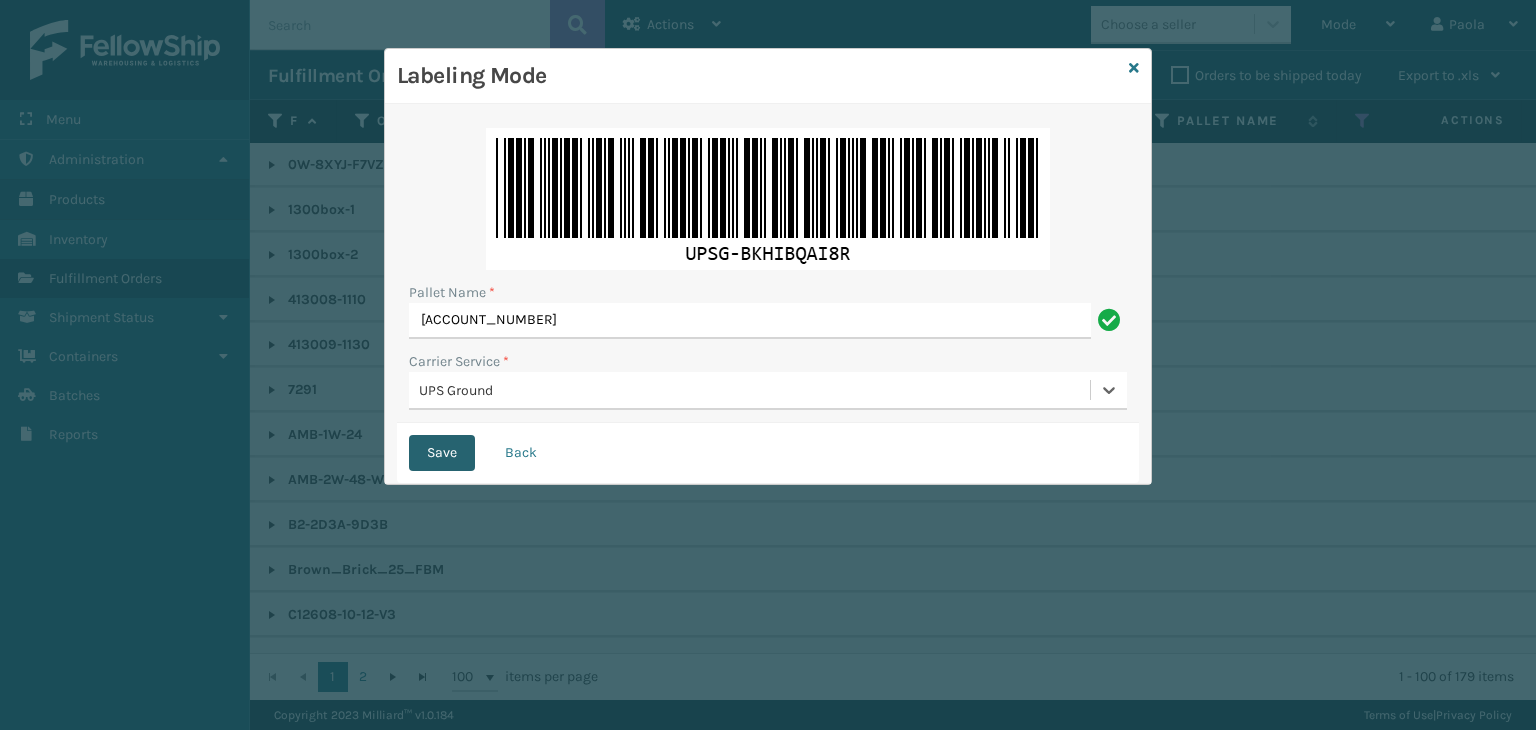 click on "Save" at bounding box center [442, 453] 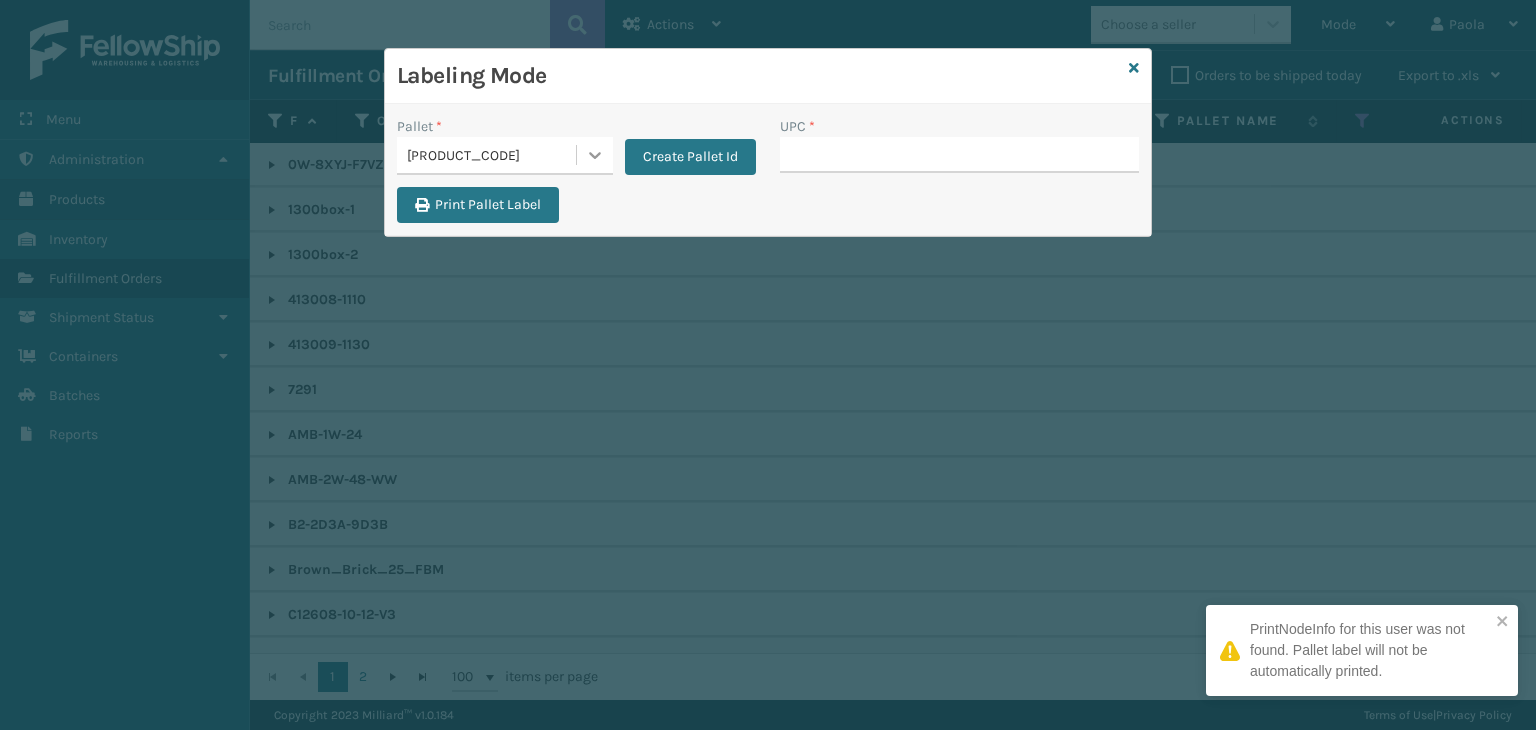 click at bounding box center [595, 155] 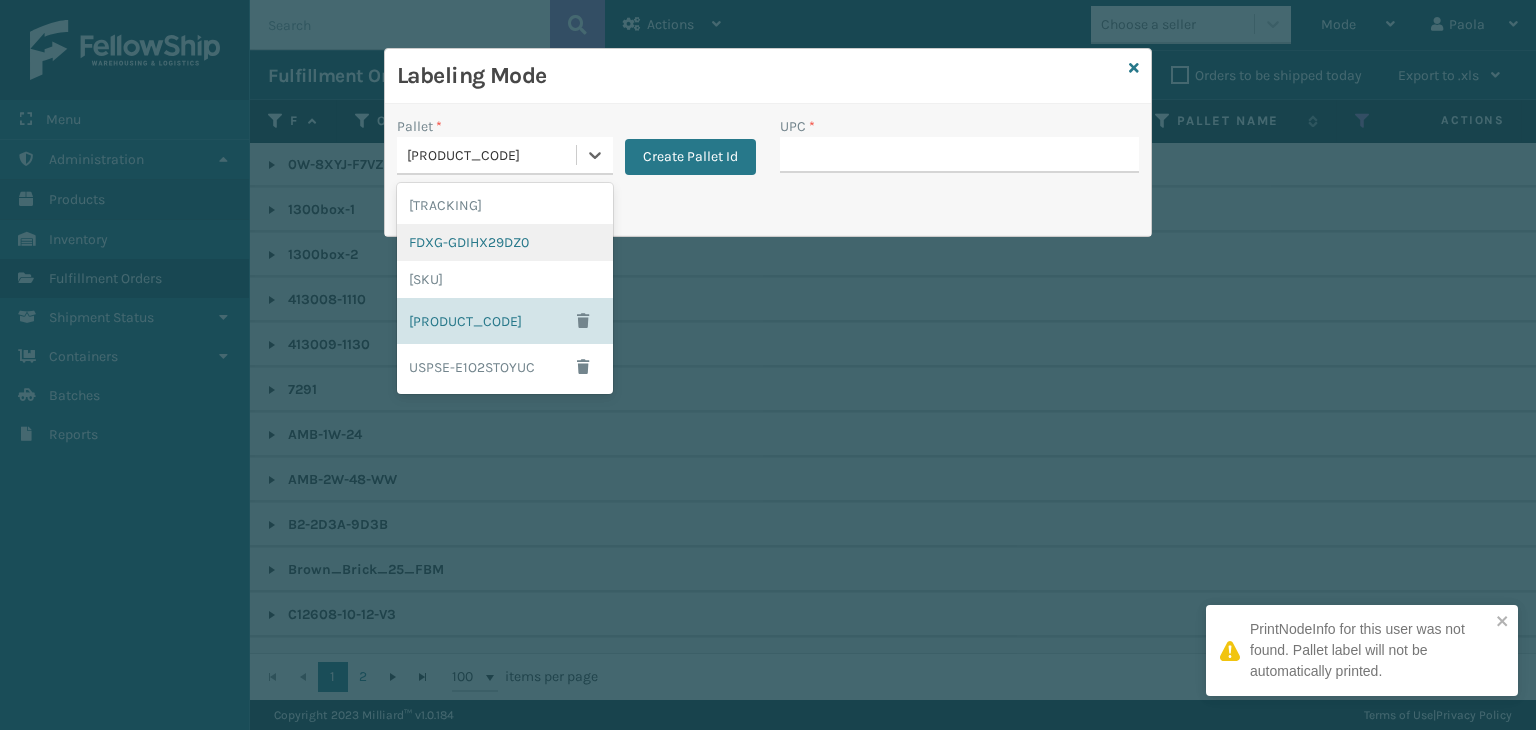 click on "FDXG-GDIHX29DZ0" at bounding box center [505, 242] 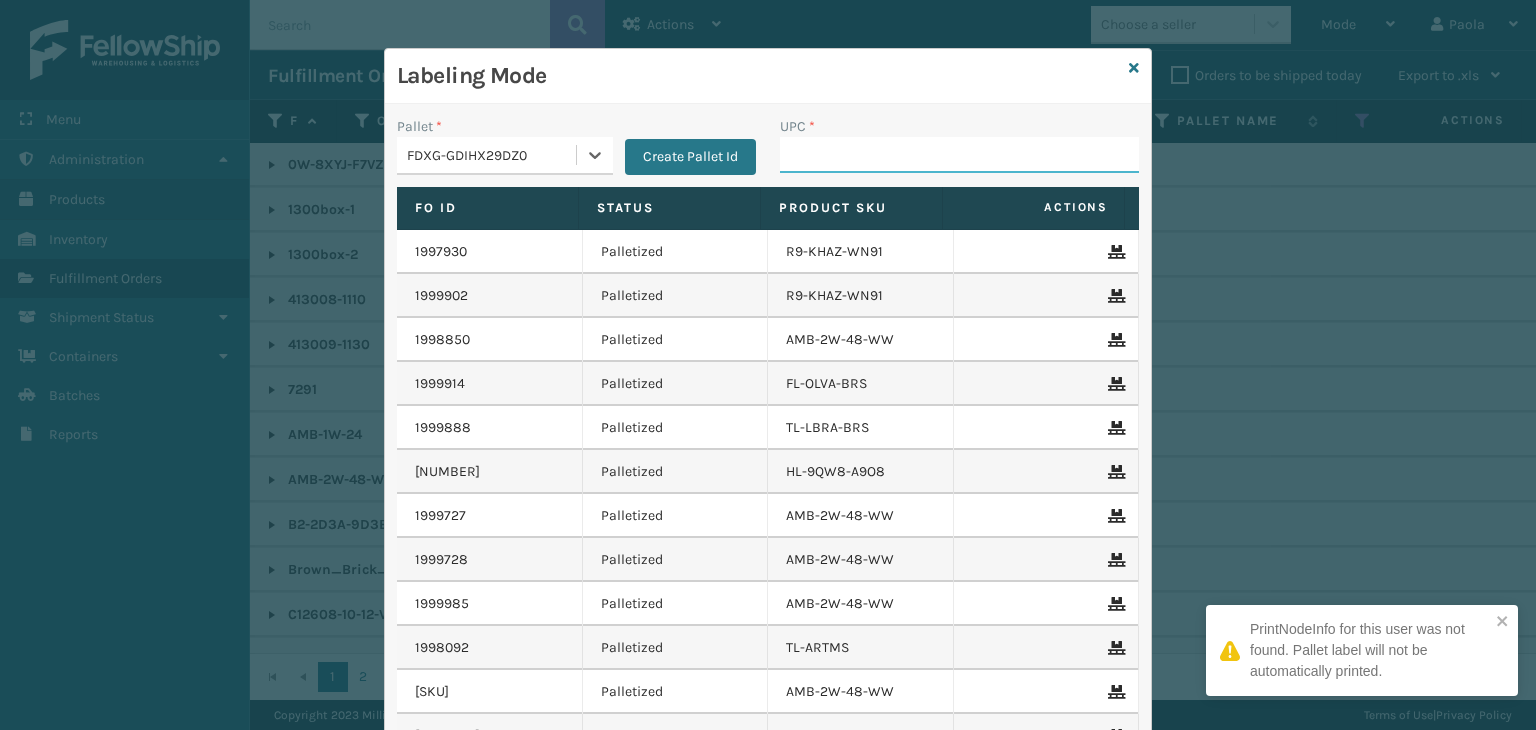 click on "UPC   *" at bounding box center [959, 155] 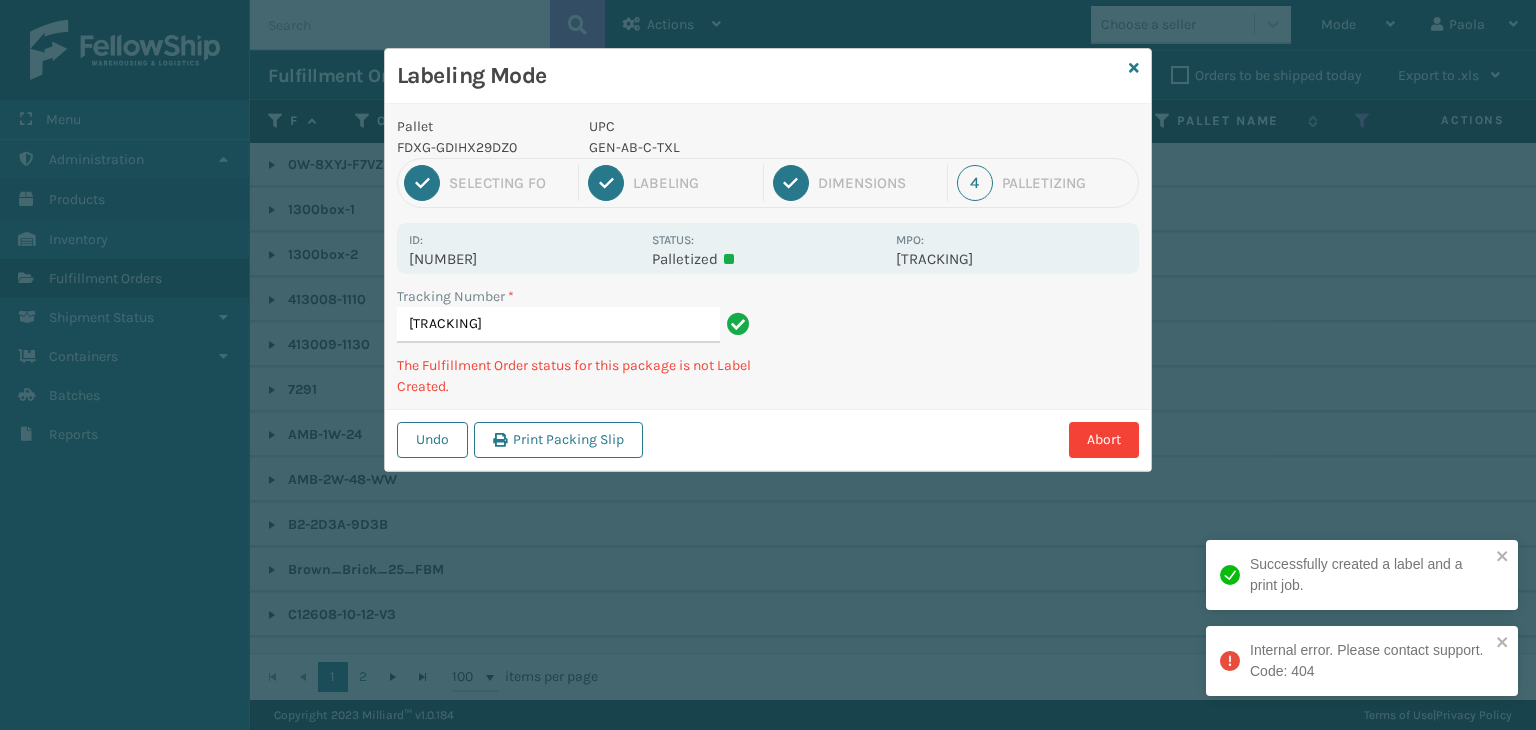 type on "[TRACKING]" 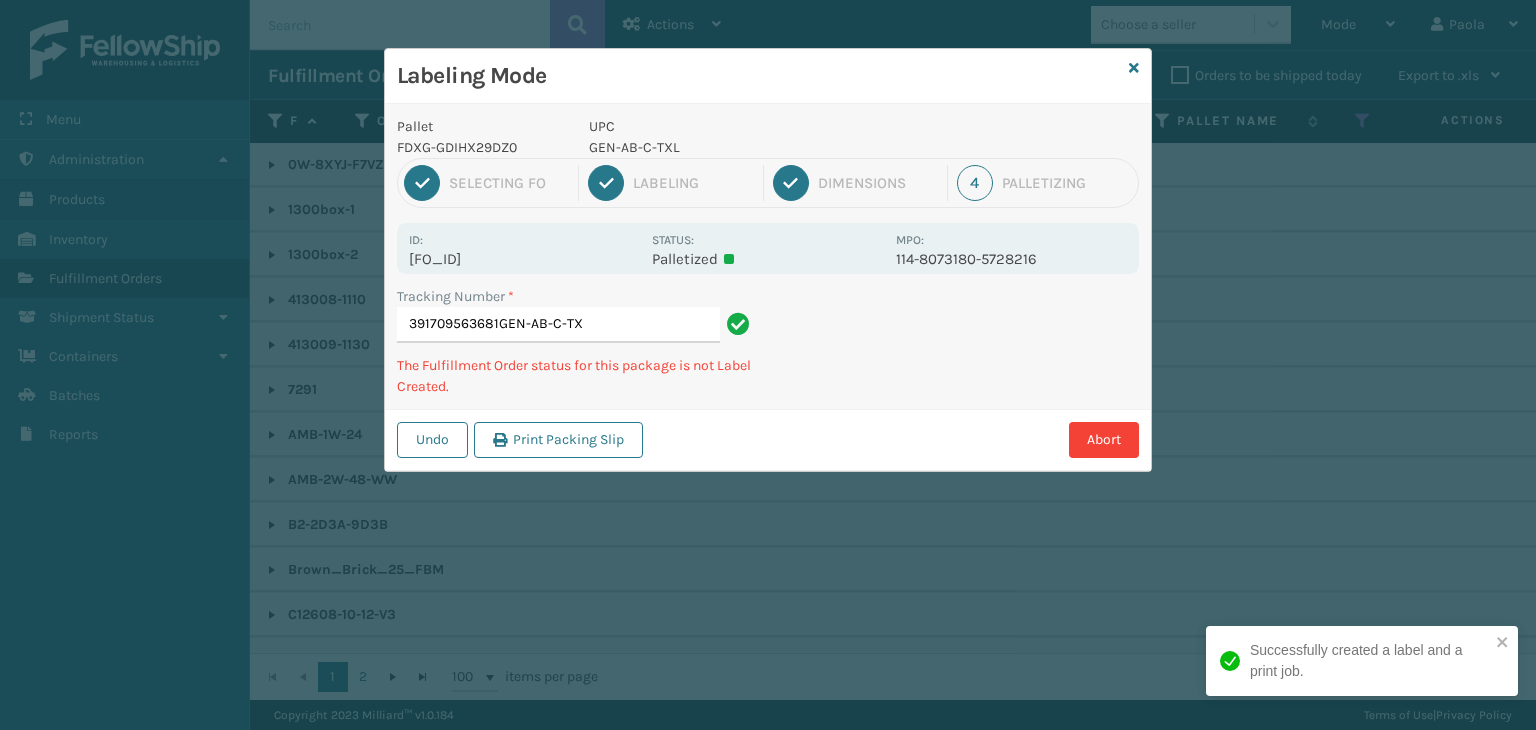 type on "[TRACKING]" 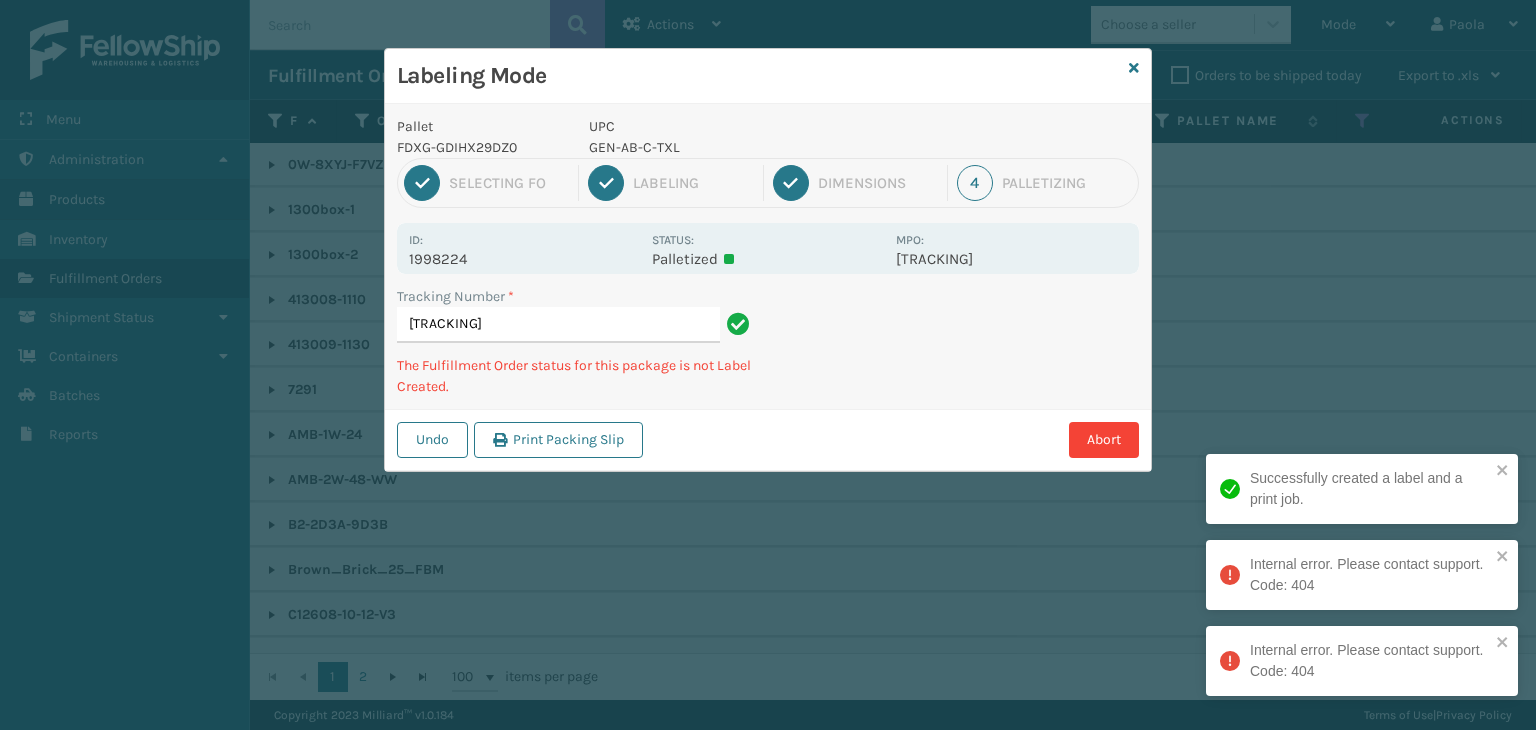 type on "[TRACKING]" 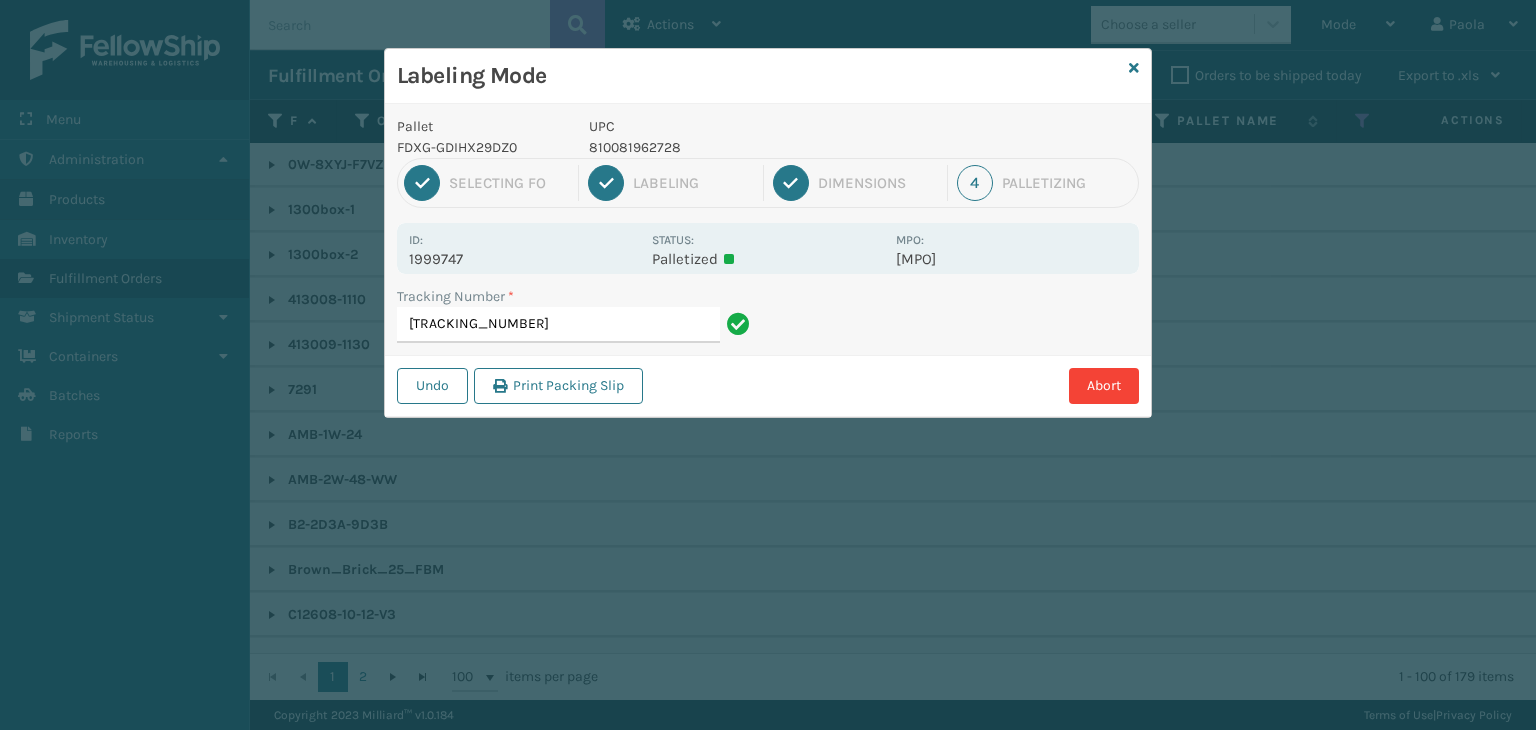 click on "810081962728" at bounding box center [736, 147] 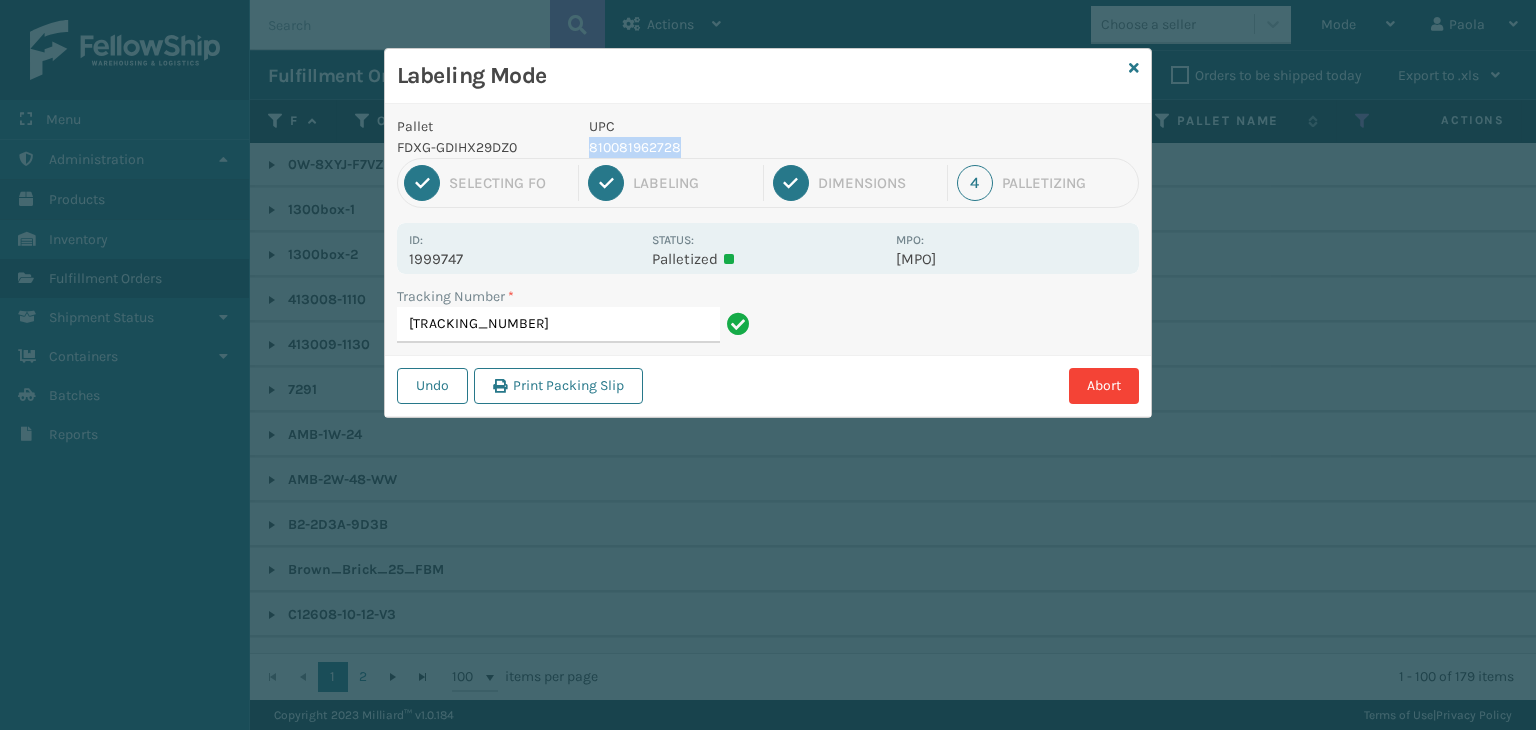 click on "810081962728" at bounding box center (736, 147) 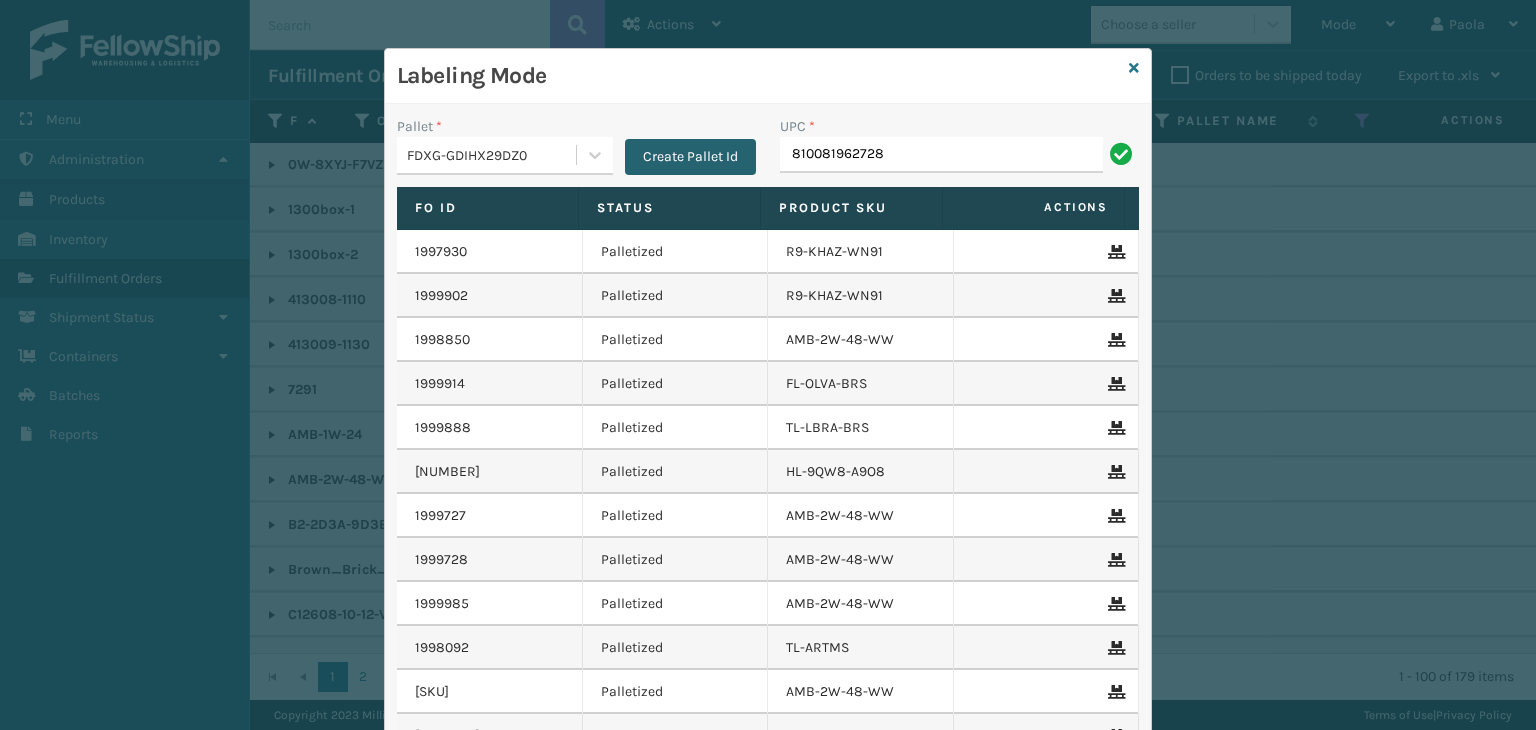 type on "810081962728" 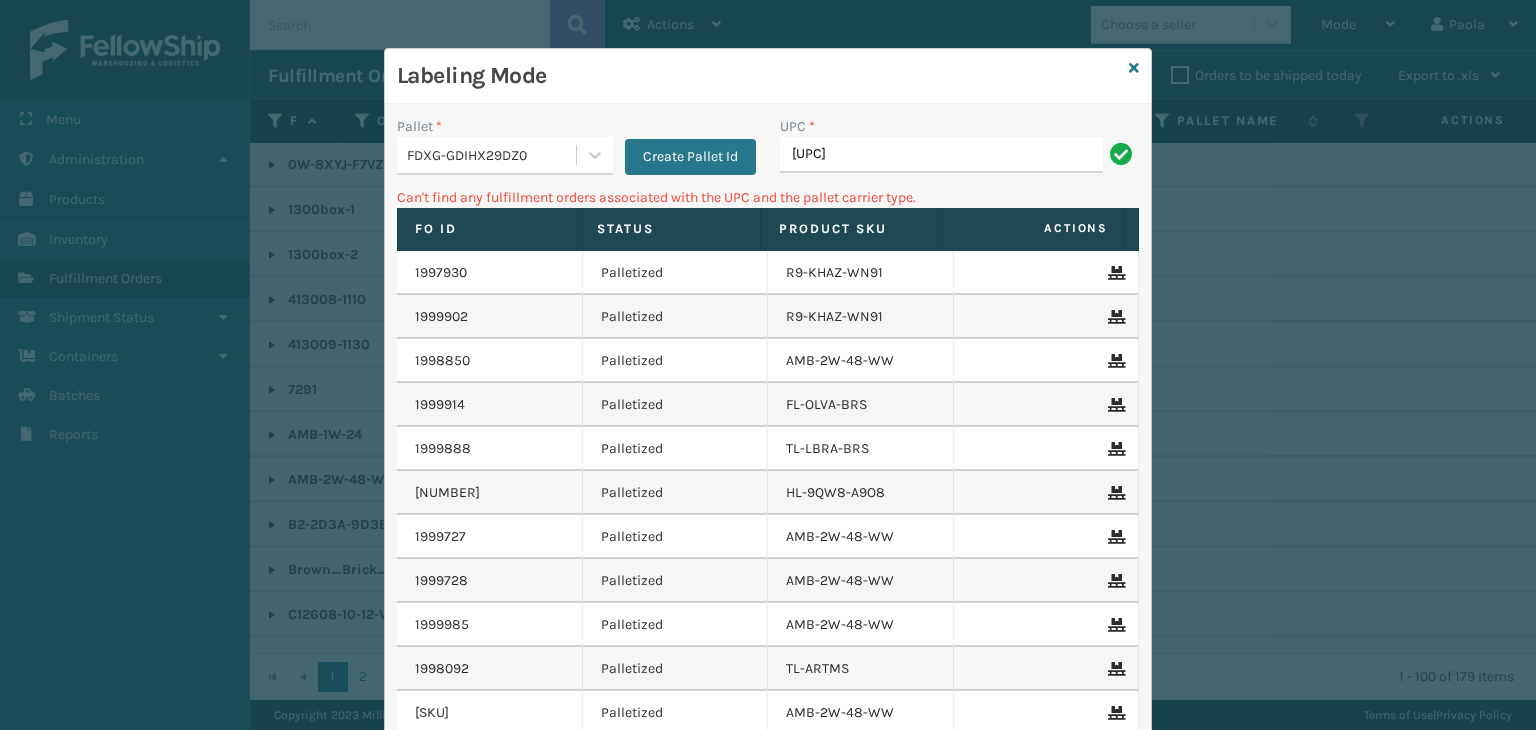 drag, startPoint x: 977, startPoint y: 186, endPoint x: 944, endPoint y: 151, distance: 48.104053 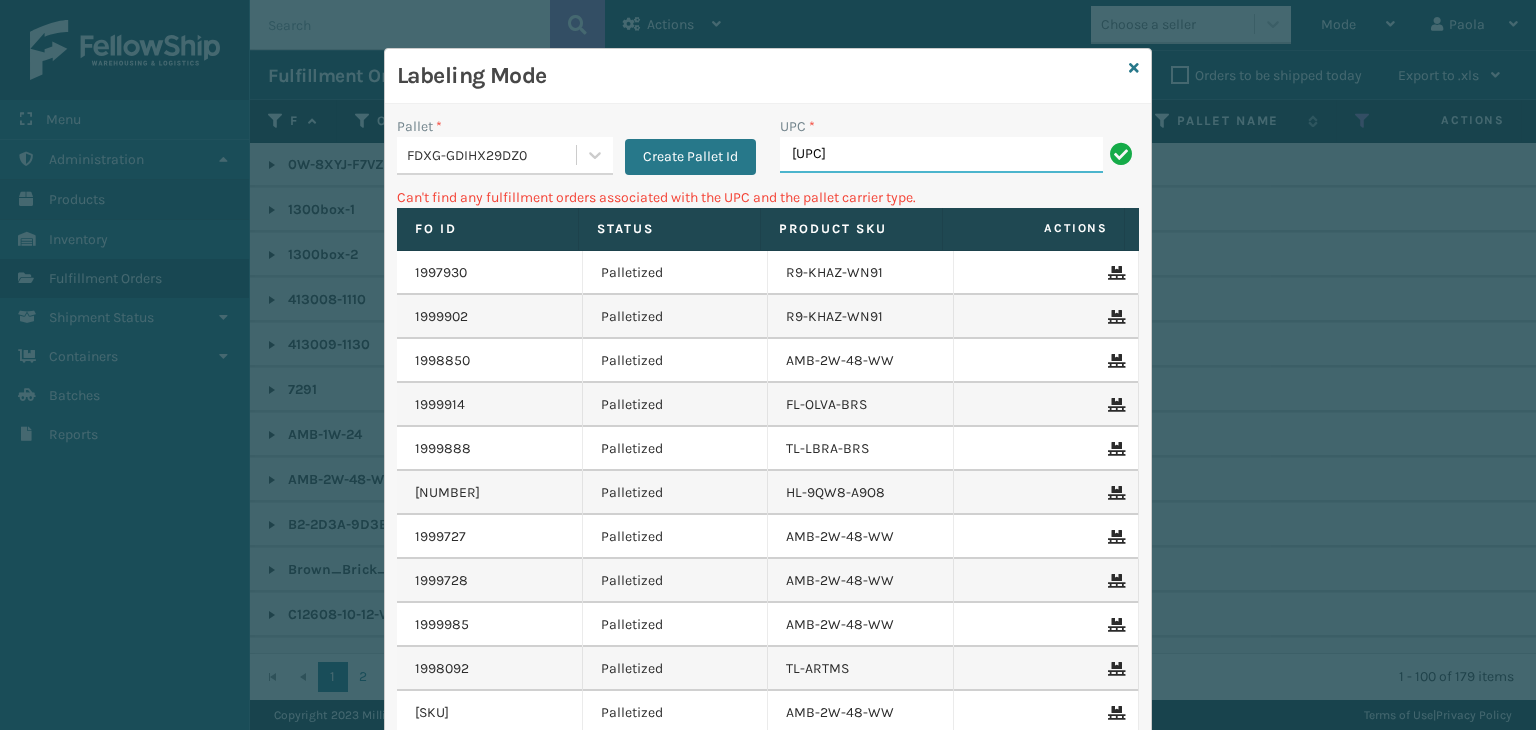 drag, startPoint x: 944, startPoint y: 151, endPoint x: 204, endPoint y: 145, distance: 740.02435 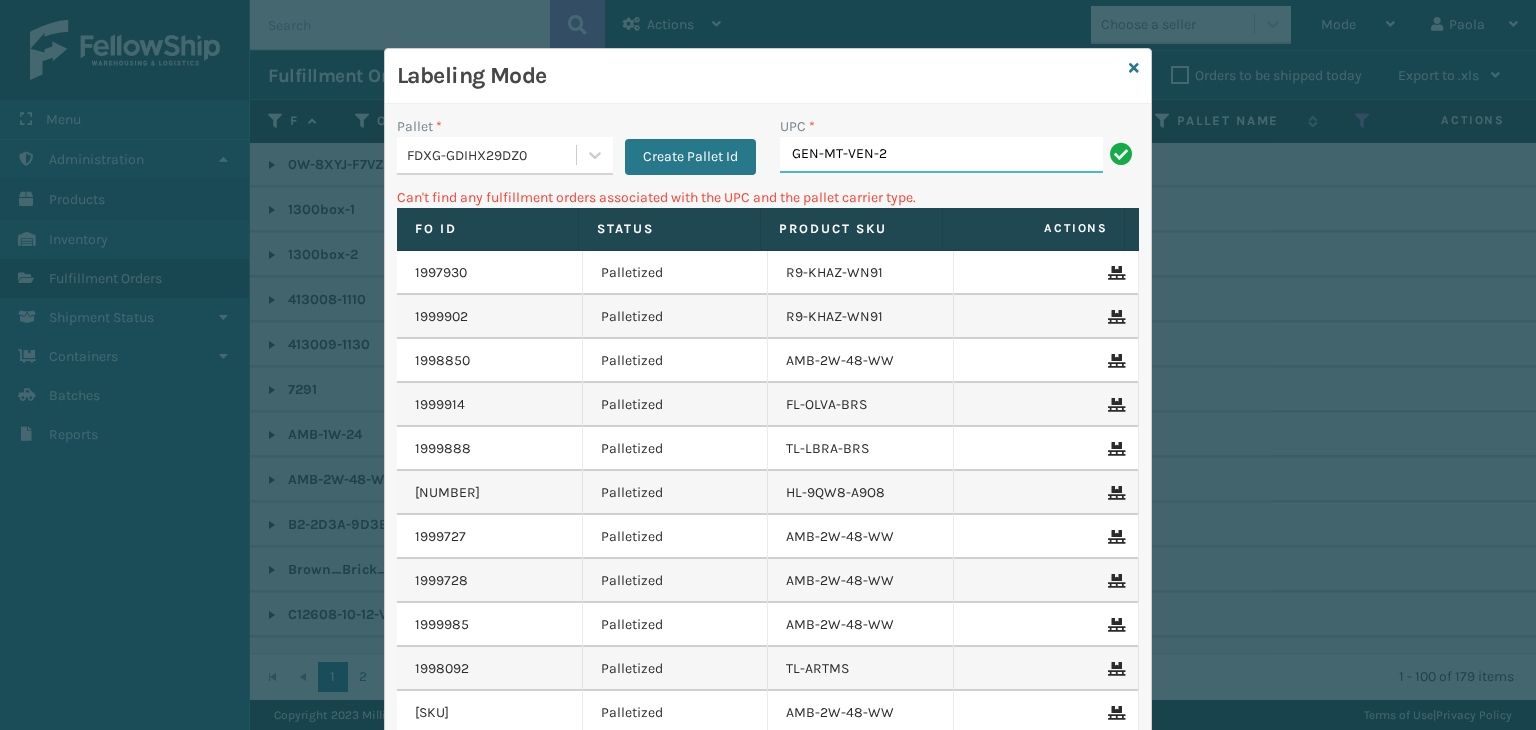 type on "GEN-MT-VEN-2-TN" 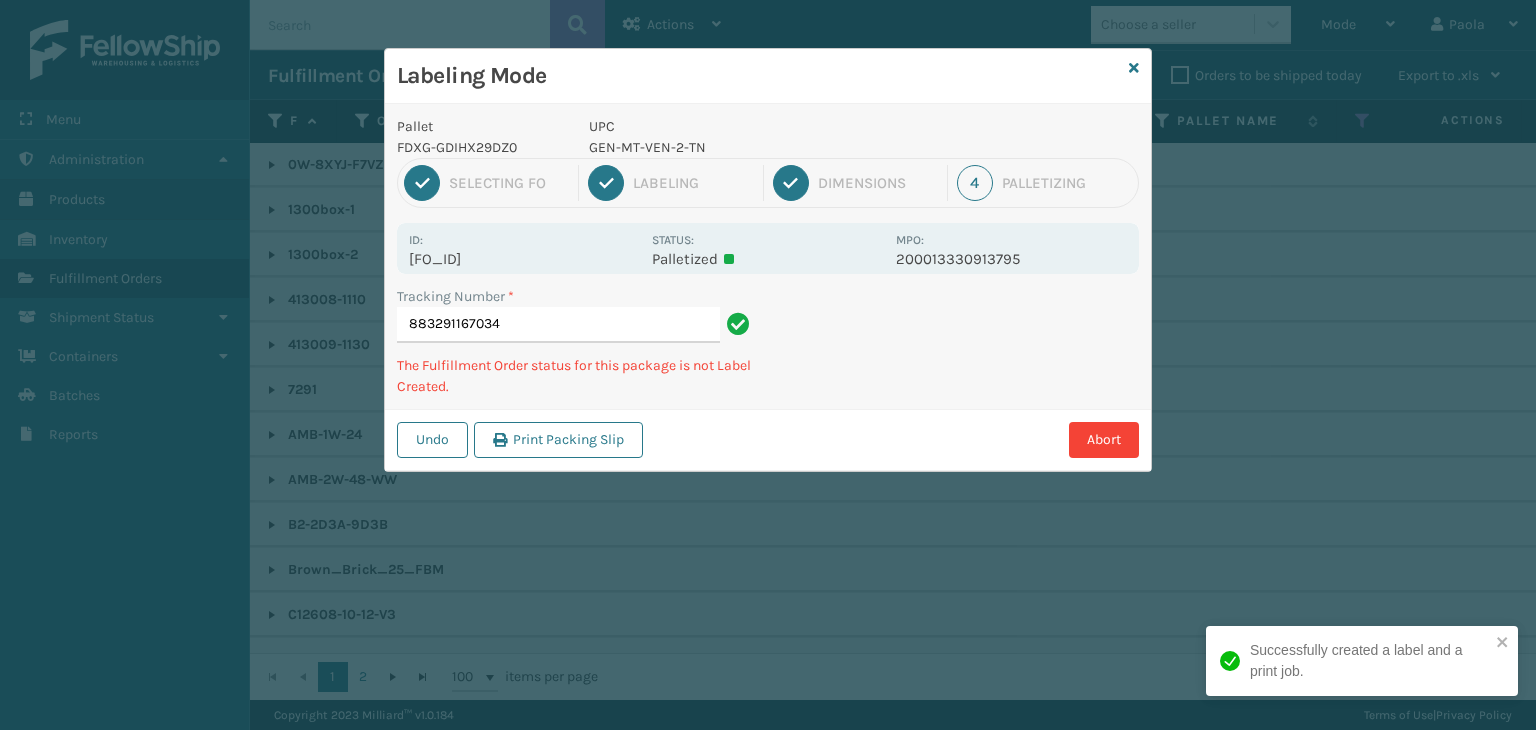 click on "GEN-MT-VEN-2-TN" at bounding box center (736, 147) 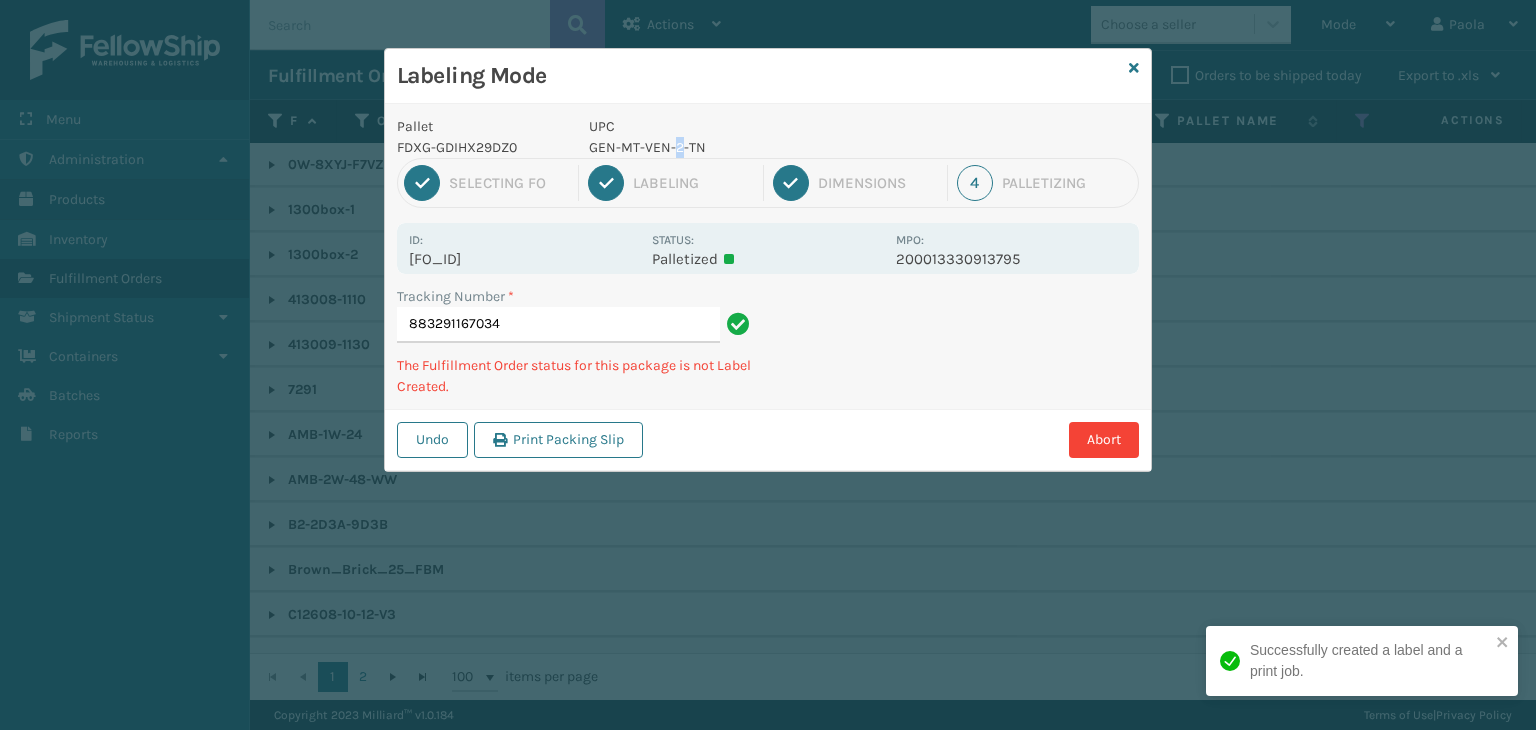 click on "GEN-MT-VEN-2-TN" at bounding box center [736, 147] 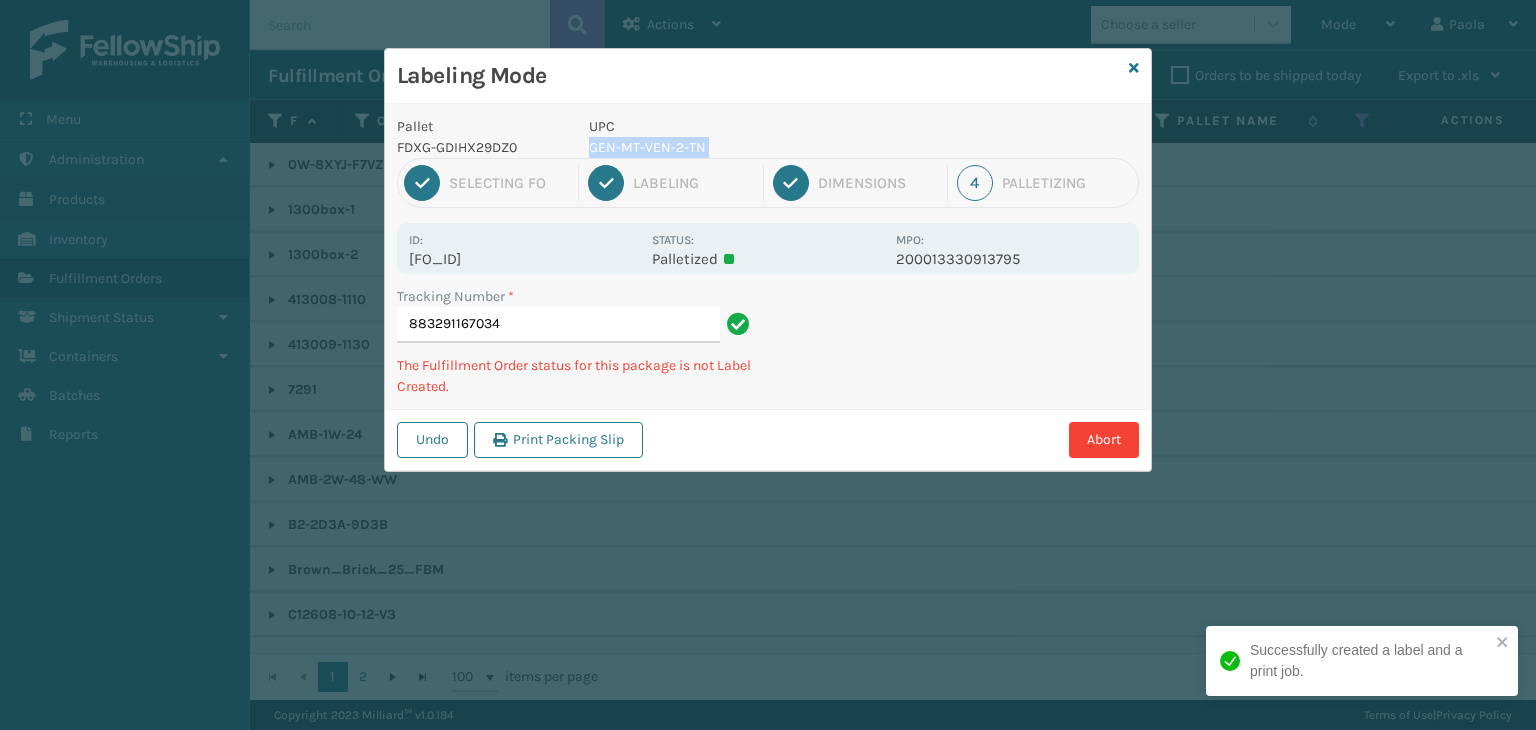 click on "GEN-MT-VEN-2-TN" at bounding box center [736, 147] 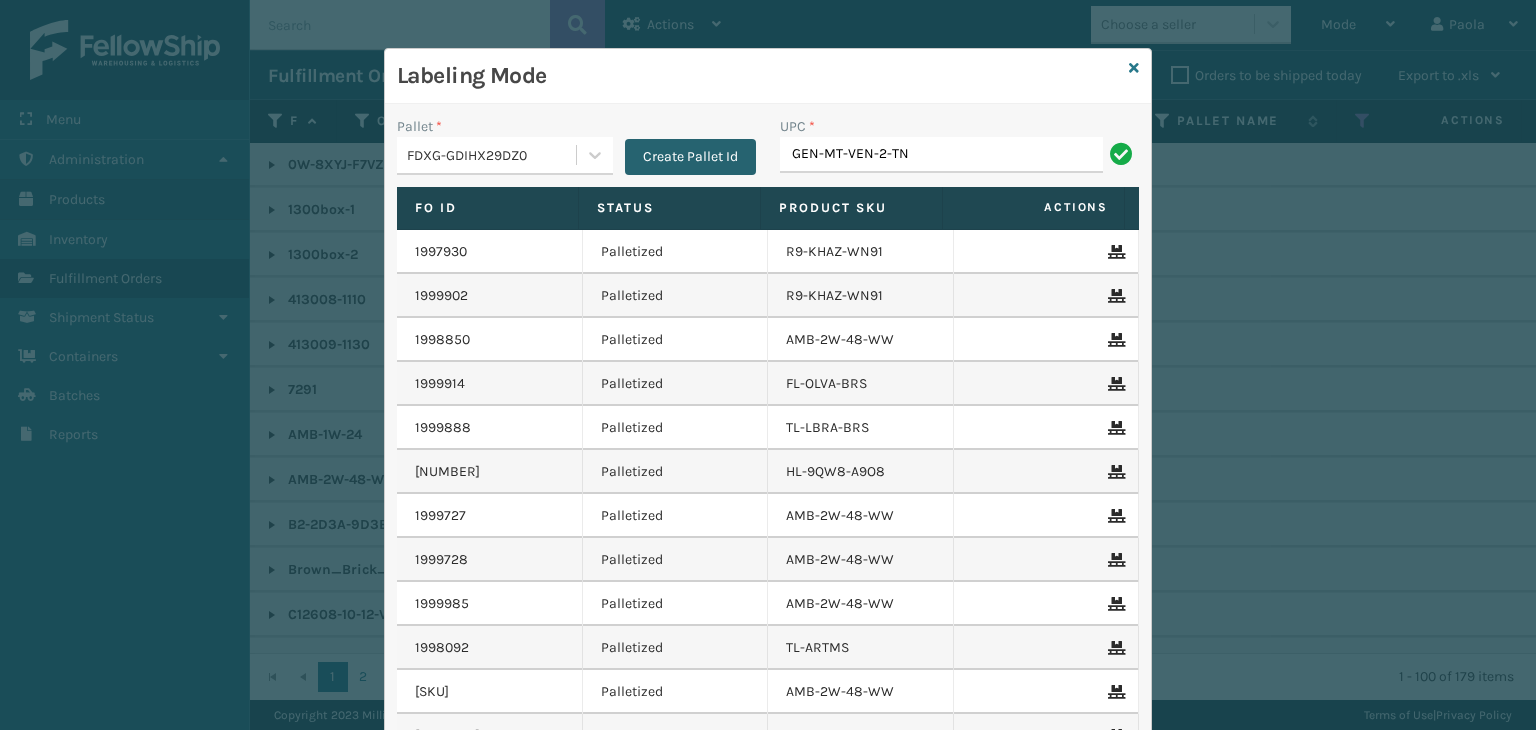type on "GEN-MT-VEN-2-TN" 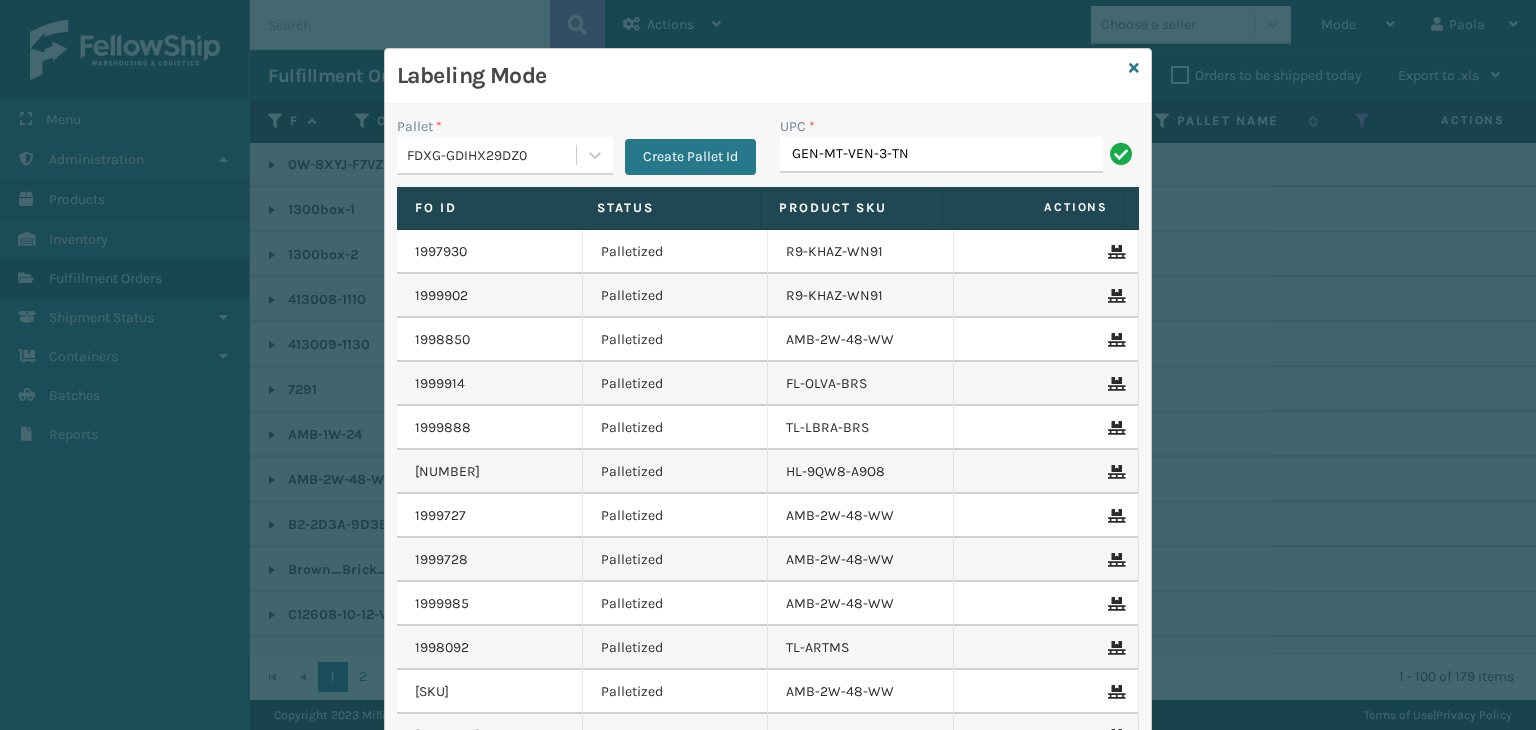 type on "GEN-MT-VEN-3-TN" 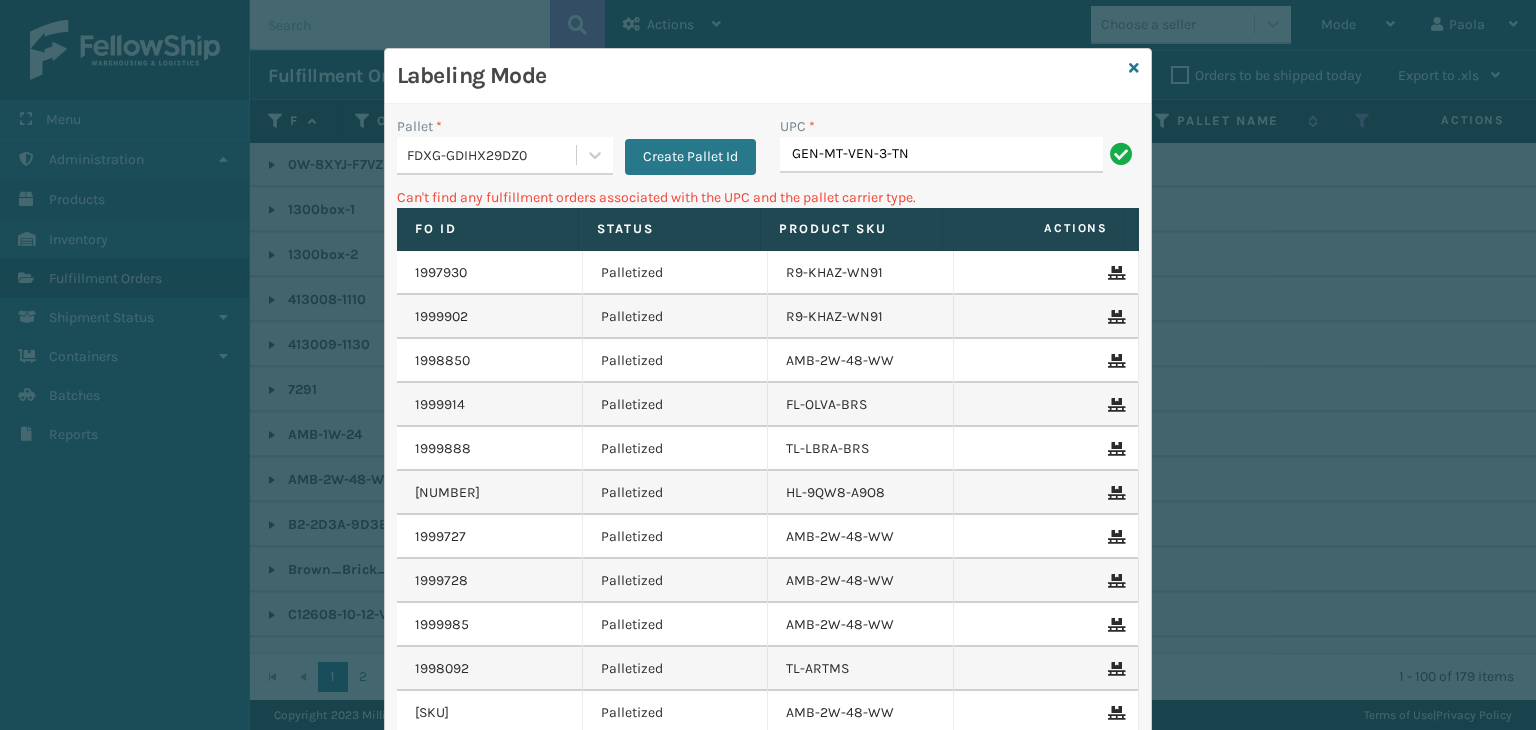 drag, startPoint x: 981, startPoint y: 151, endPoint x: 210, endPoint y: 96, distance: 772.9592 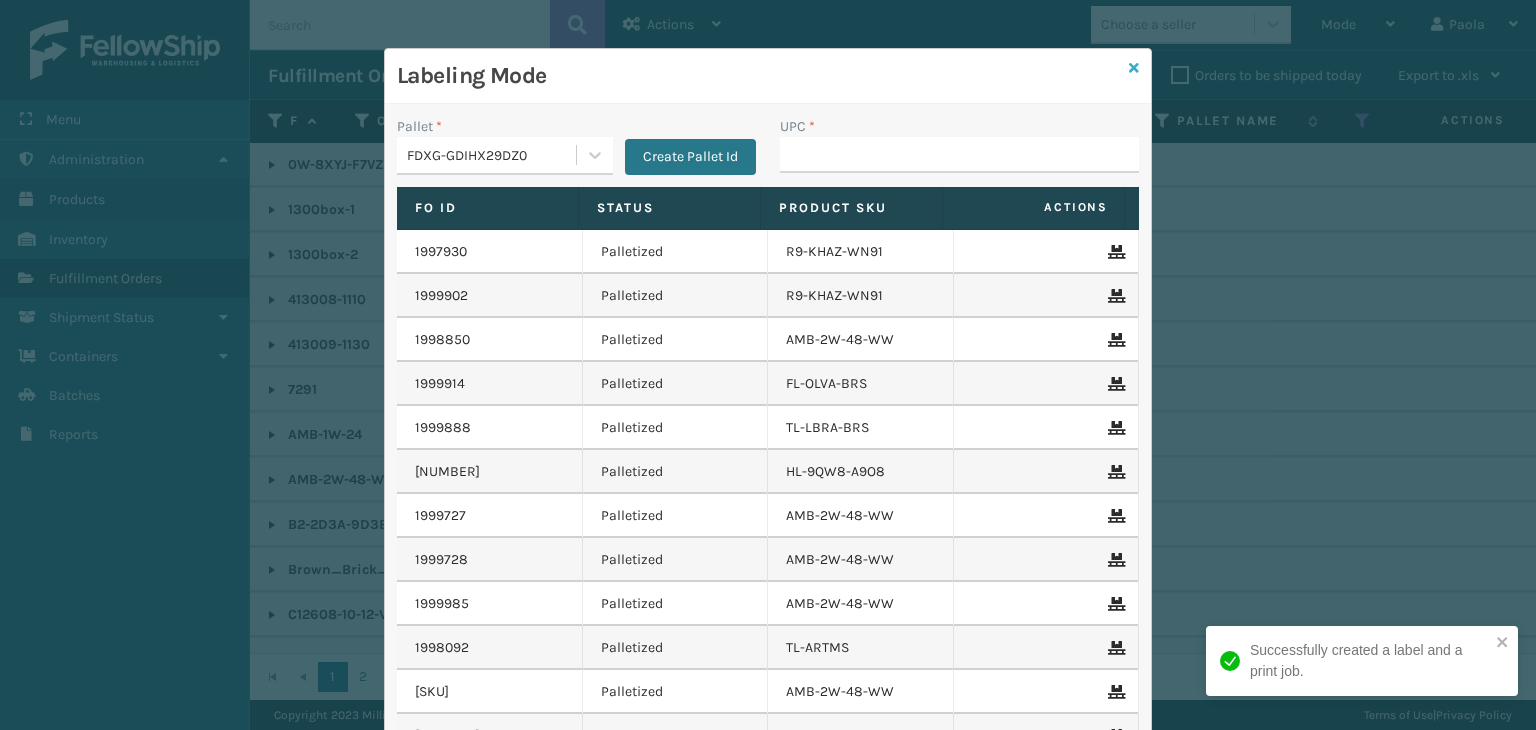 click at bounding box center [1134, 68] 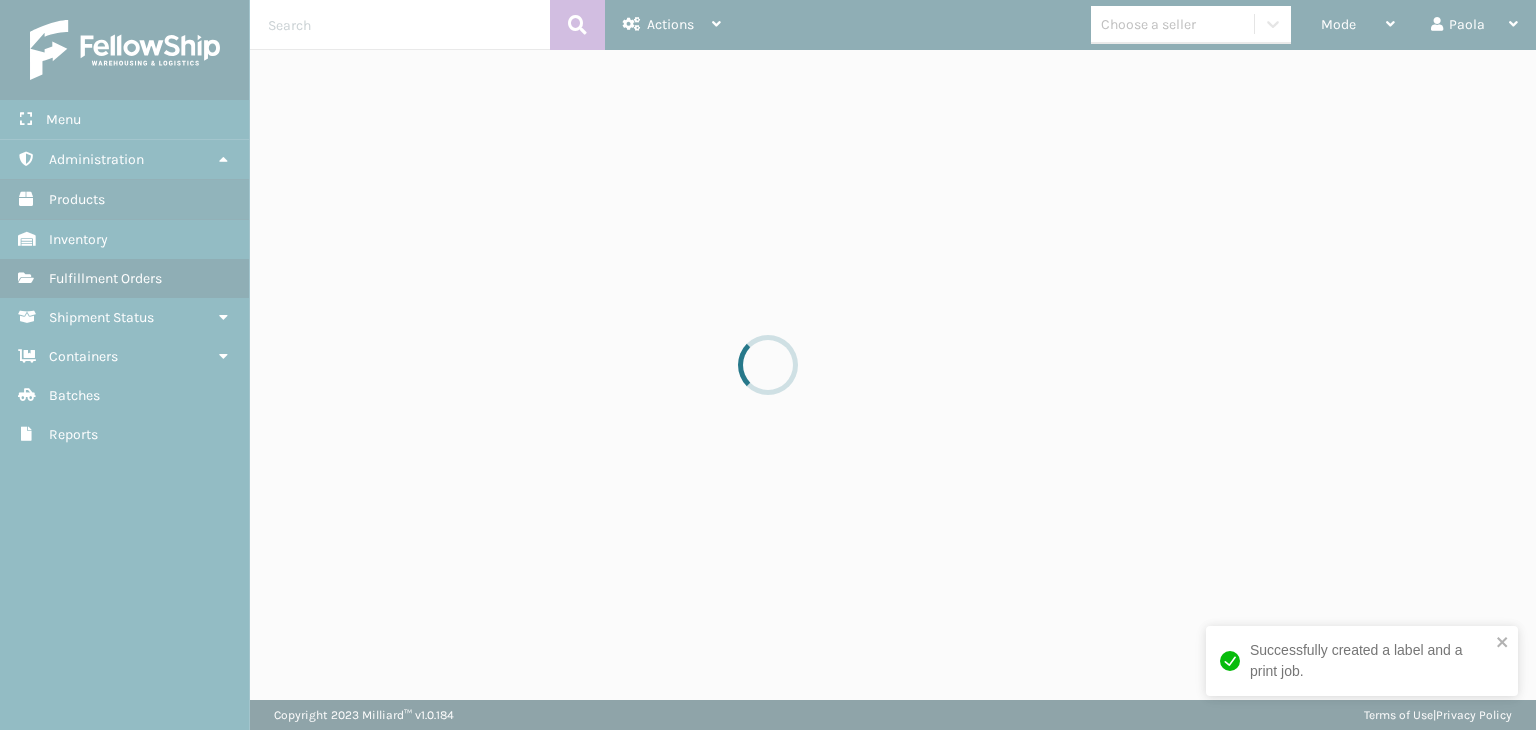 click at bounding box center (768, 365) 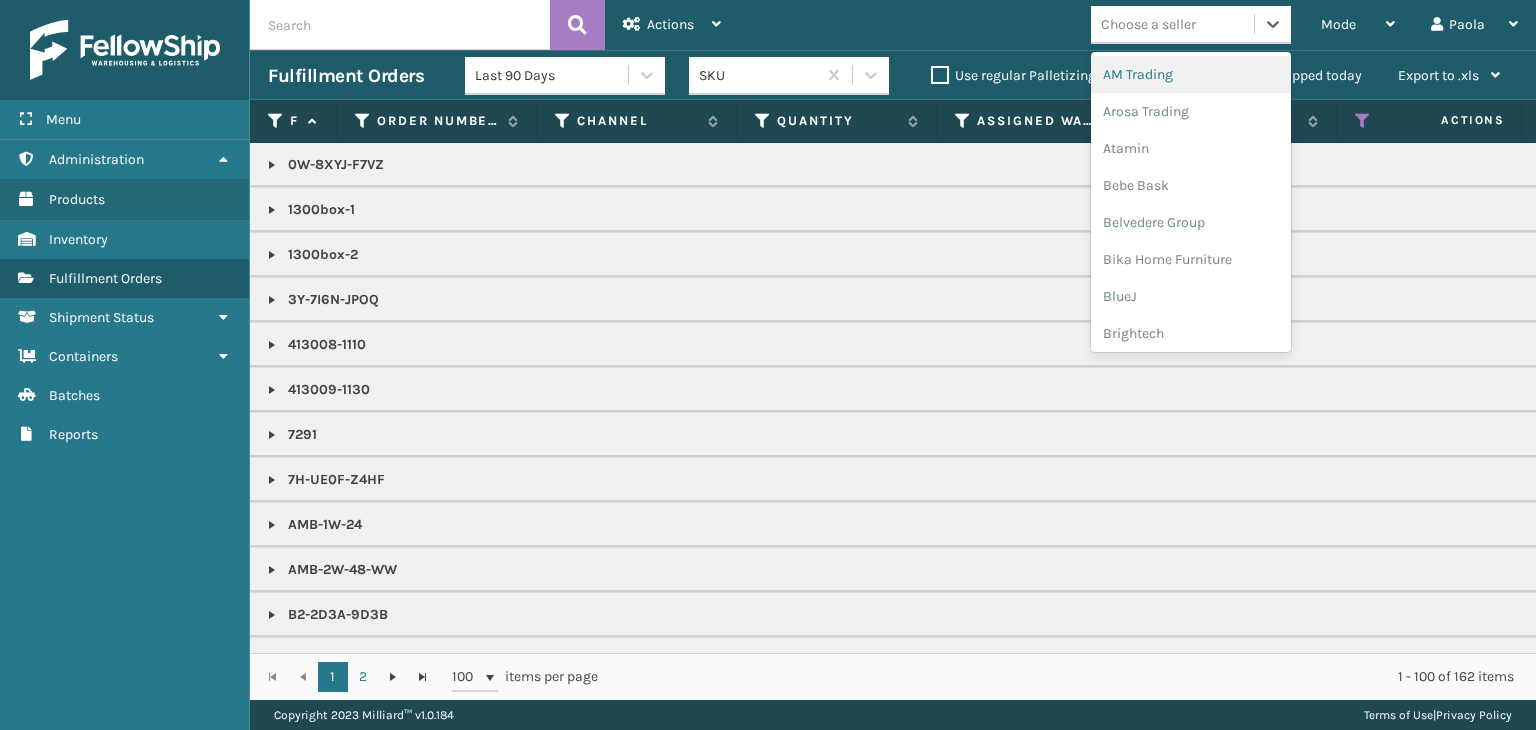click on "Choose a seller" at bounding box center [1148, 24] 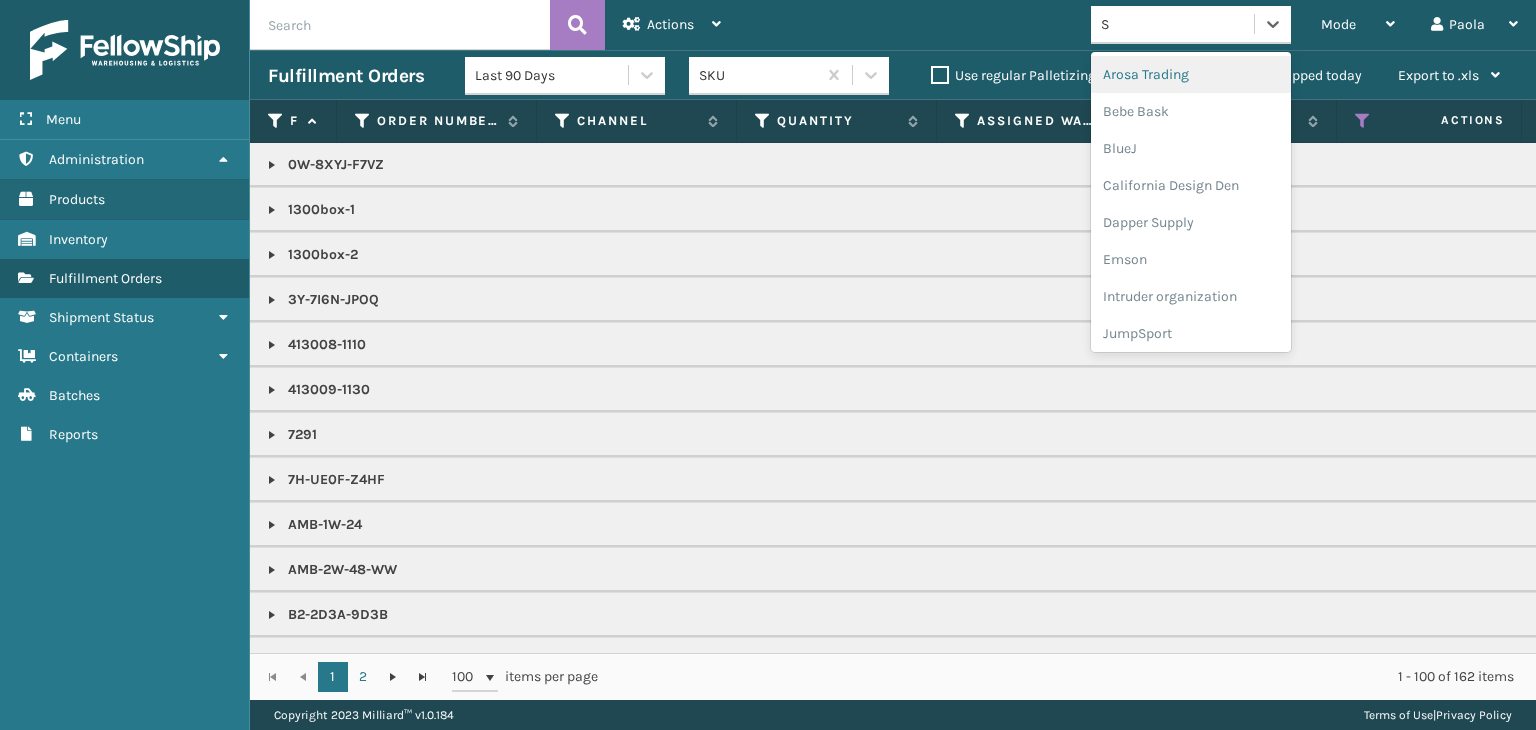 type on "SL" 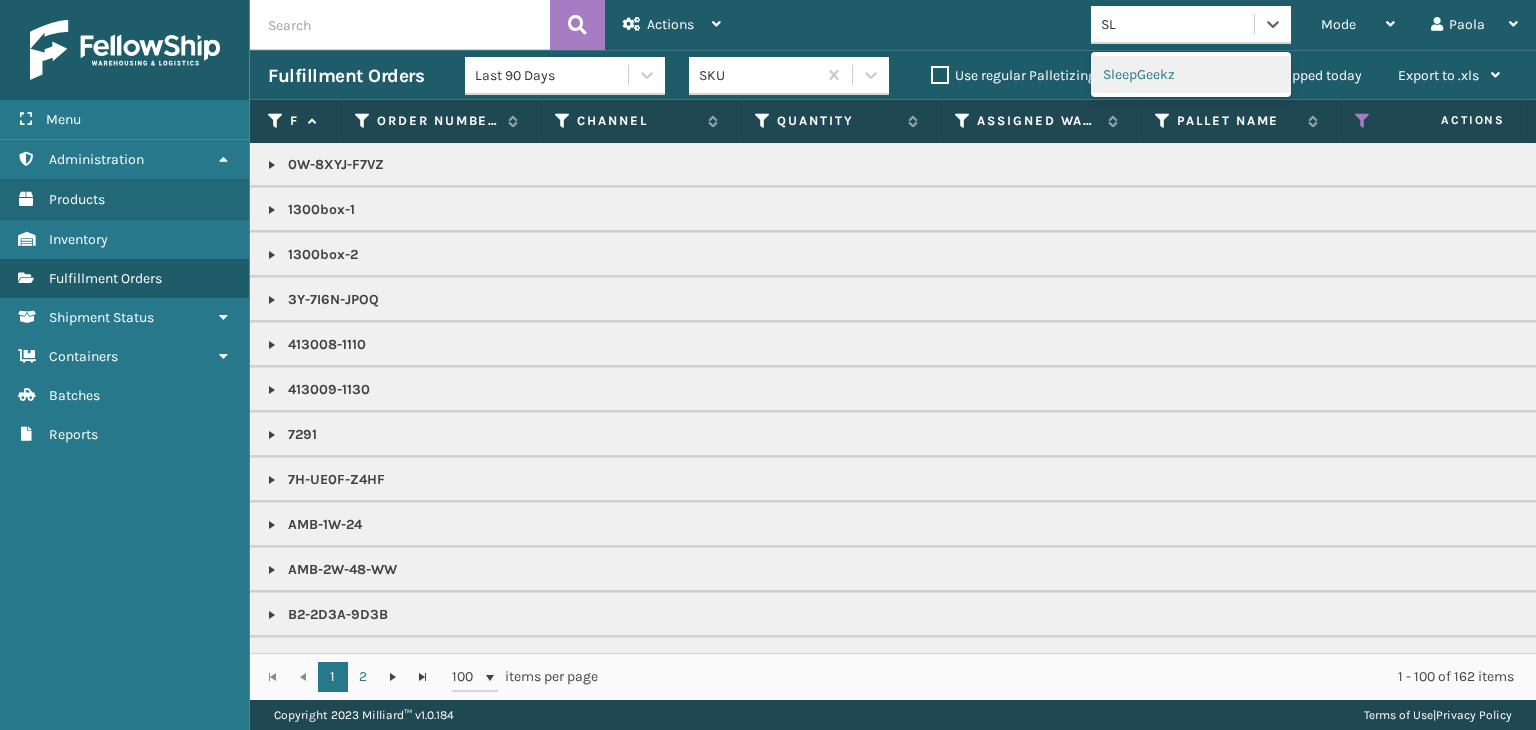 click on "SleepGeekz" at bounding box center [1191, 74] 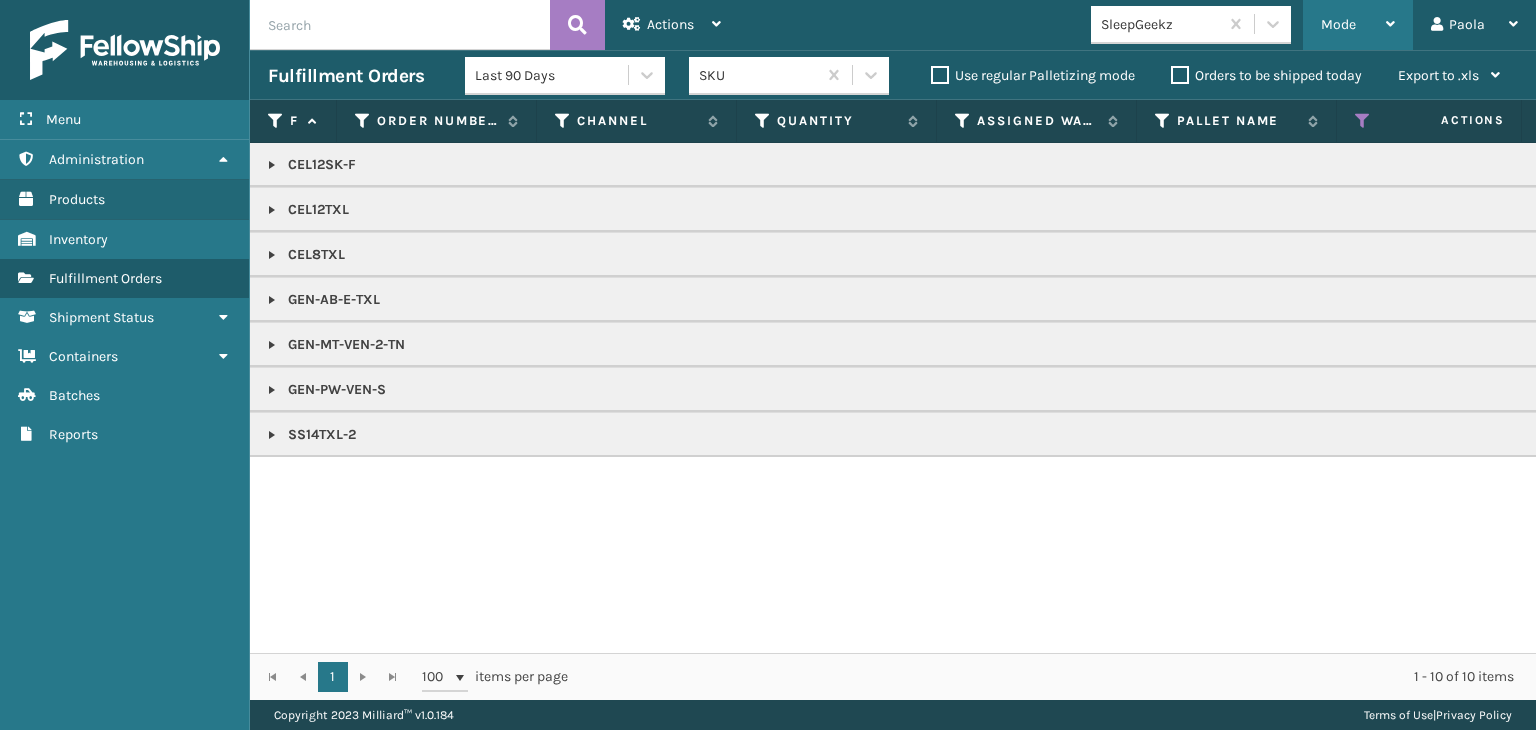 click on "Mode" at bounding box center (1338, 24) 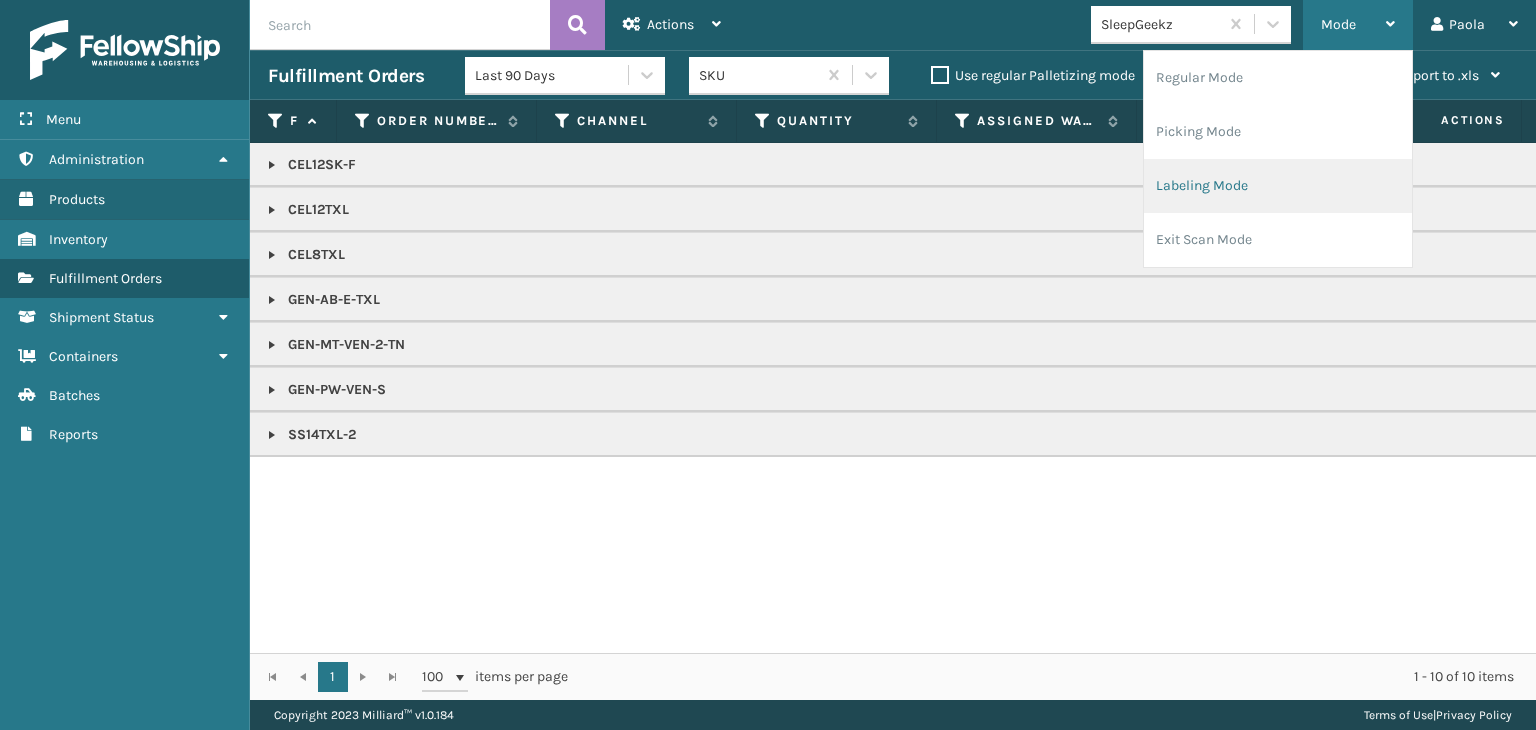 click on "Labeling Mode" at bounding box center [1278, 186] 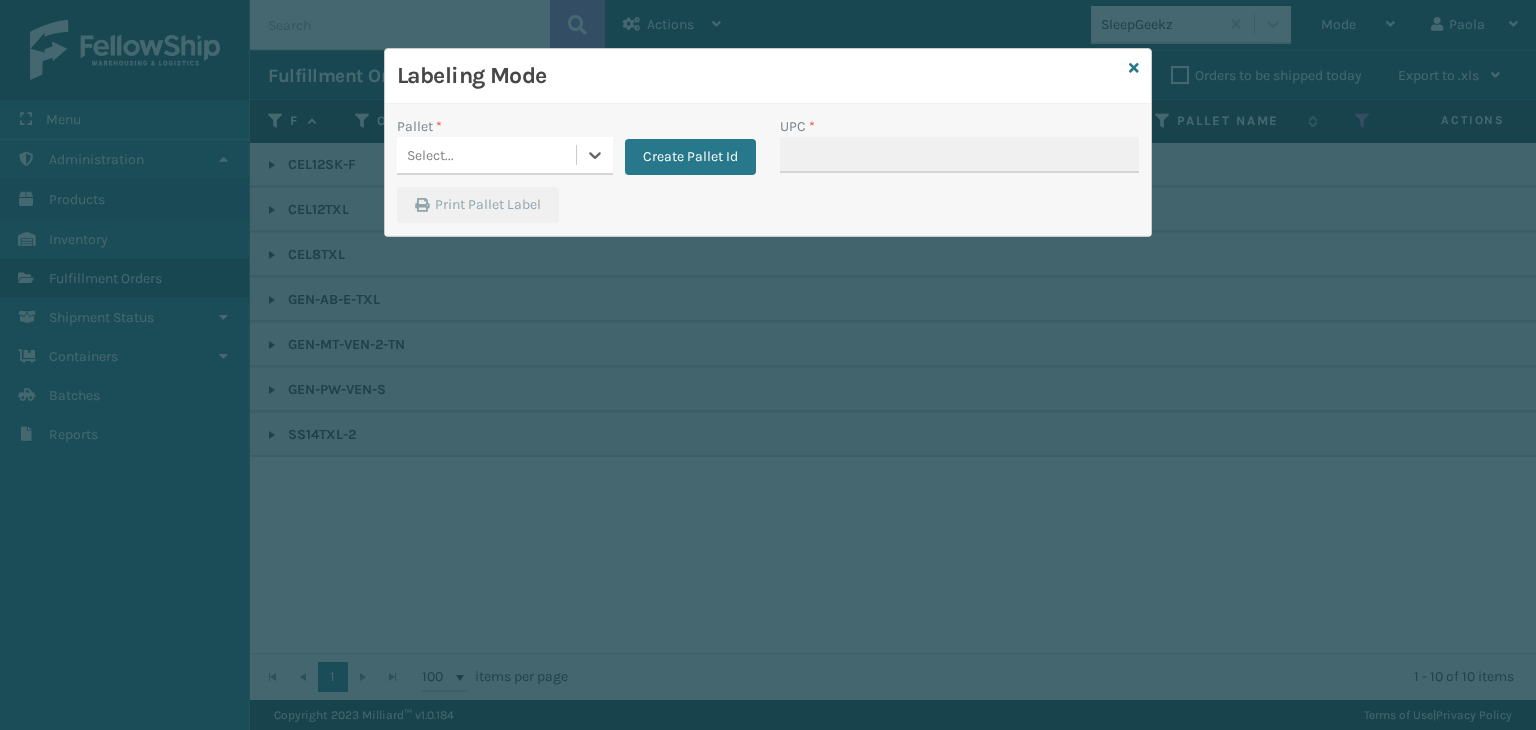 click on "Select..." at bounding box center [486, 155] 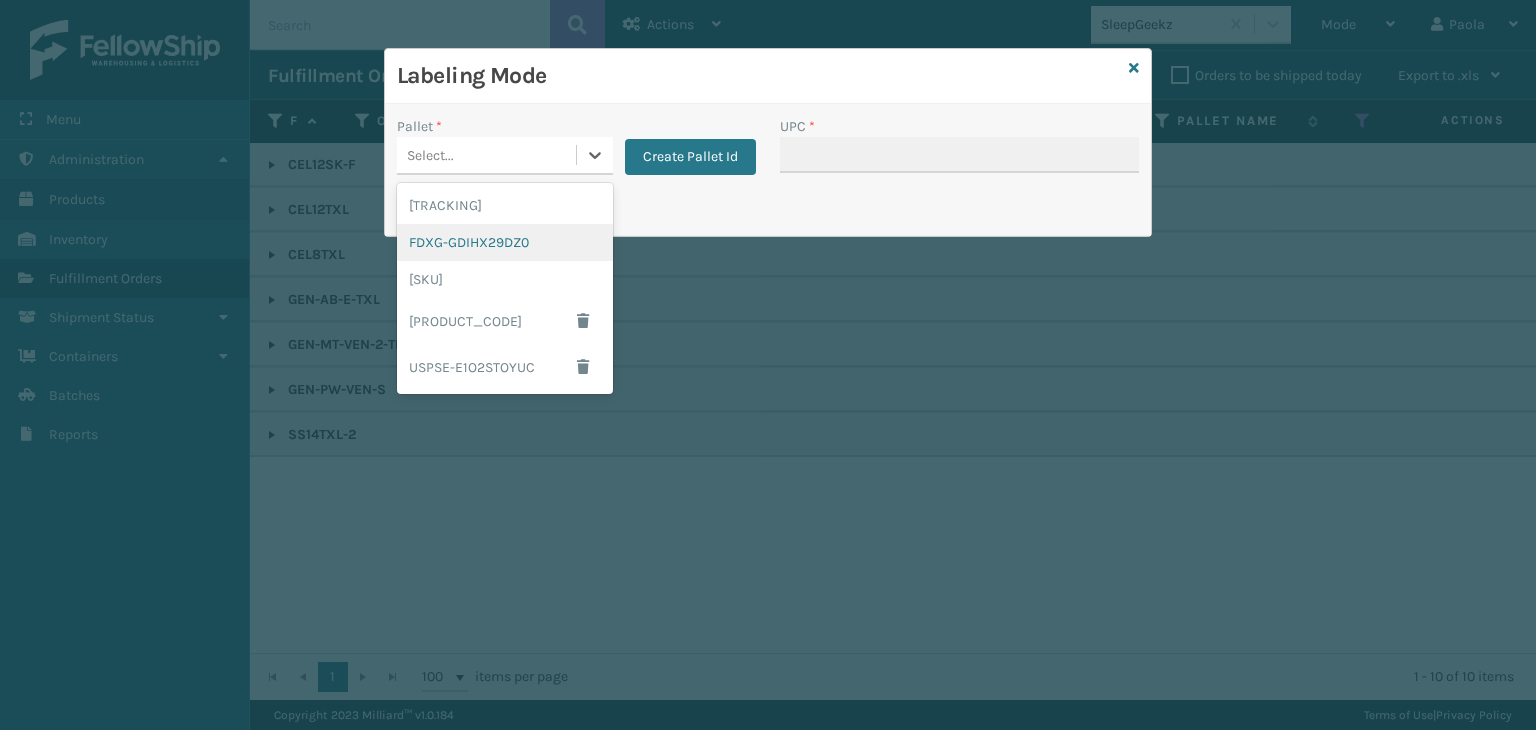 drag, startPoint x: 502, startPoint y: 241, endPoint x: 829, endPoint y: 166, distance: 335.4907 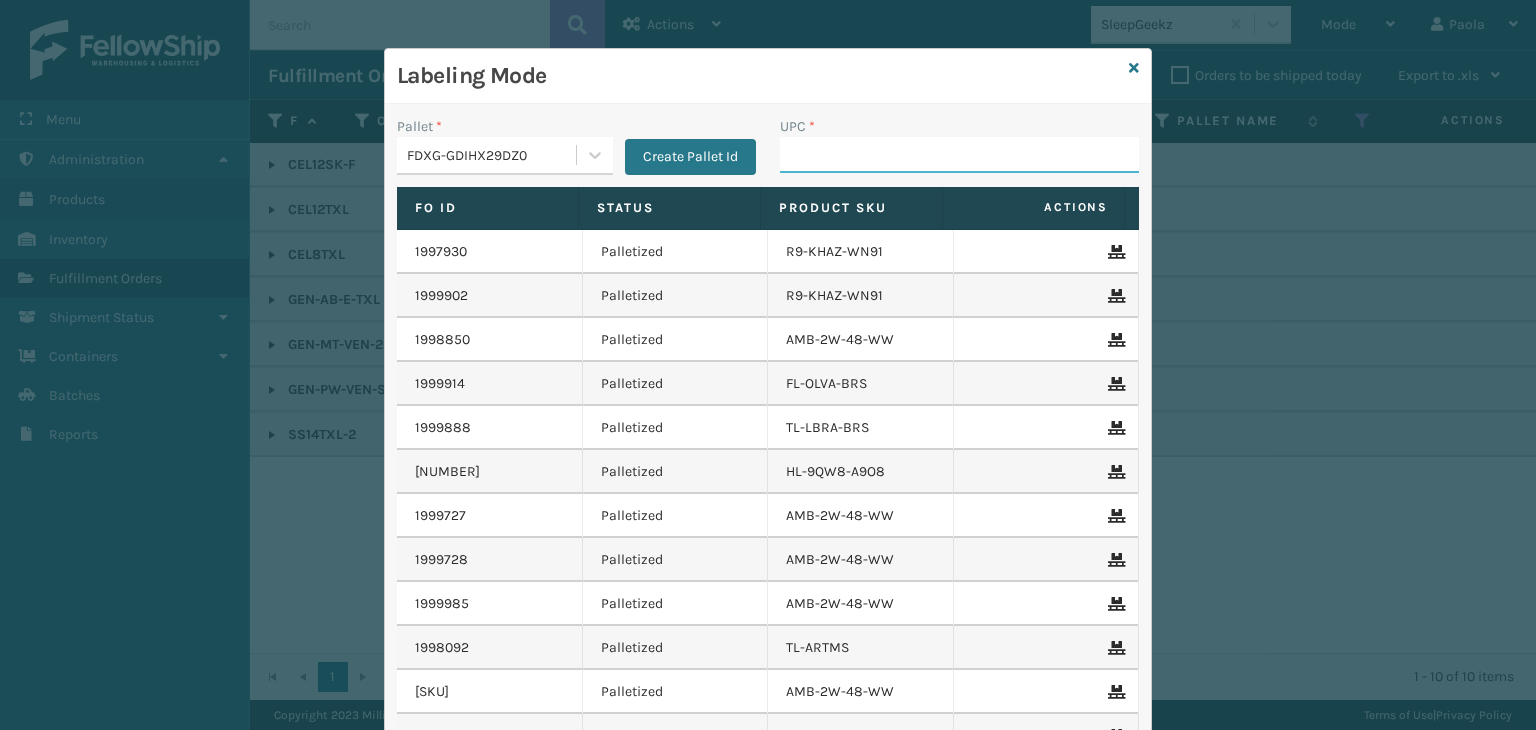 drag, startPoint x: 846, startPoint y: 158, endPoint x: 834, endPoint y: 165, distance: 13.892444 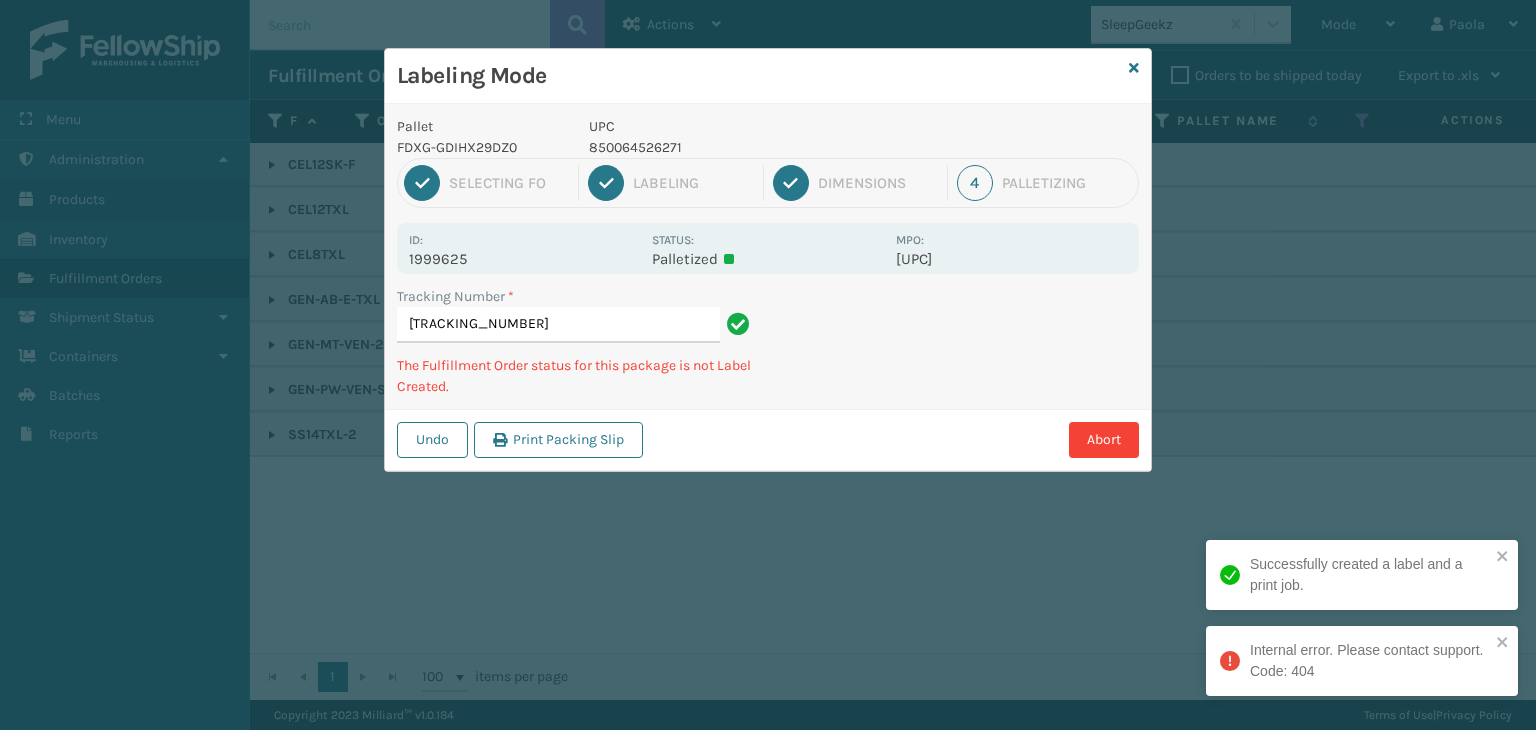 type on "[TRACKING_NUMBER]" 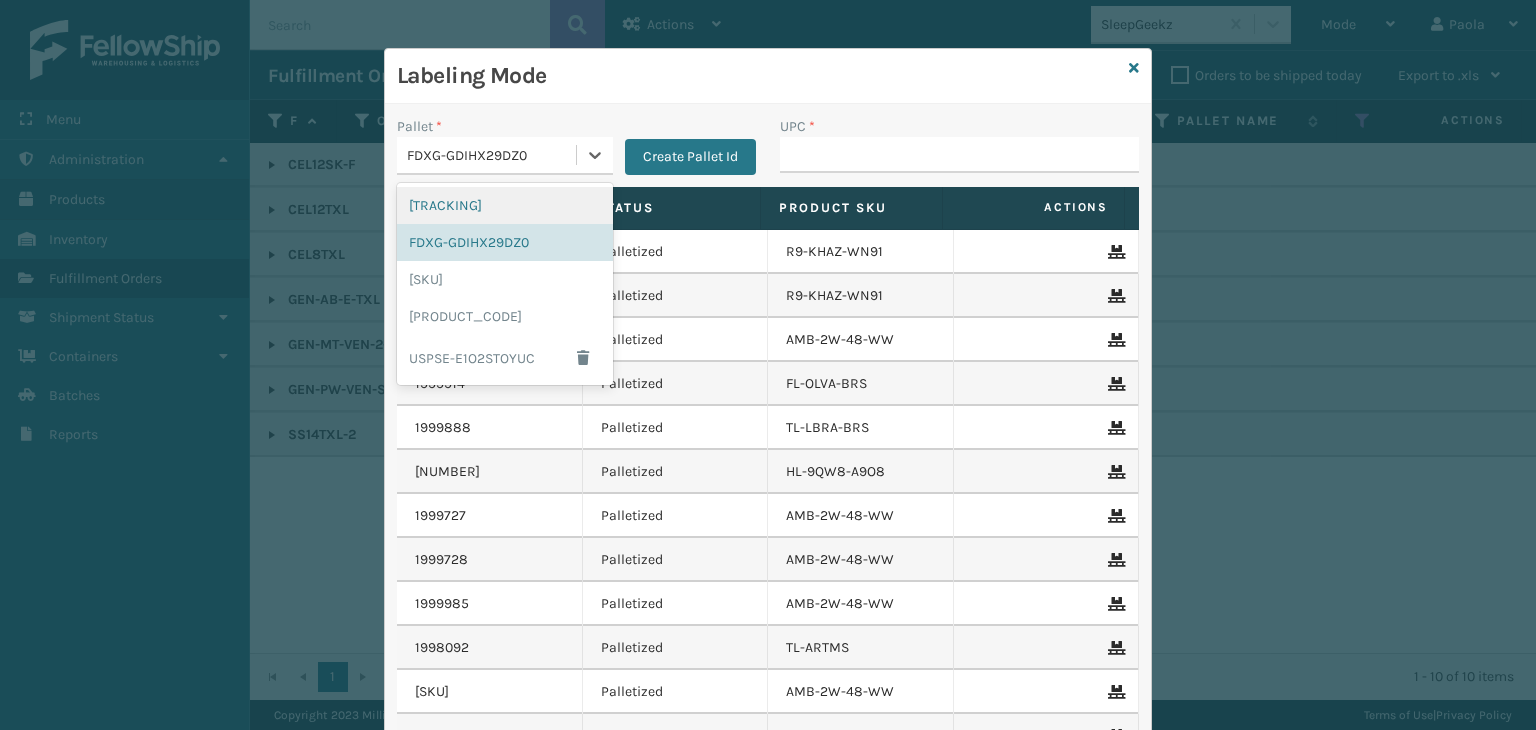 click on "FDXG-GDIHX29DZ0" at bounding box center (492, 155) 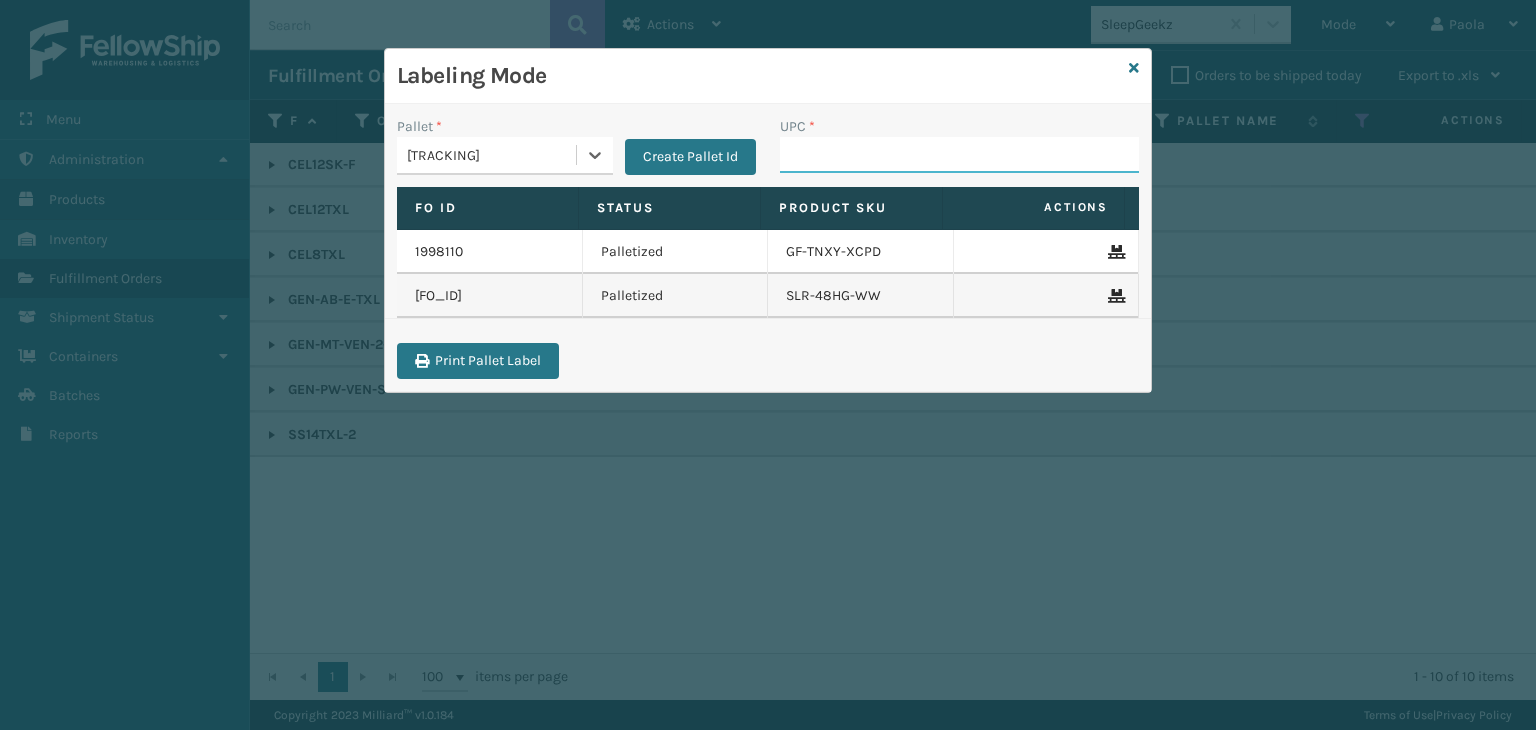 click on "UPC   *" at bounding box center [959, 155] 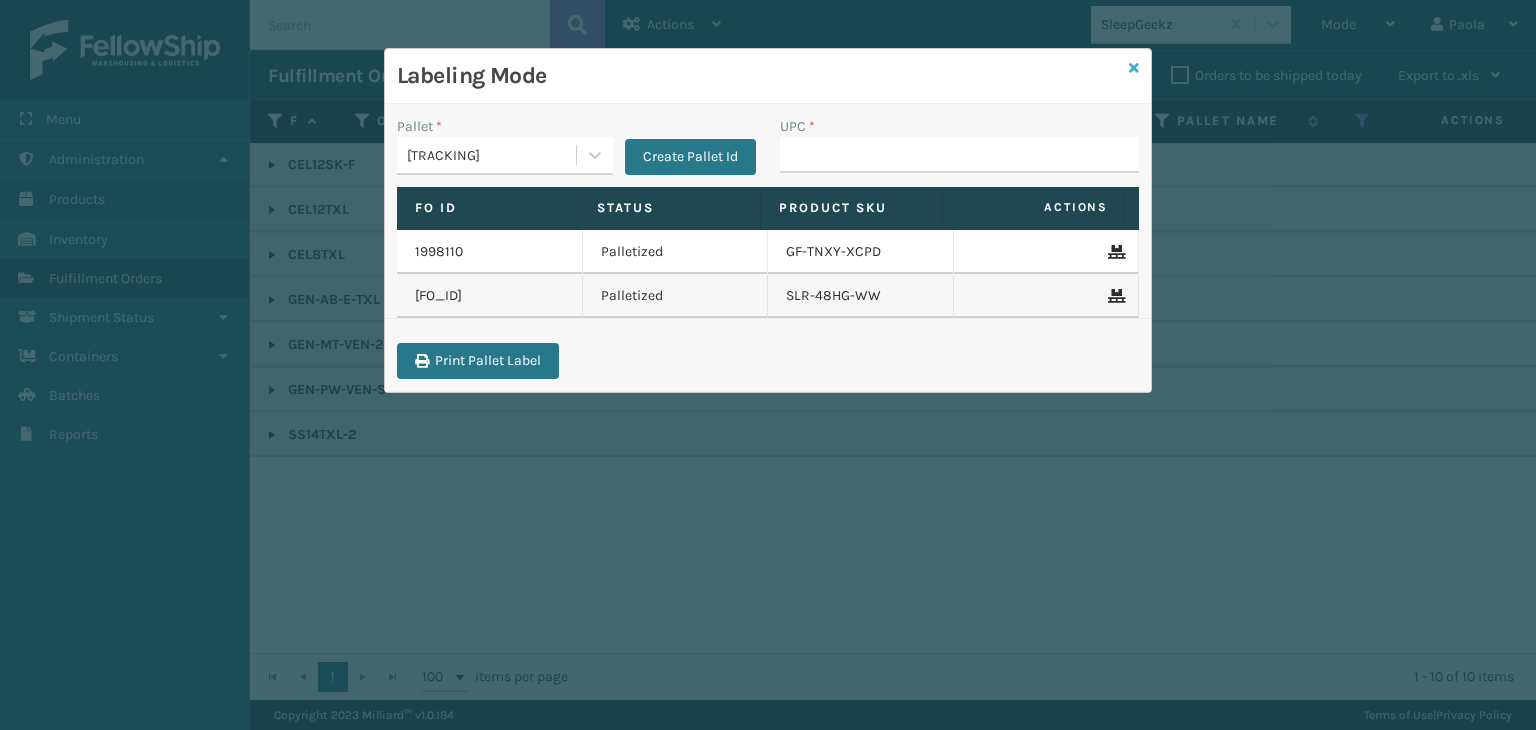 click at bounding box center (1134, 68) 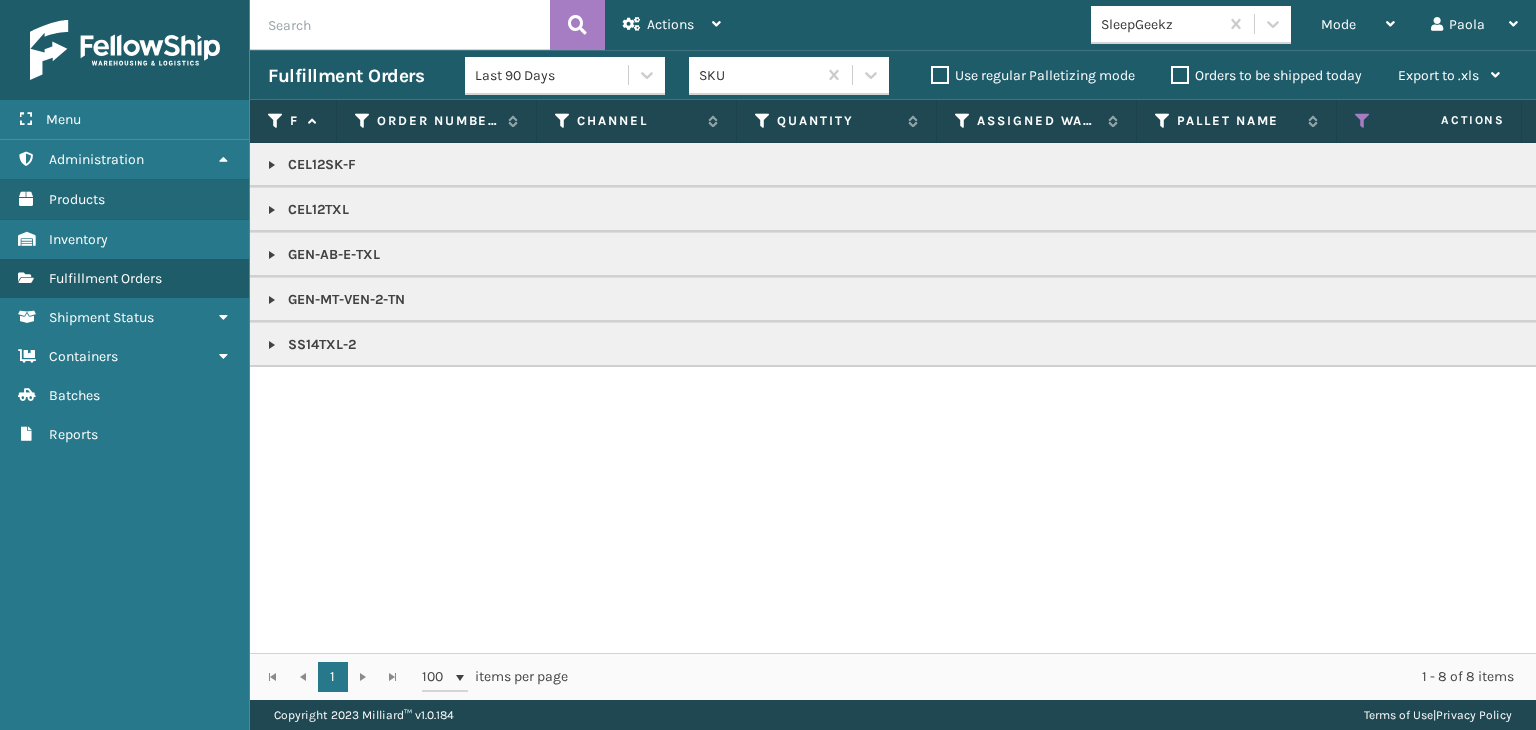 click at bounding box center [272, 300] 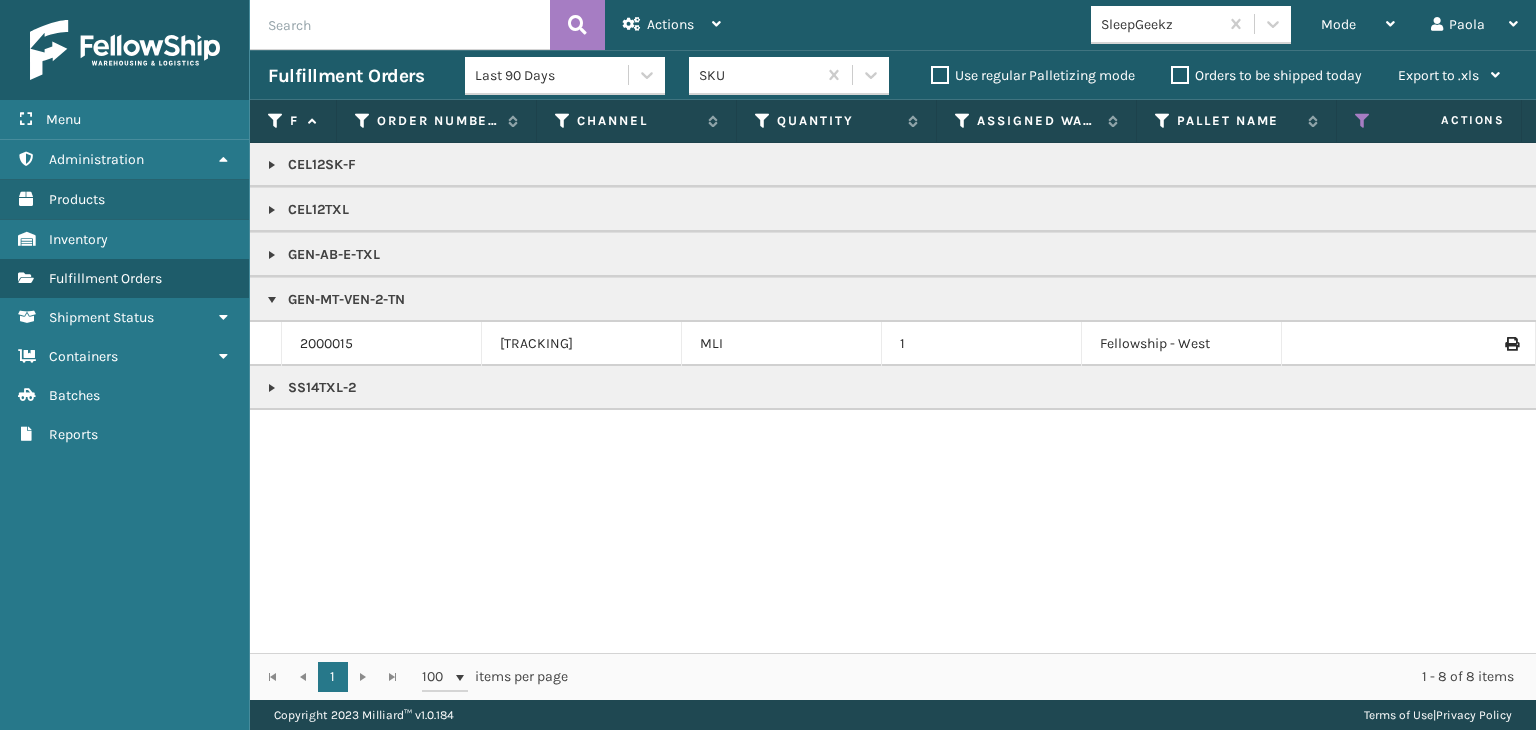 scroll, scrollTop: 0, scrollLeft: 128, axis: horizontal 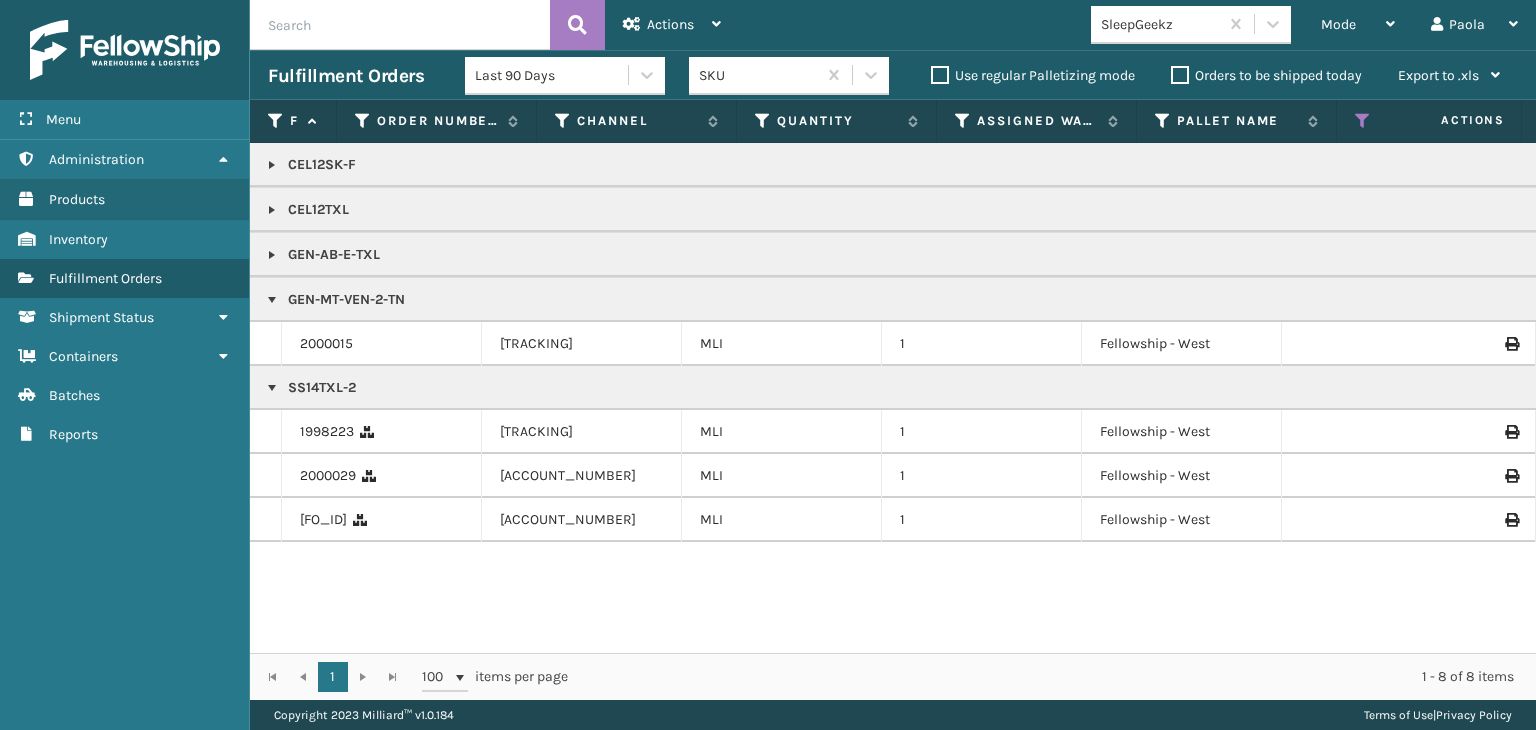 click at bounding box center (272, 255) 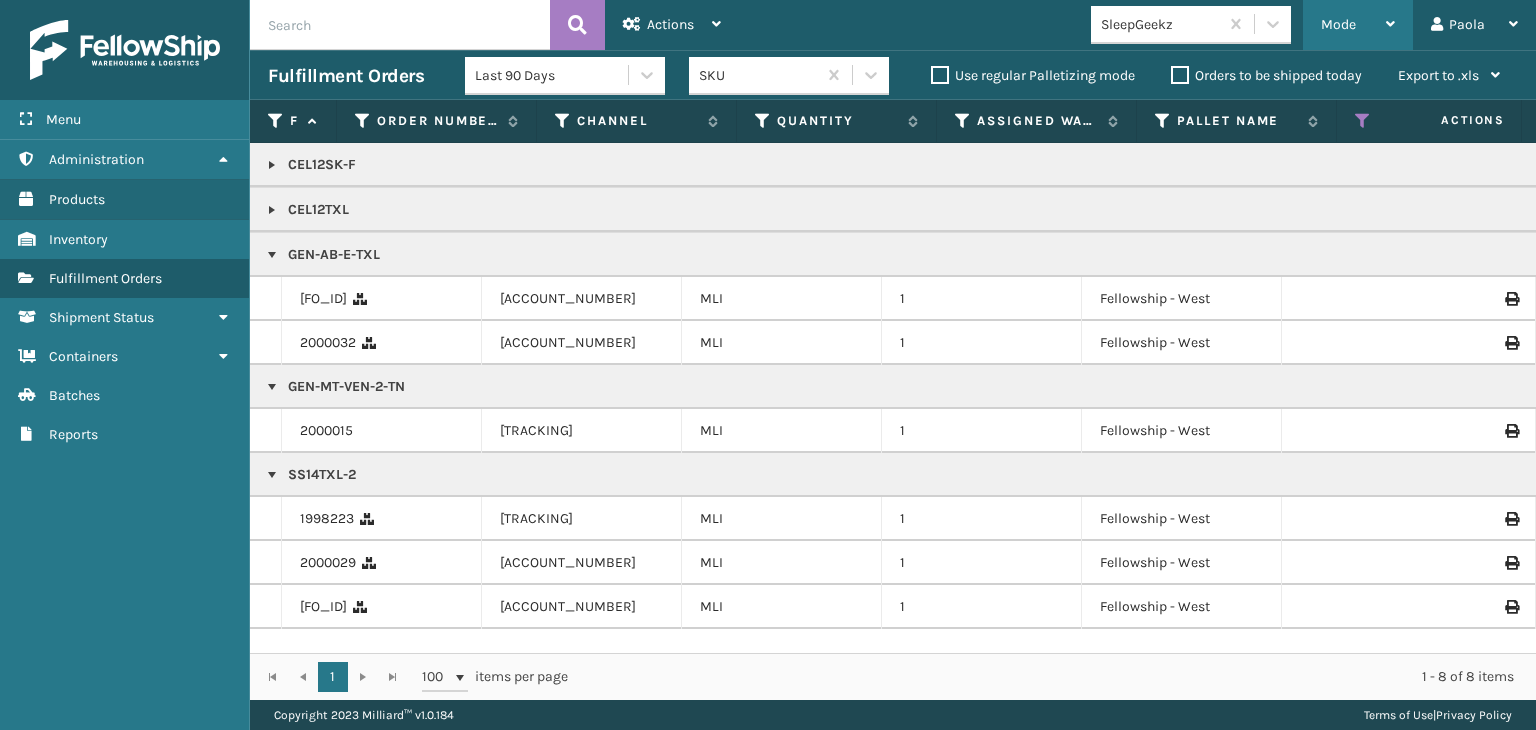 click on "Mode" at bounding box center (1338, 24) 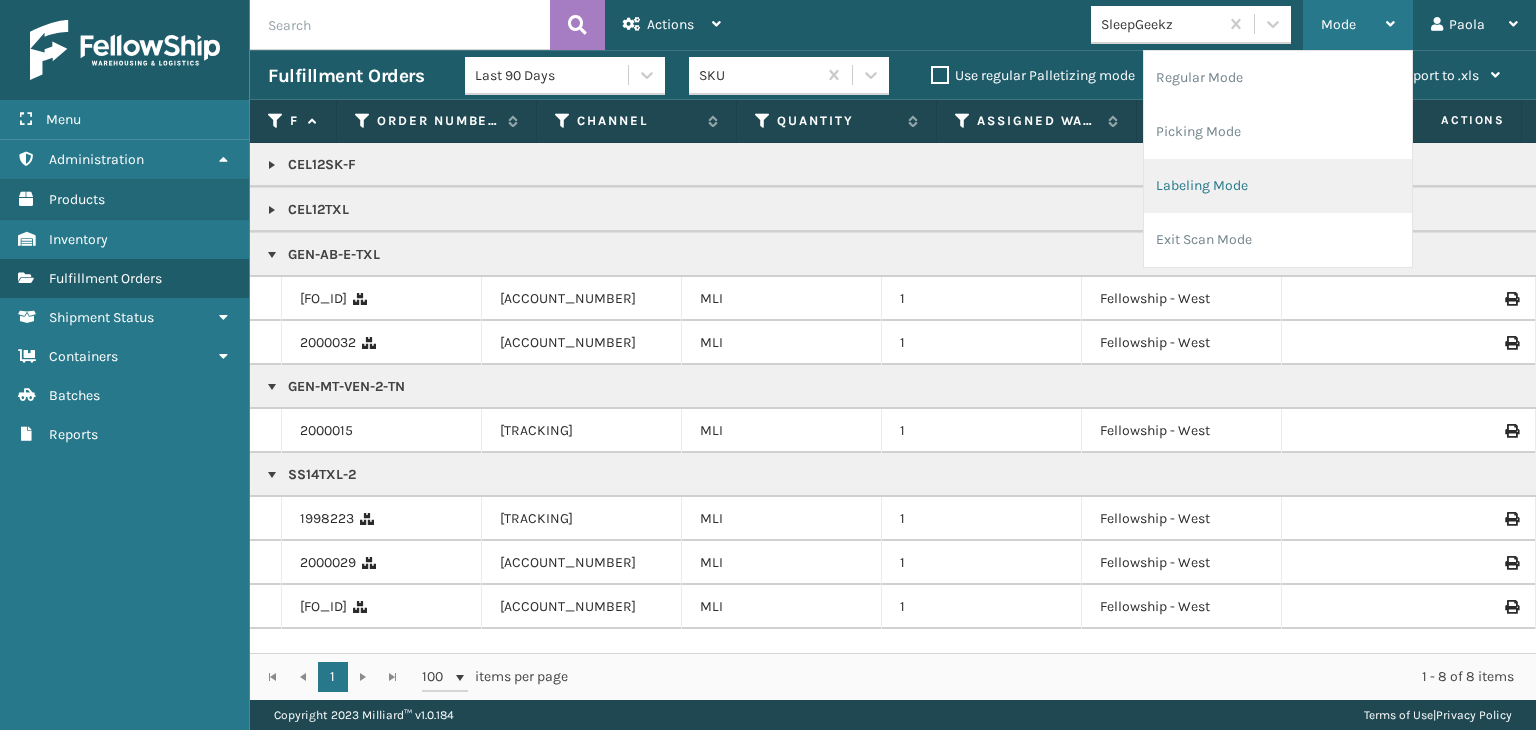 click on "Labeling Mode" at bounding box center [1278, 186] 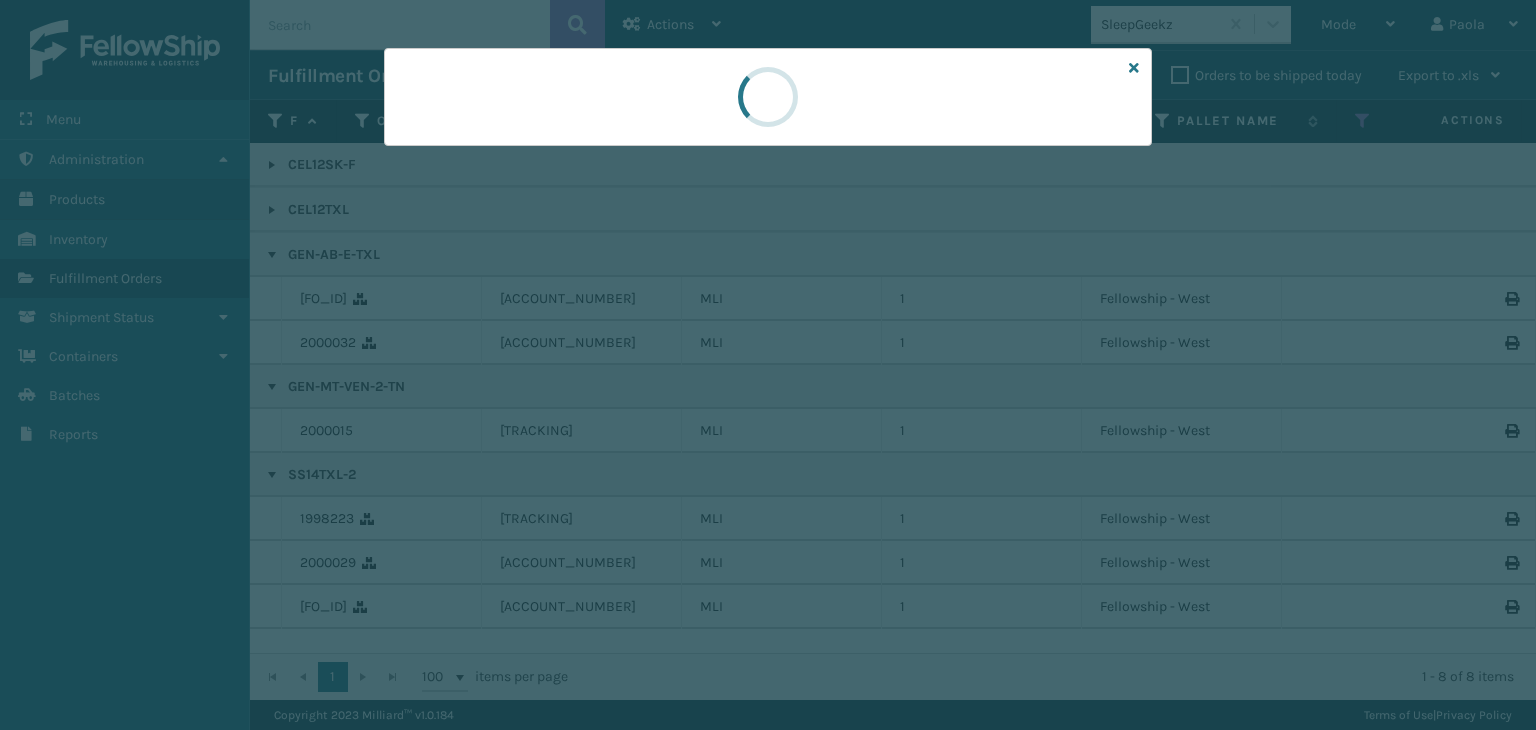 click at bounding box center (768, 365) 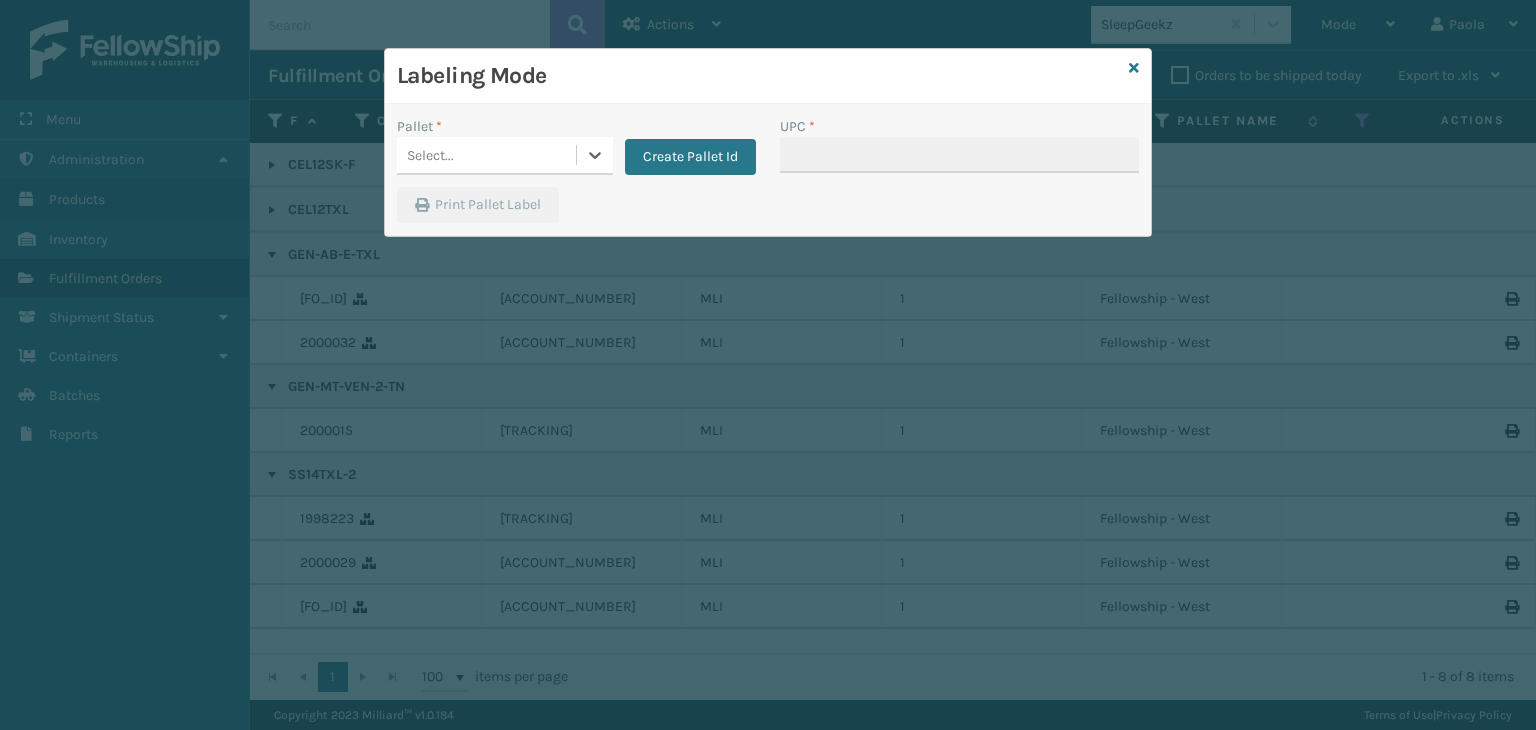 click on "Select..." at bounding box center (486, 155) 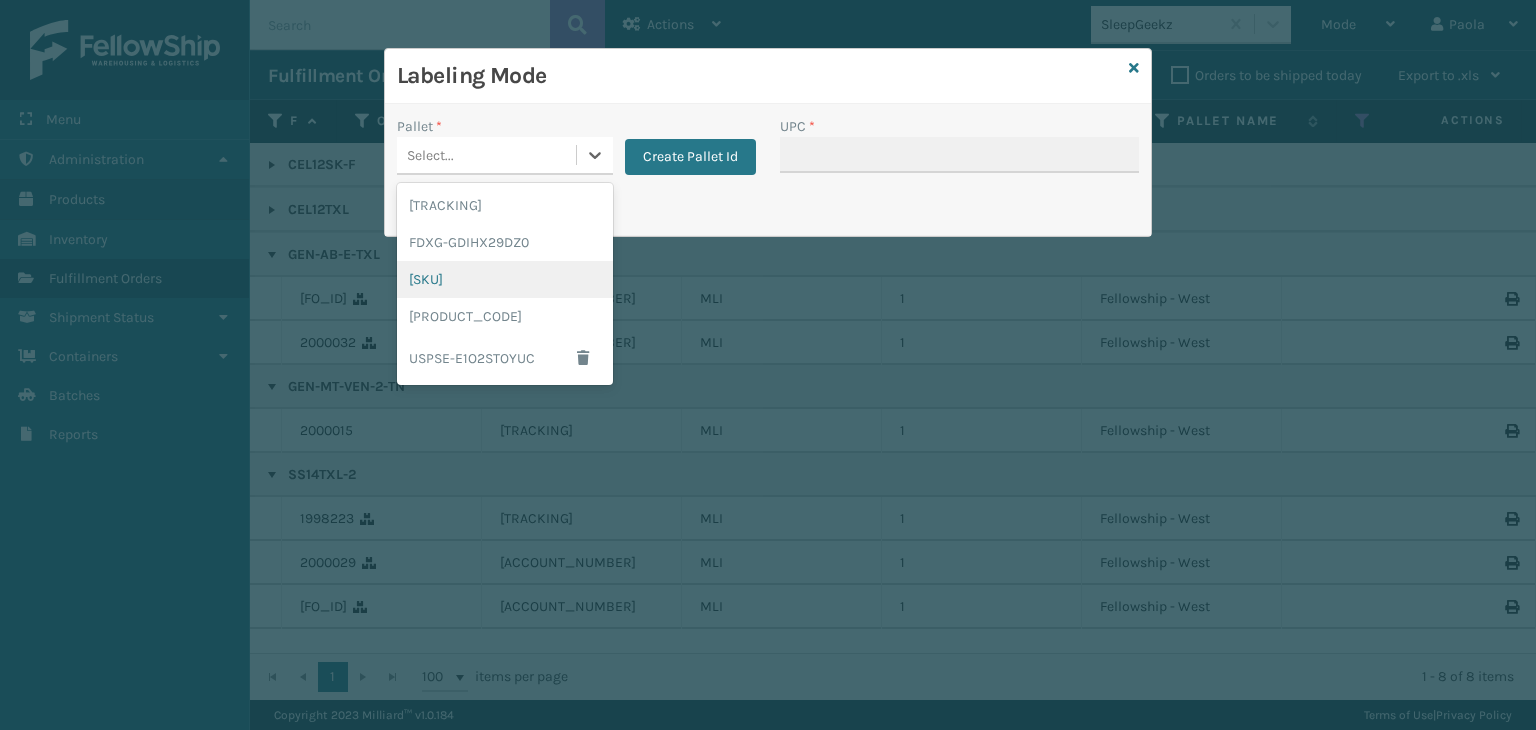 click on "[SKU]" at bounding box center (505, 279) 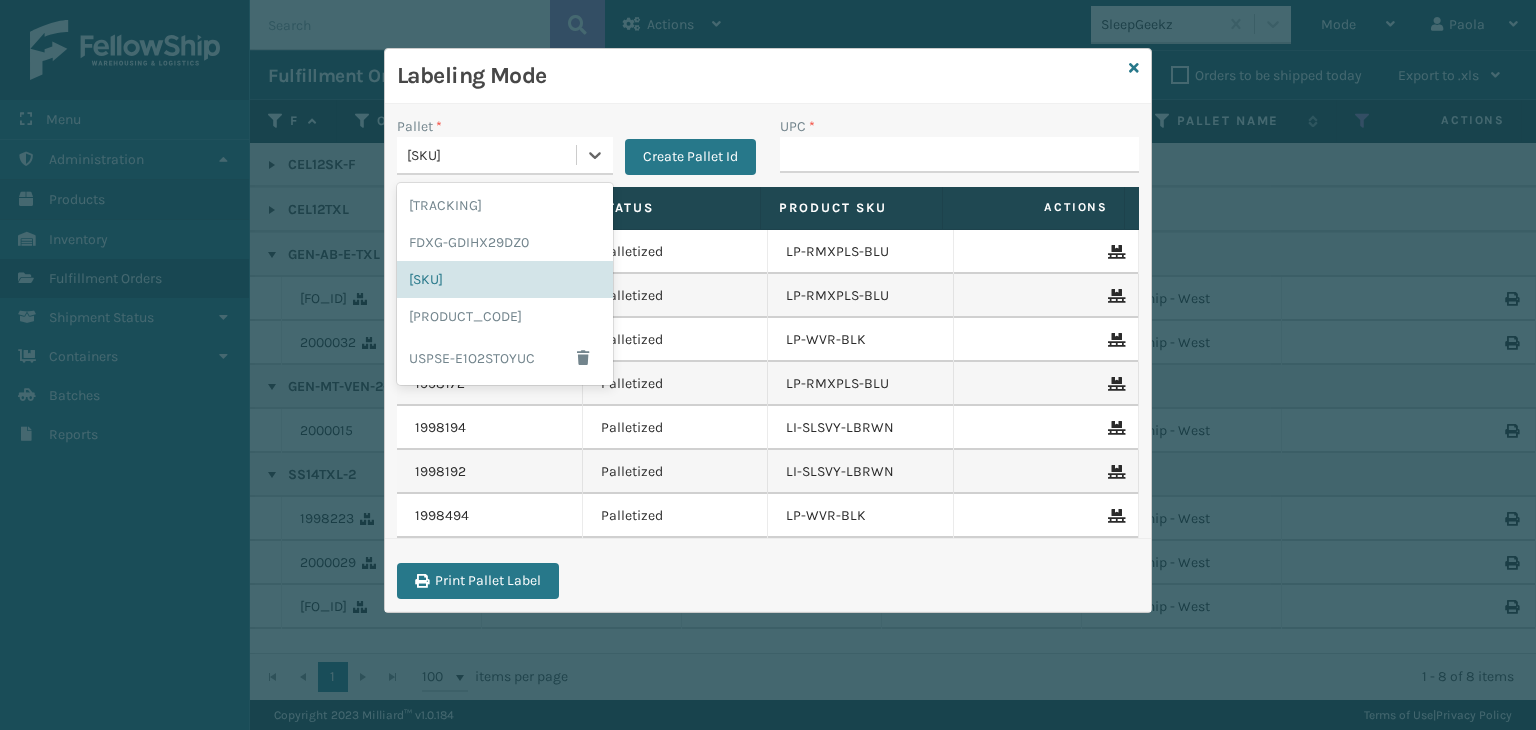click on "[SKU]" at bounding box center [492, 155] 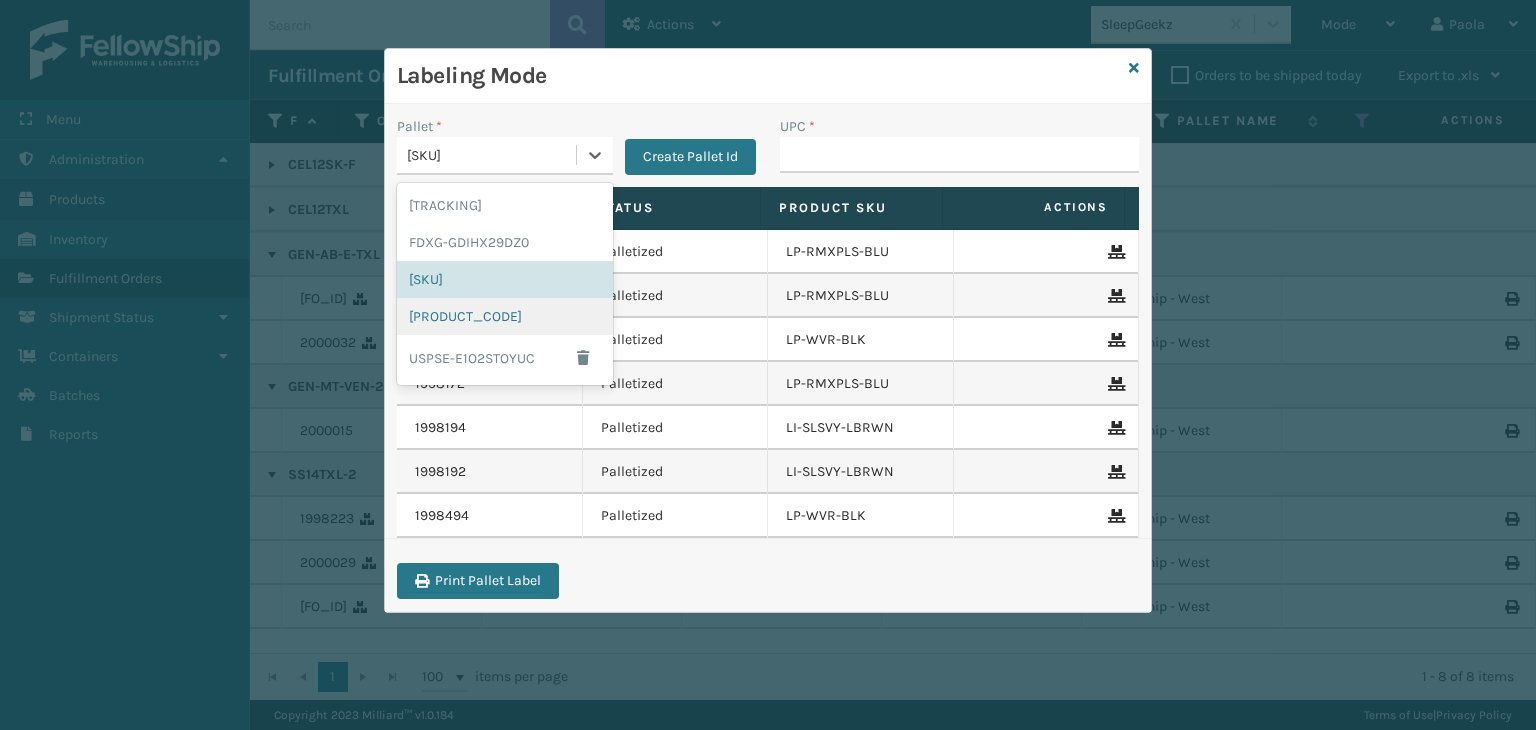 click on "[PRODUCT_CODE]" at bounding box center [505, 316] 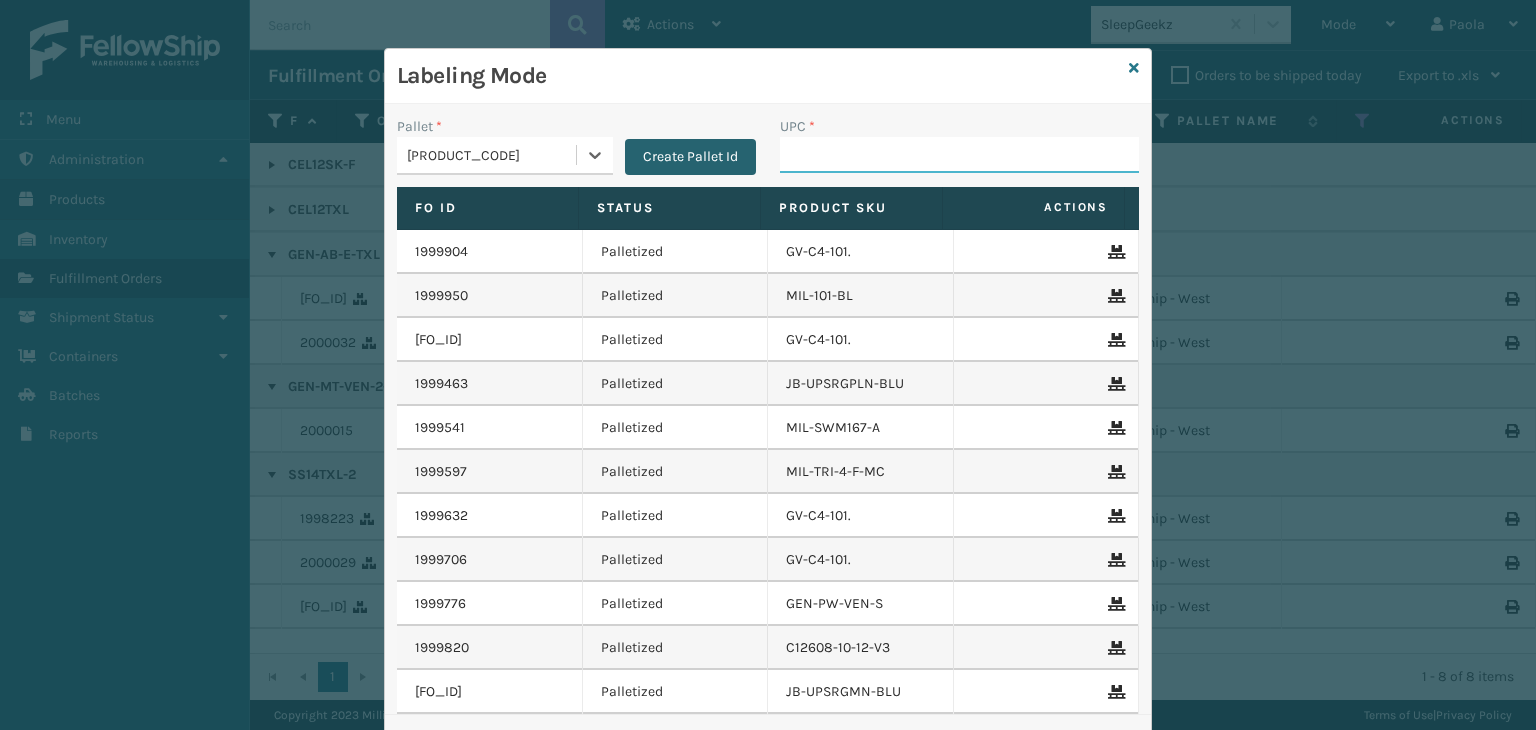 drag, startPoint x: 796, startPoint y: 145, endPoint x: 696, endPoint y: 141, distance: 100.07997 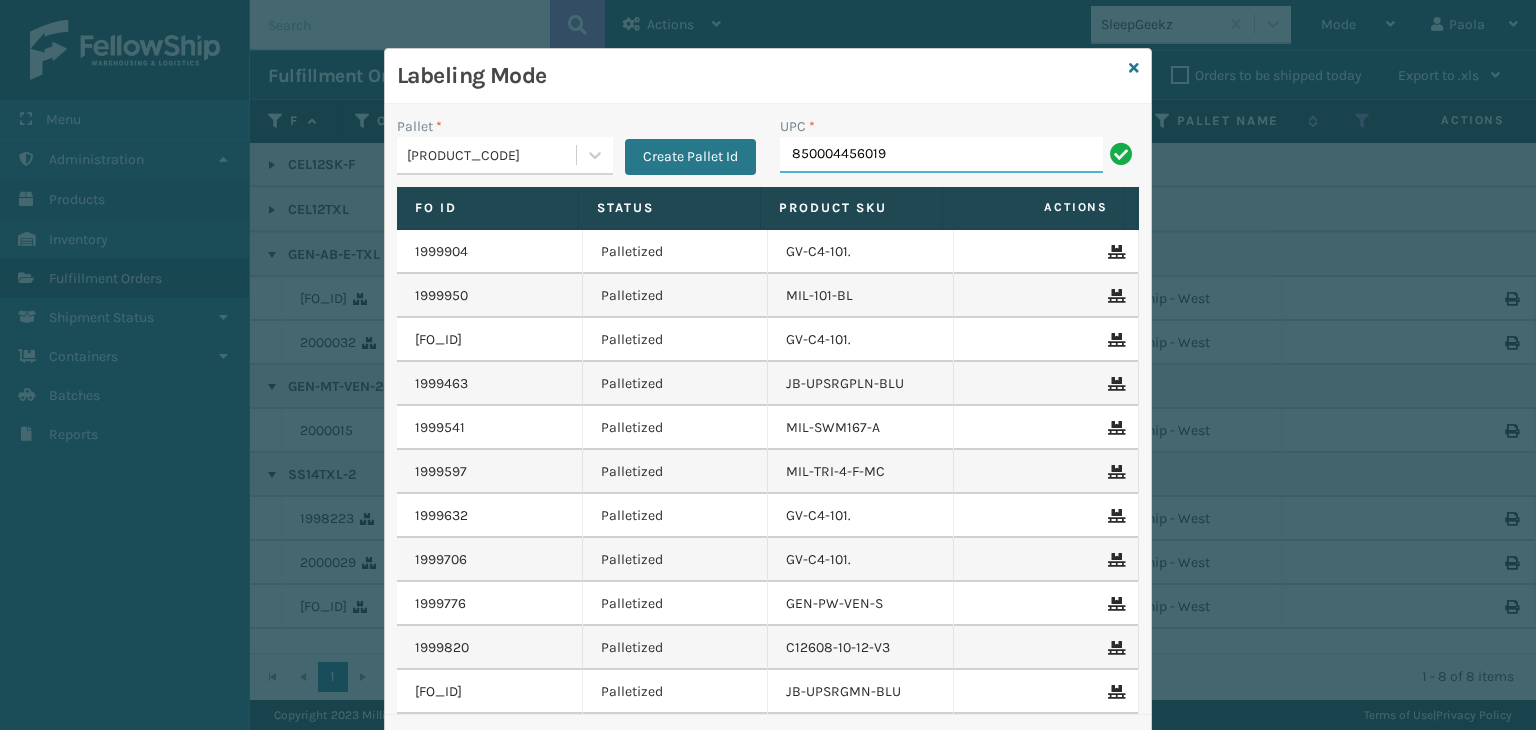 type on "850004456019" 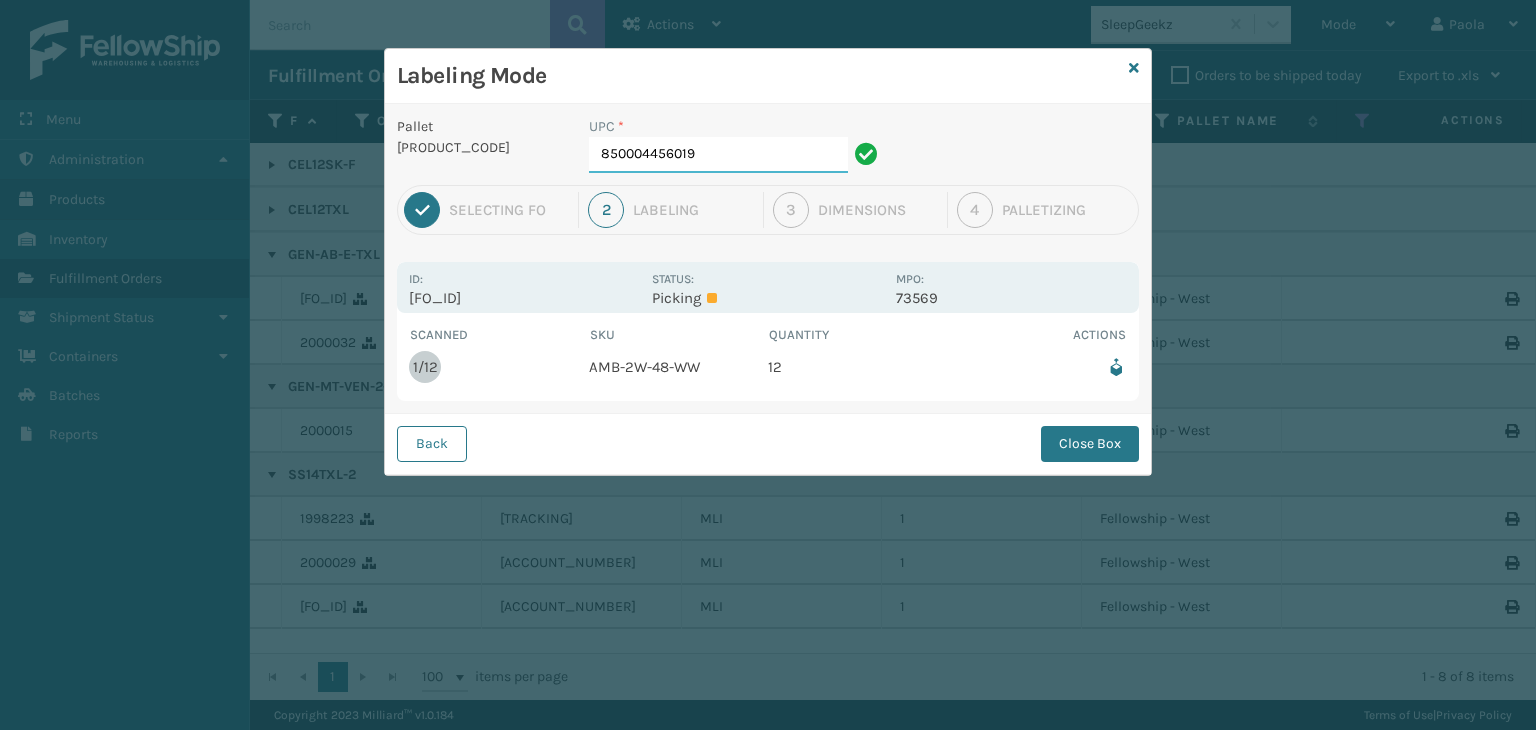 click on "850004456019" at bounding box center (718, 155) 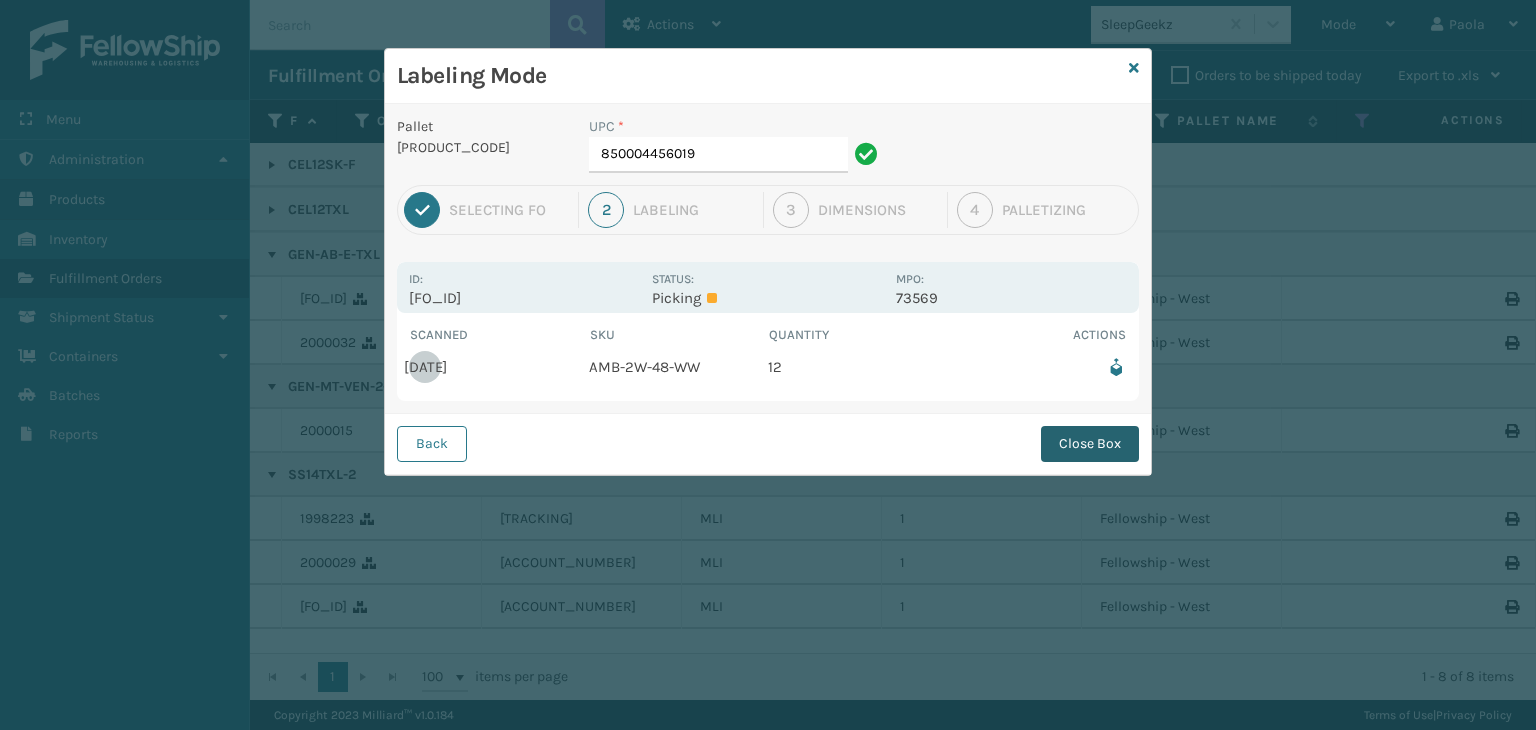 click on "Close Box" at bounding box center [1090, 444] 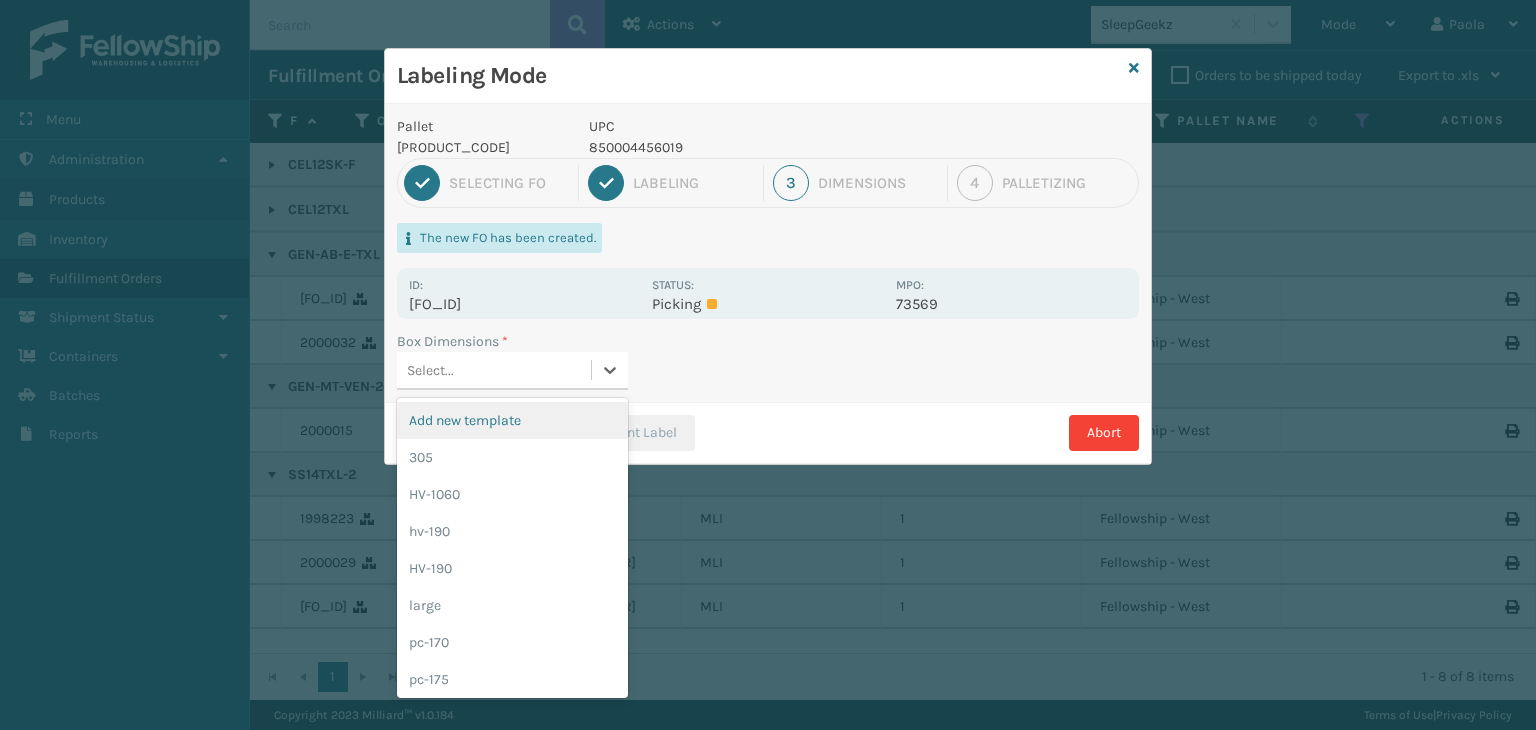 click on "Select..." at bounding box center (494, 370) 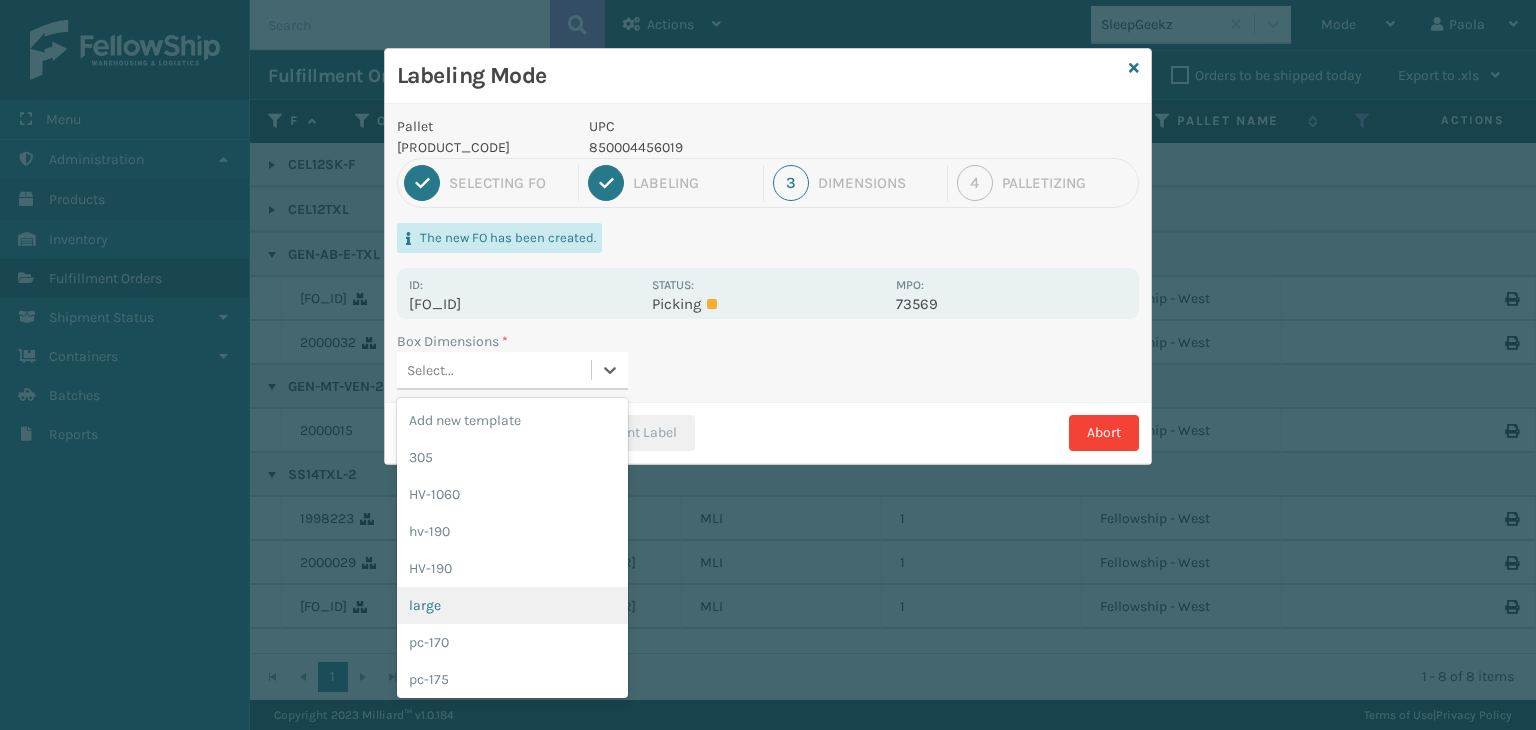 drag, startPoint x: 491, startPoint y: 593, endPoint x: 580, endPoint y: 489, distance: 136.88316 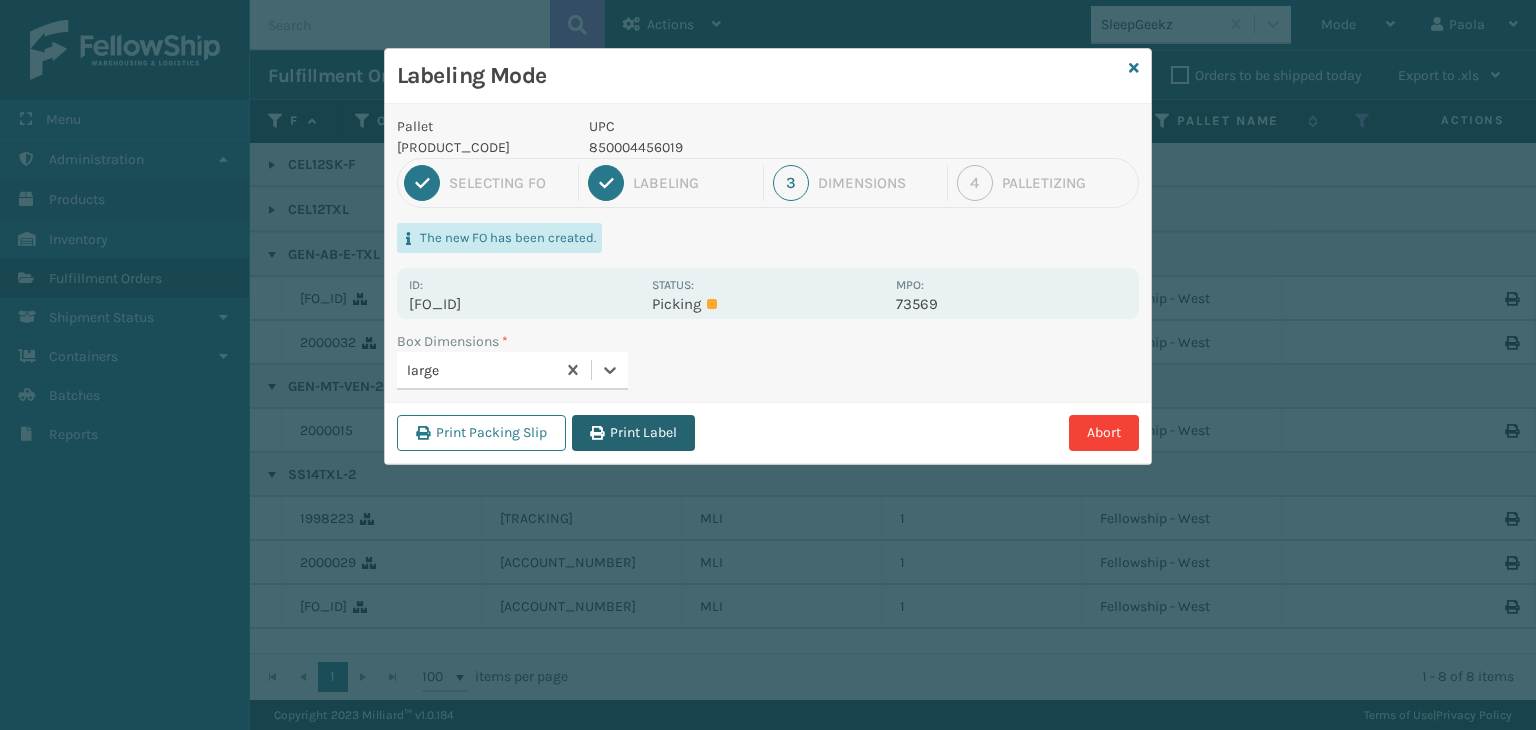click on "Print Label" at bounding box center (633, 433) 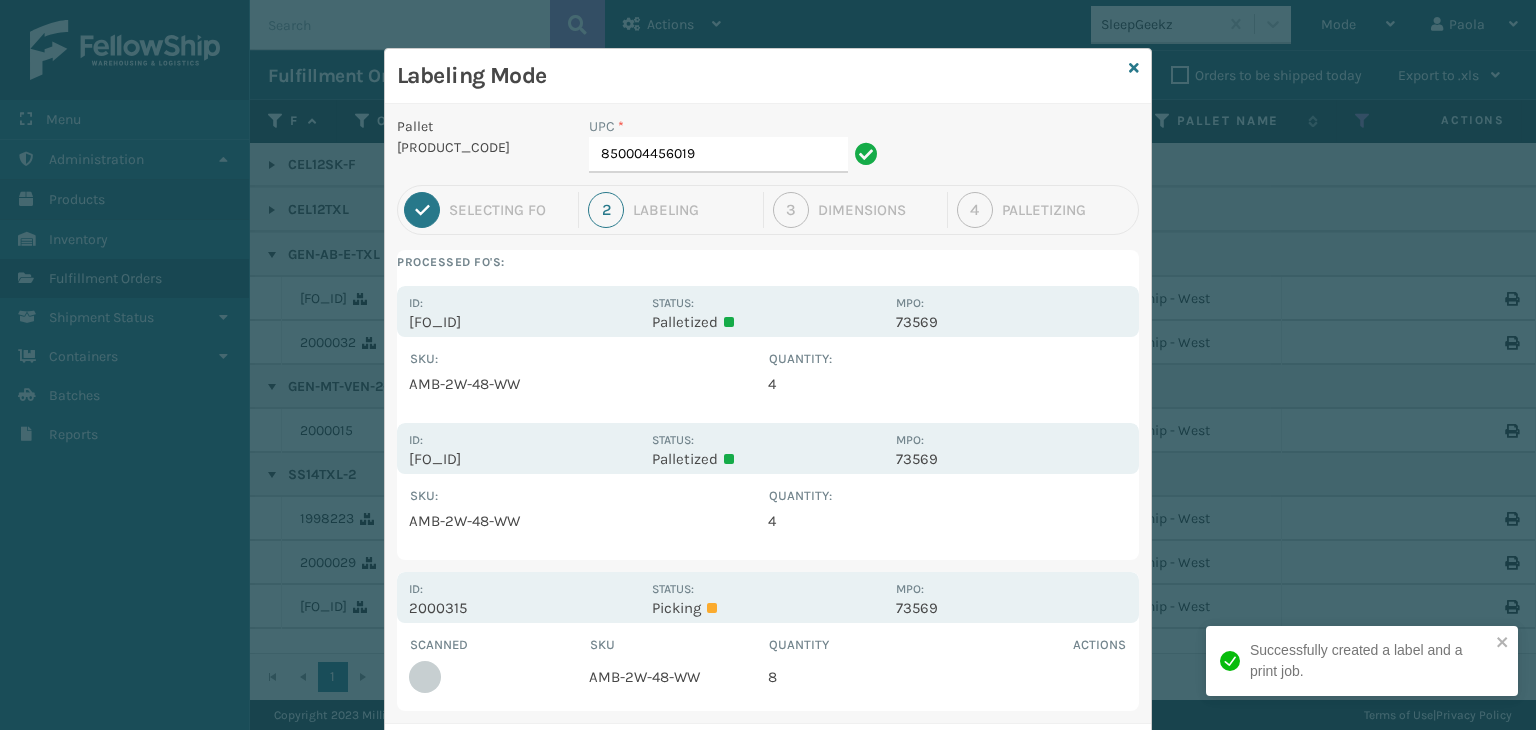 click on "Labeling Mode" at bounding box center (768, 76) 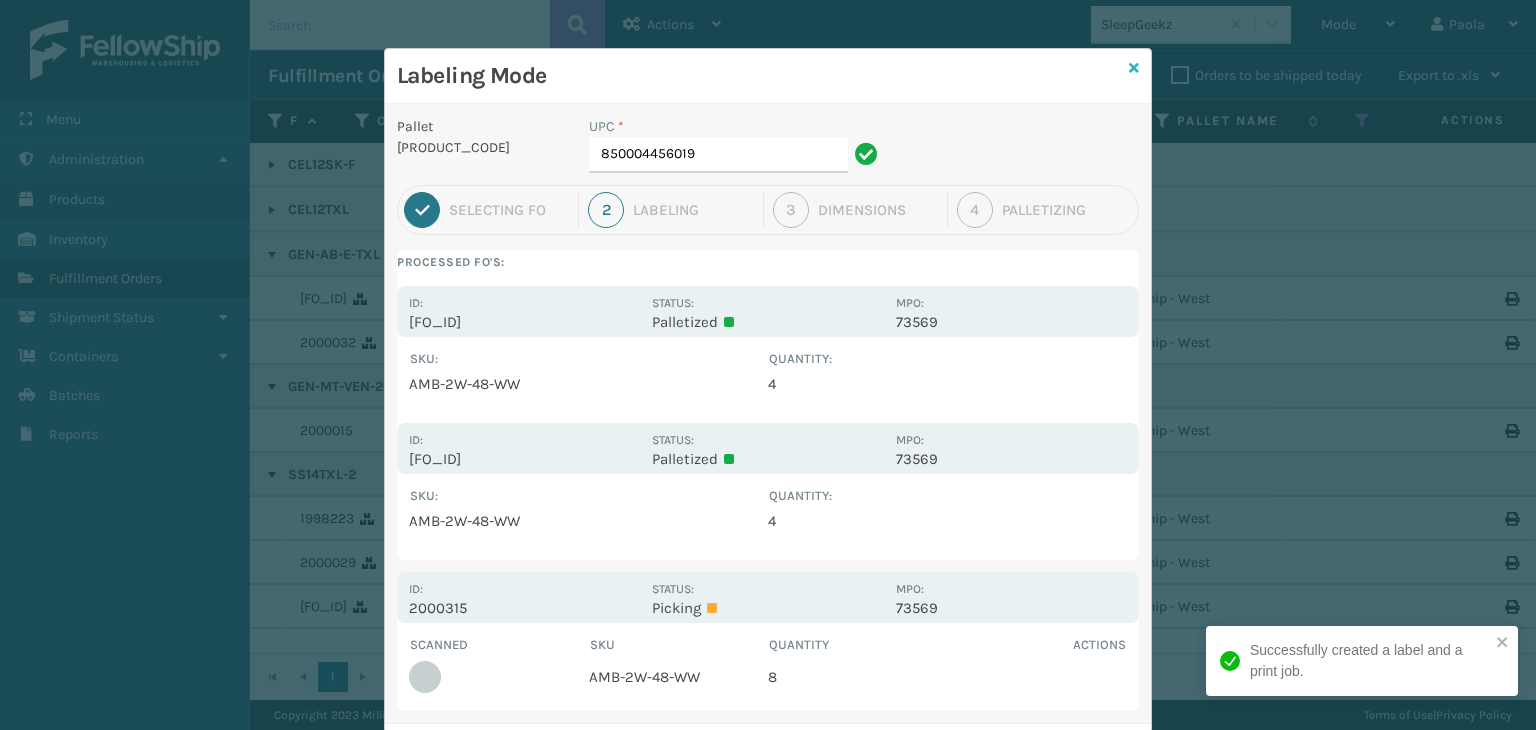 click at bounding box center (1134, 68) 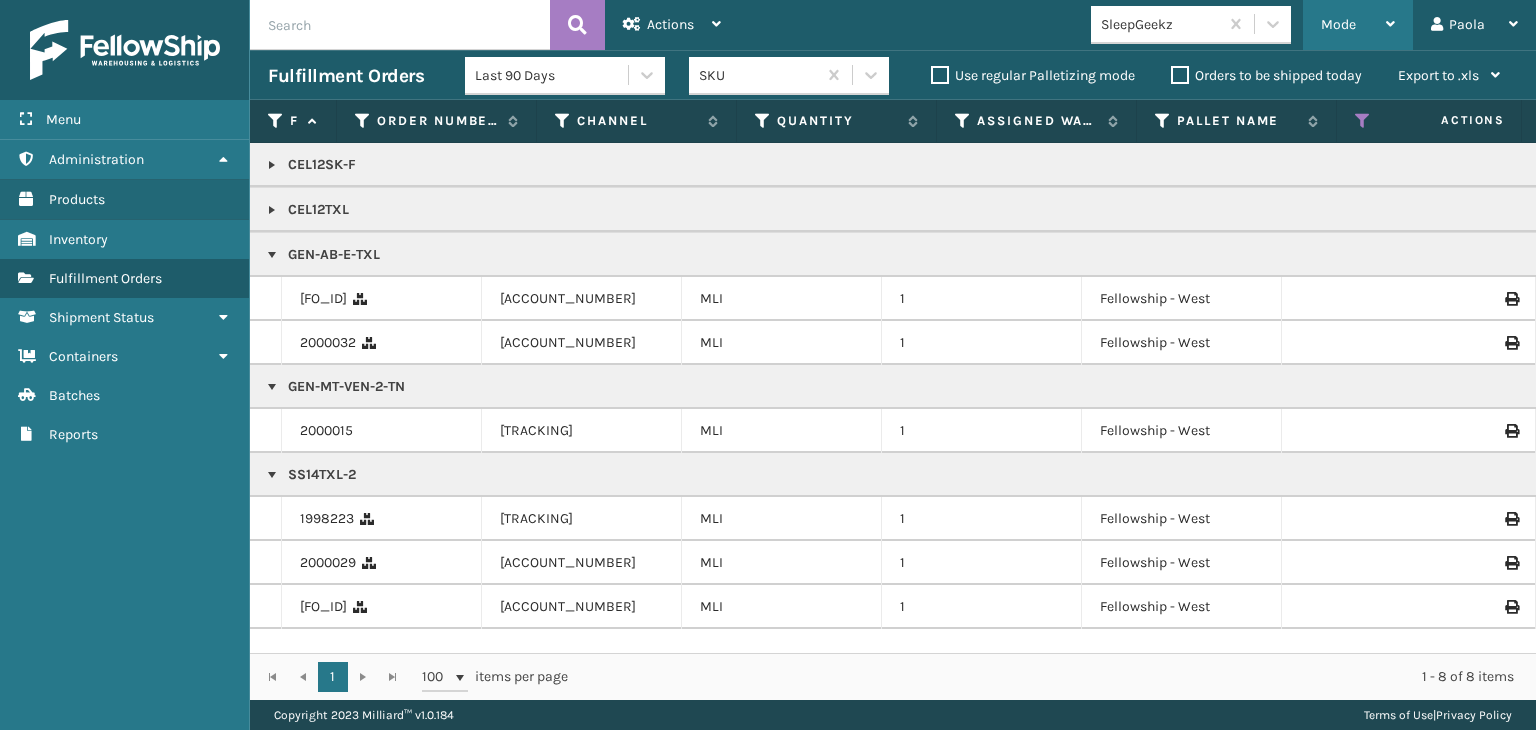 click on "Mode" at bounding box center (1358, 25) 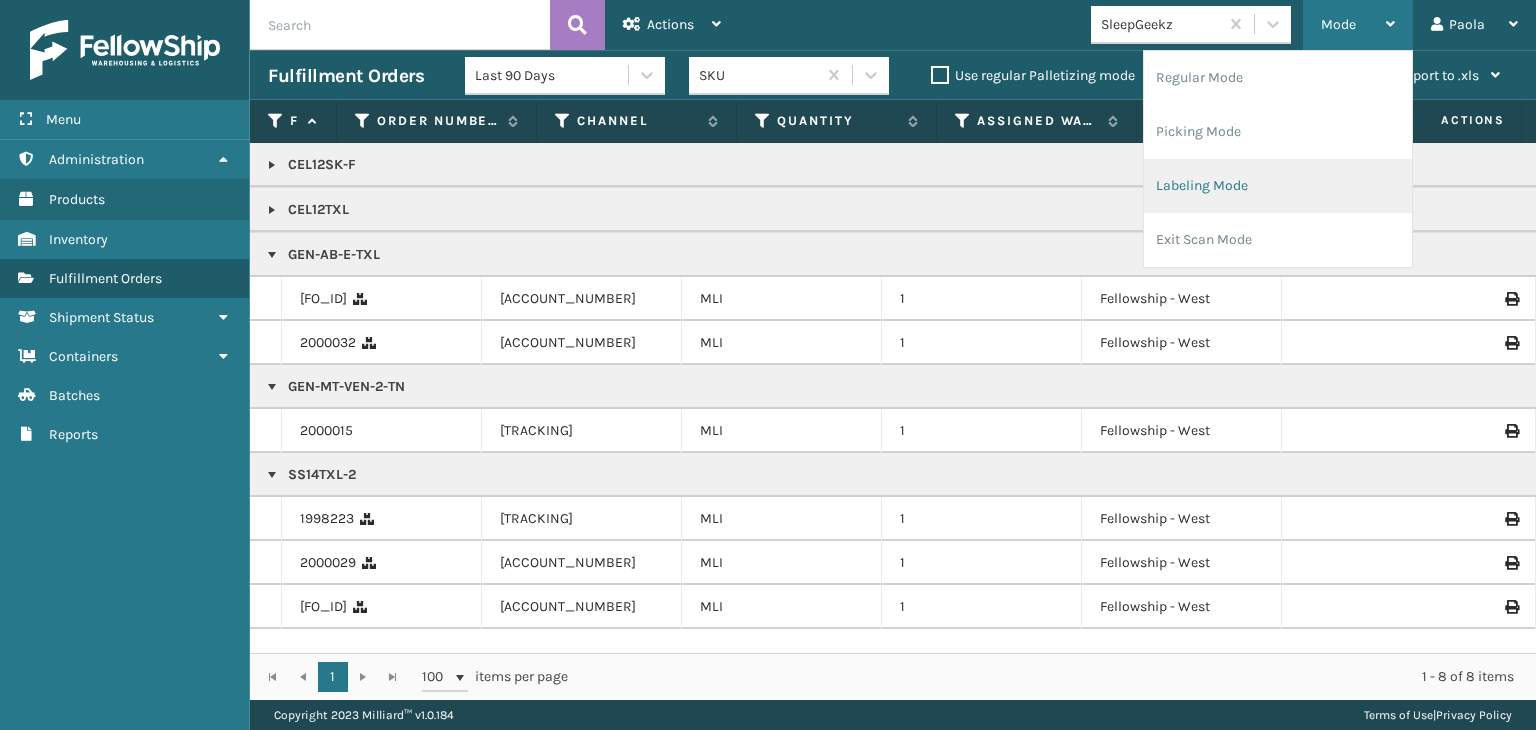 click on "Labeling Mode" at bounding box center (1278, 186) 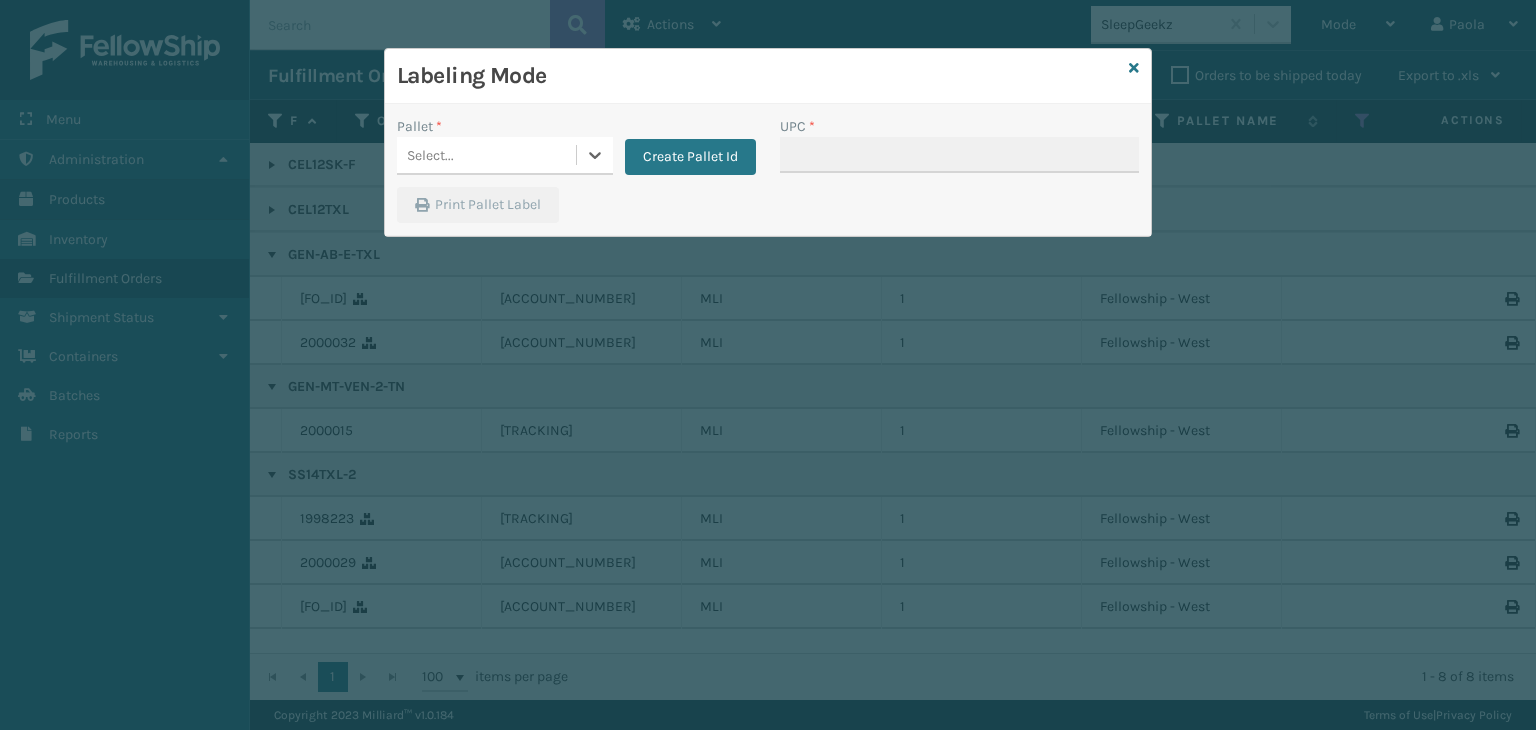 click on "Select..." at bounding box center [486, 155] 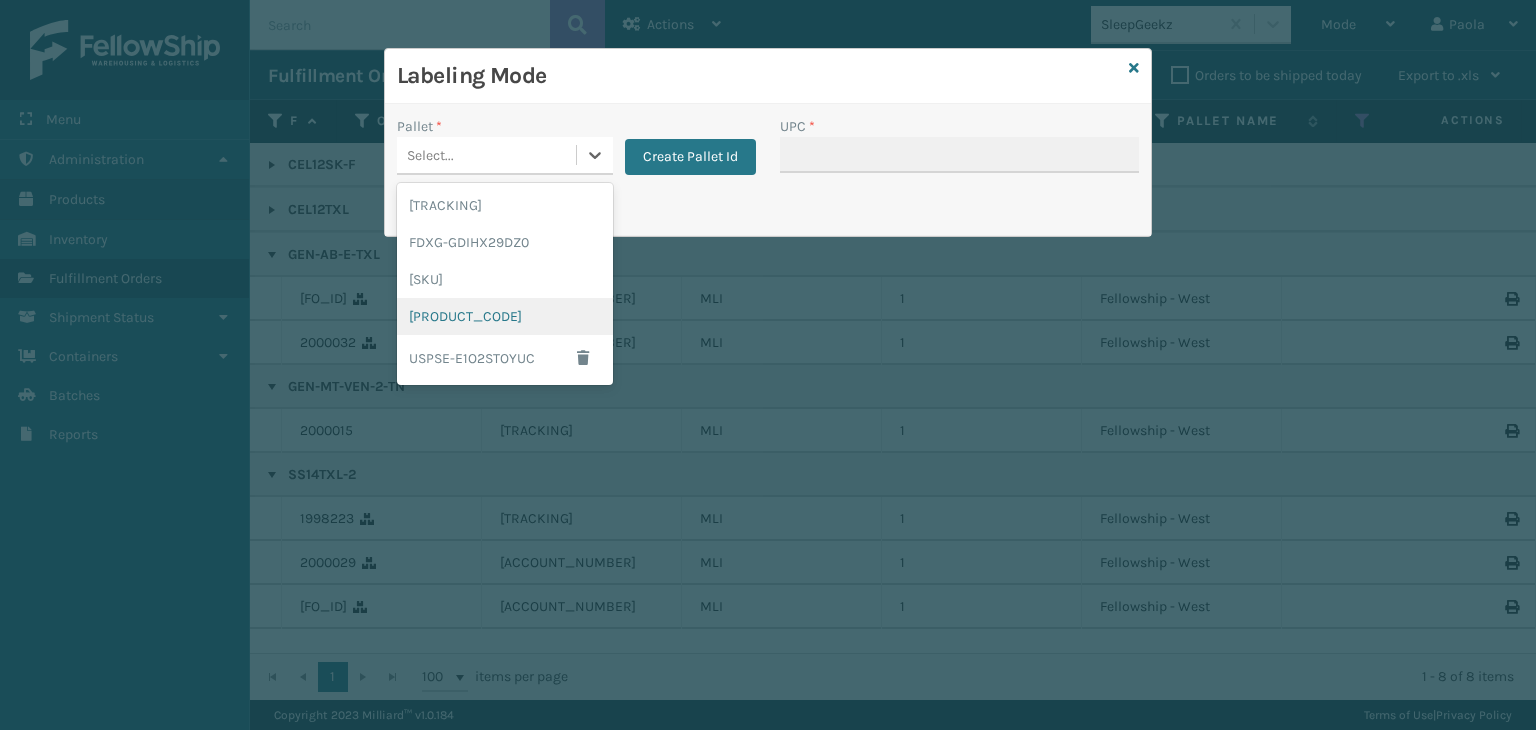 click on "[PRODUCT_CODE]" at bounding box center [505, 316] 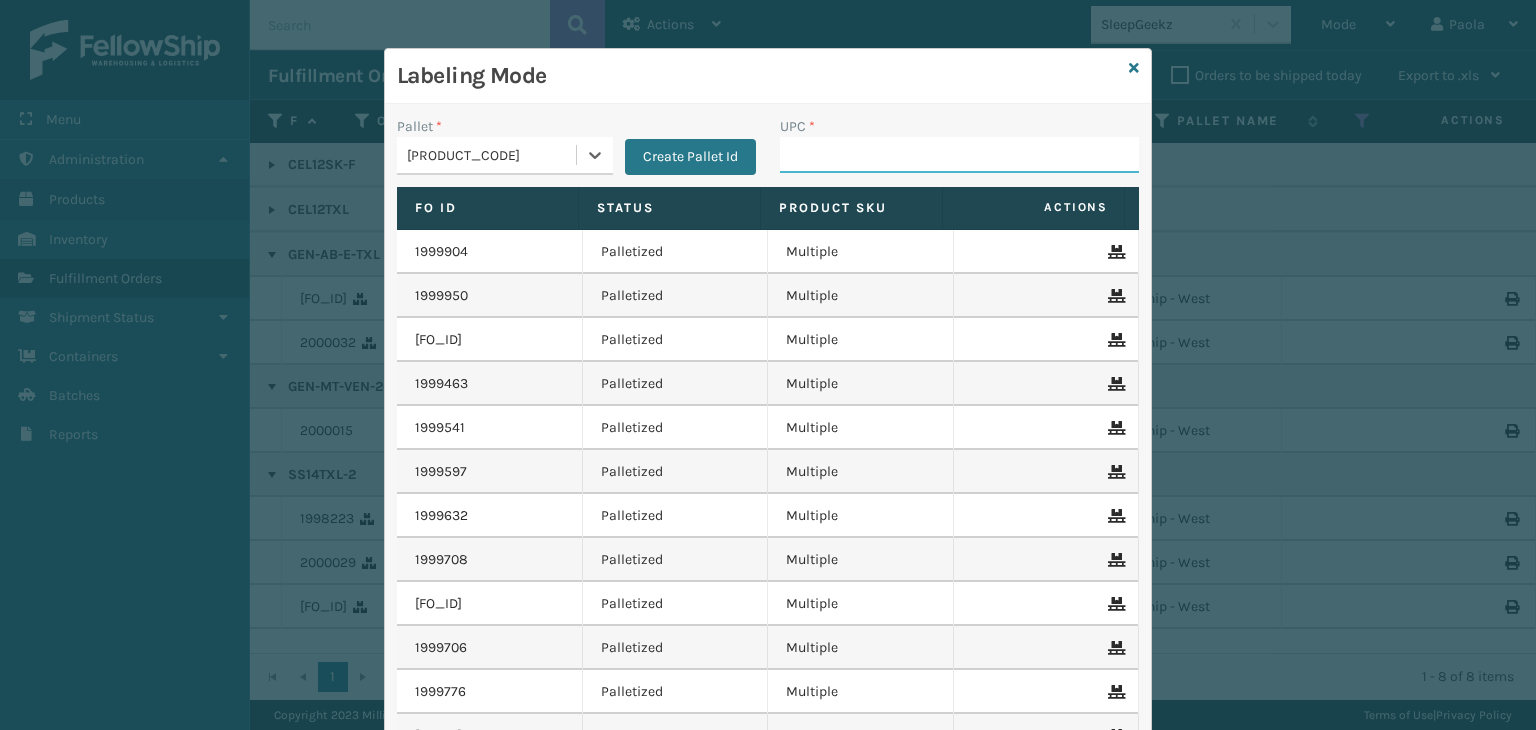 click on "UPC   *" at bounding box center [959, 155] 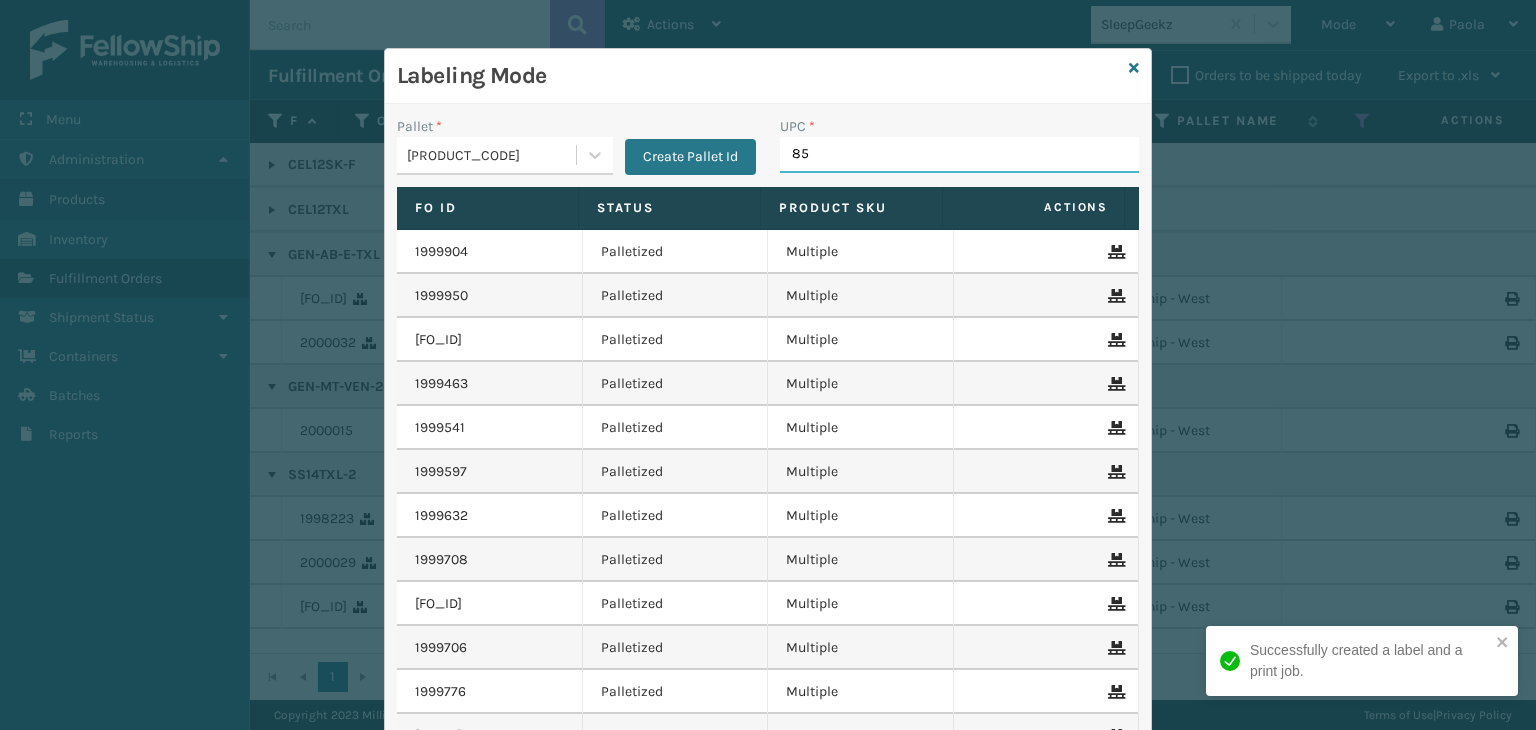type on "850" 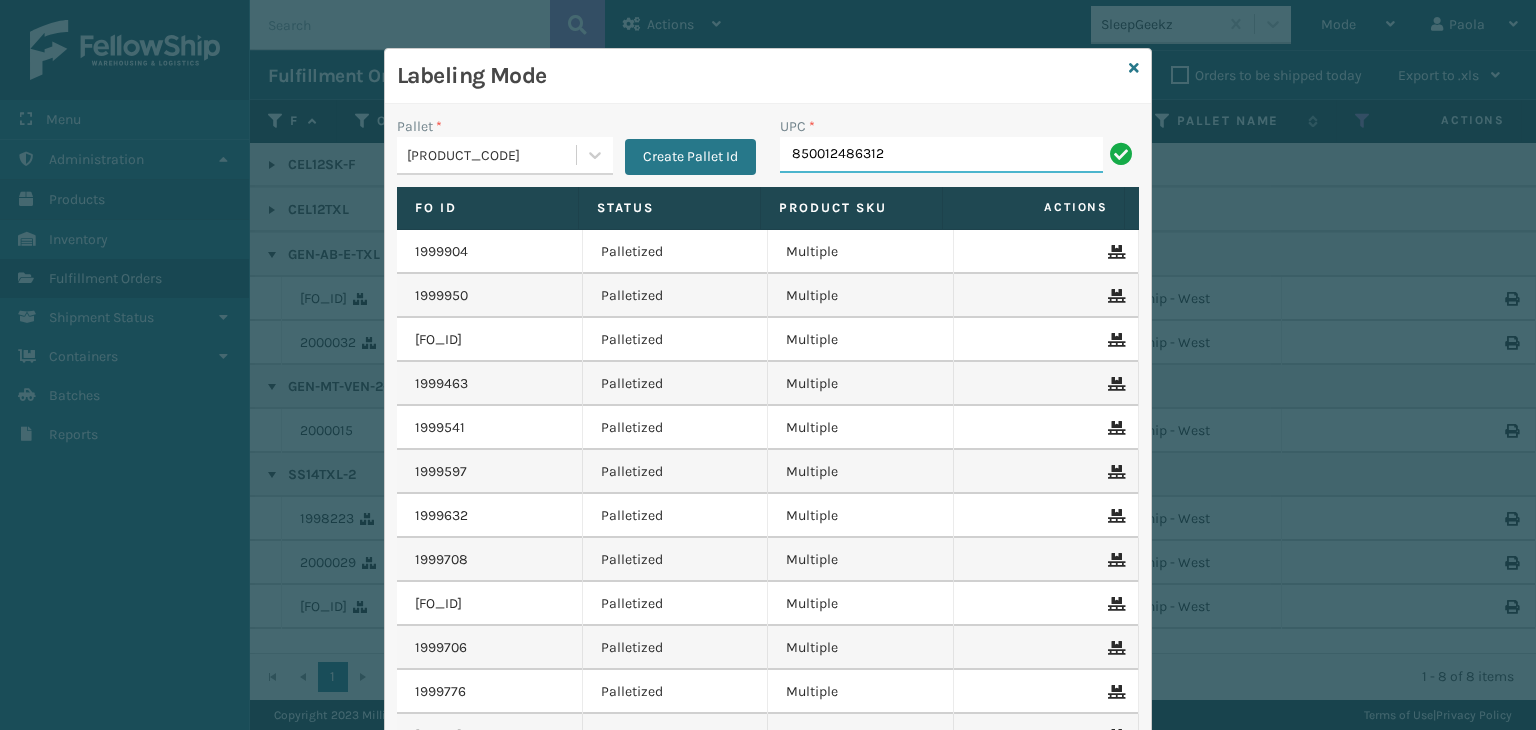 type on "850012486312" 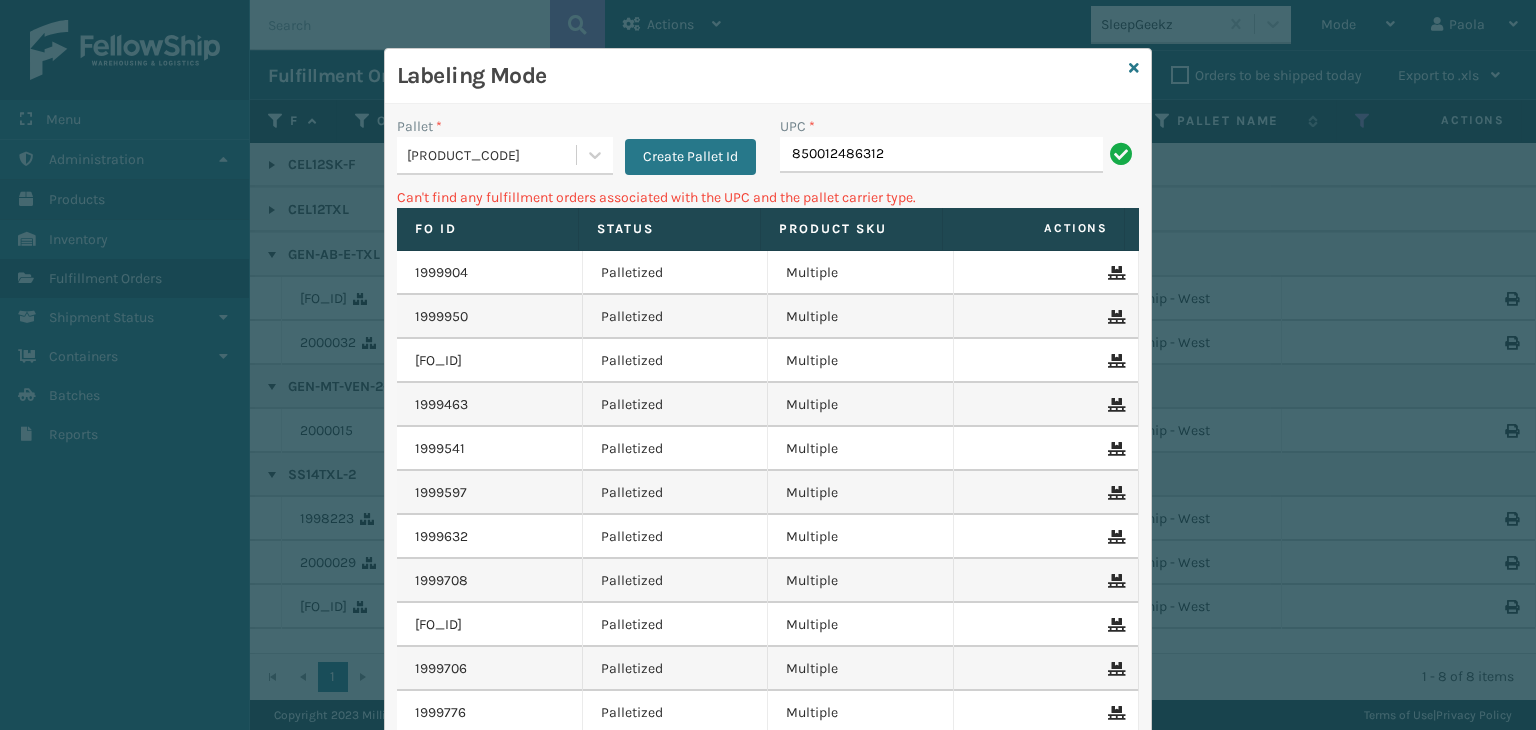 drag, startPoint x: 508, startPoint y: 142, endPoint x: 515, endPoint y: 181, distance: 39.623226 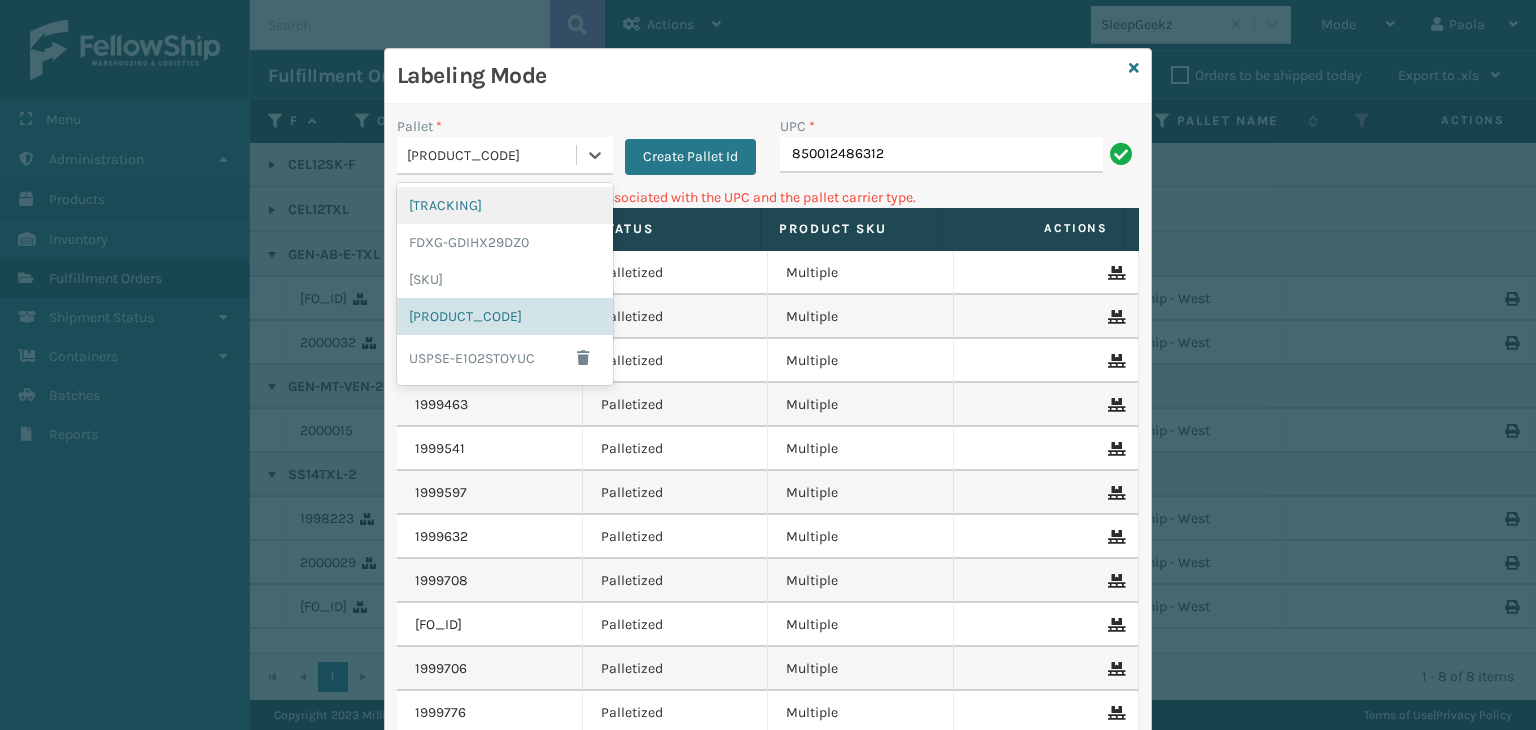 click on "[TRACKING]" at bounding box center [505, 205] 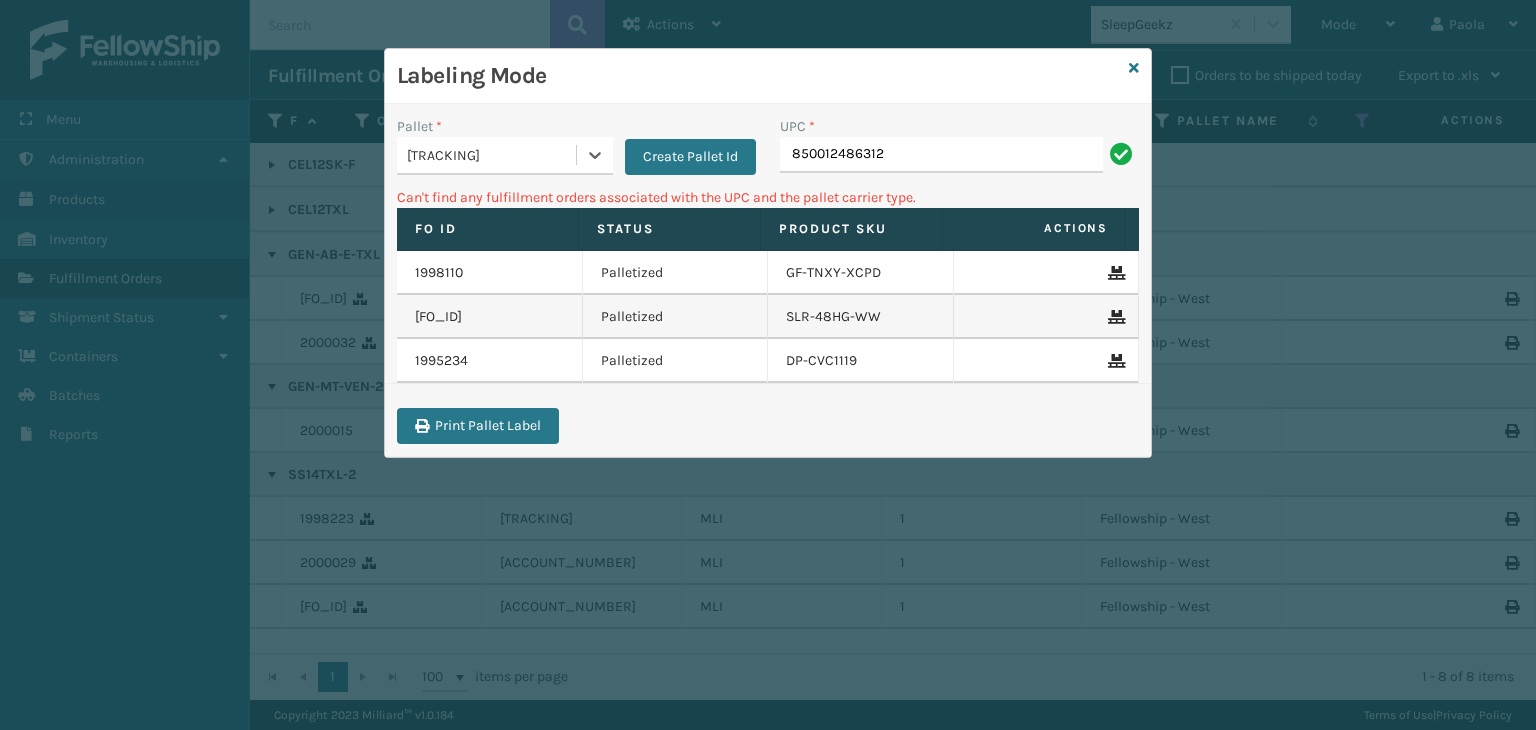 click on "[TRACKING]" at bounding box center (492, 155) 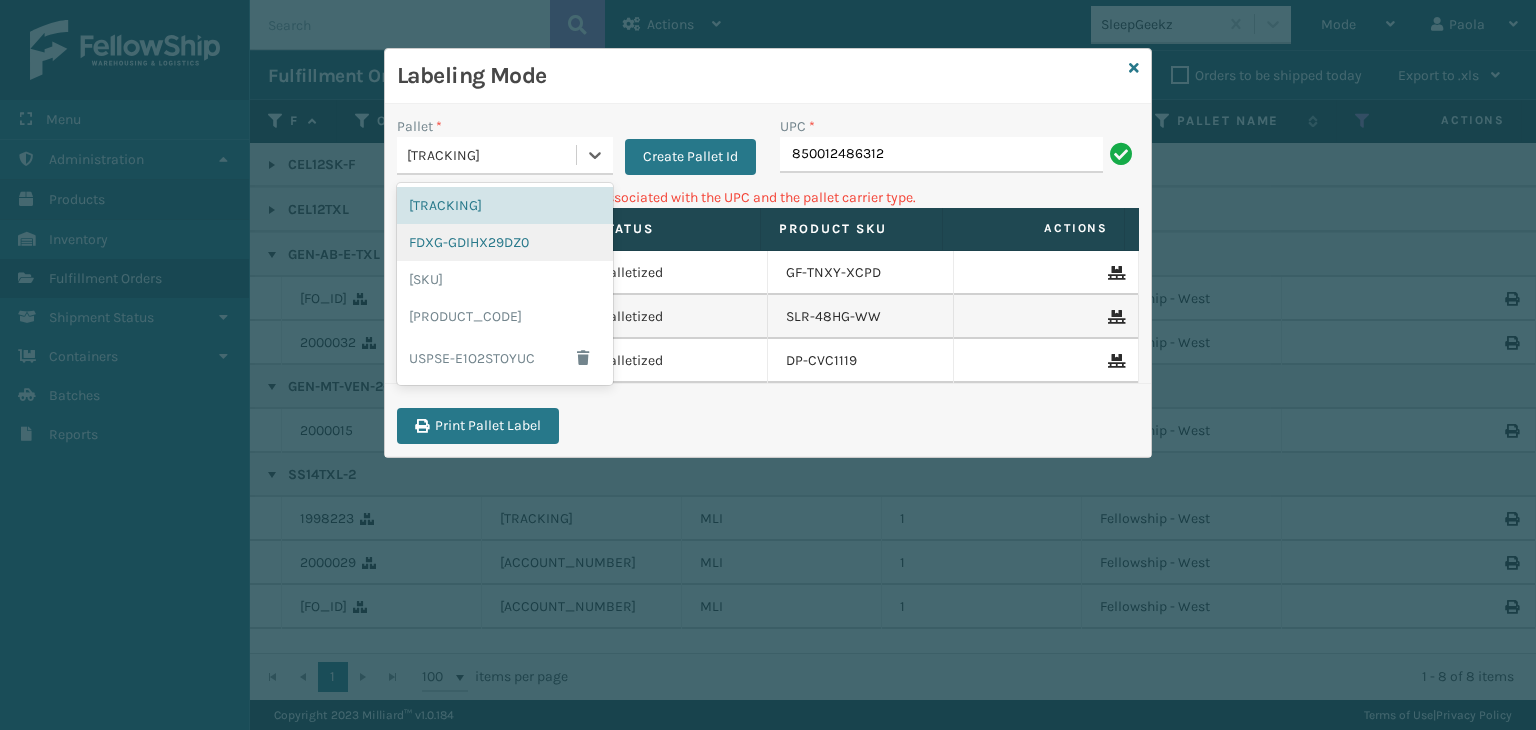 click on "FDXG-GDIHX29DZ0" at bounding box center (505, 242) 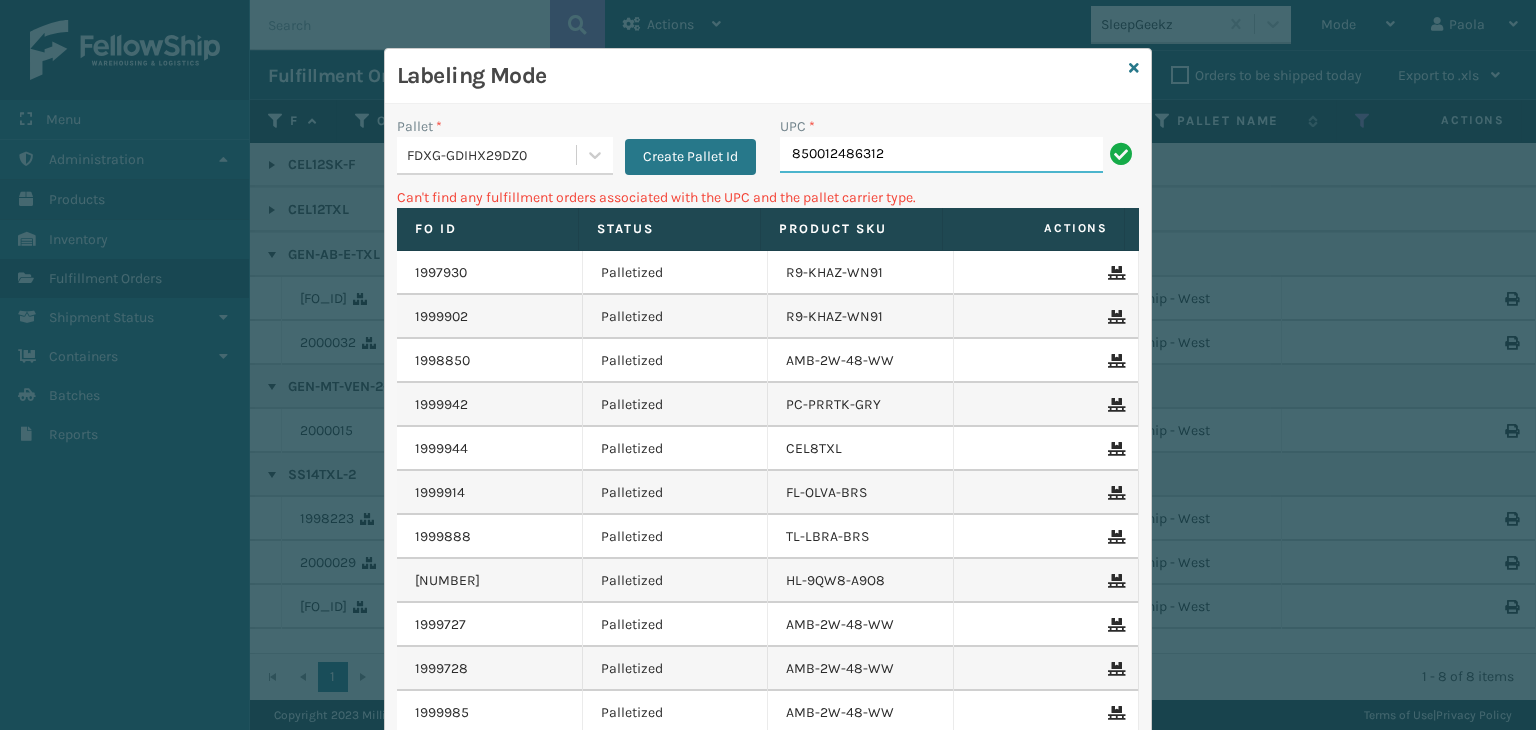 click on "850012486312" at bounding box center [941, 155] 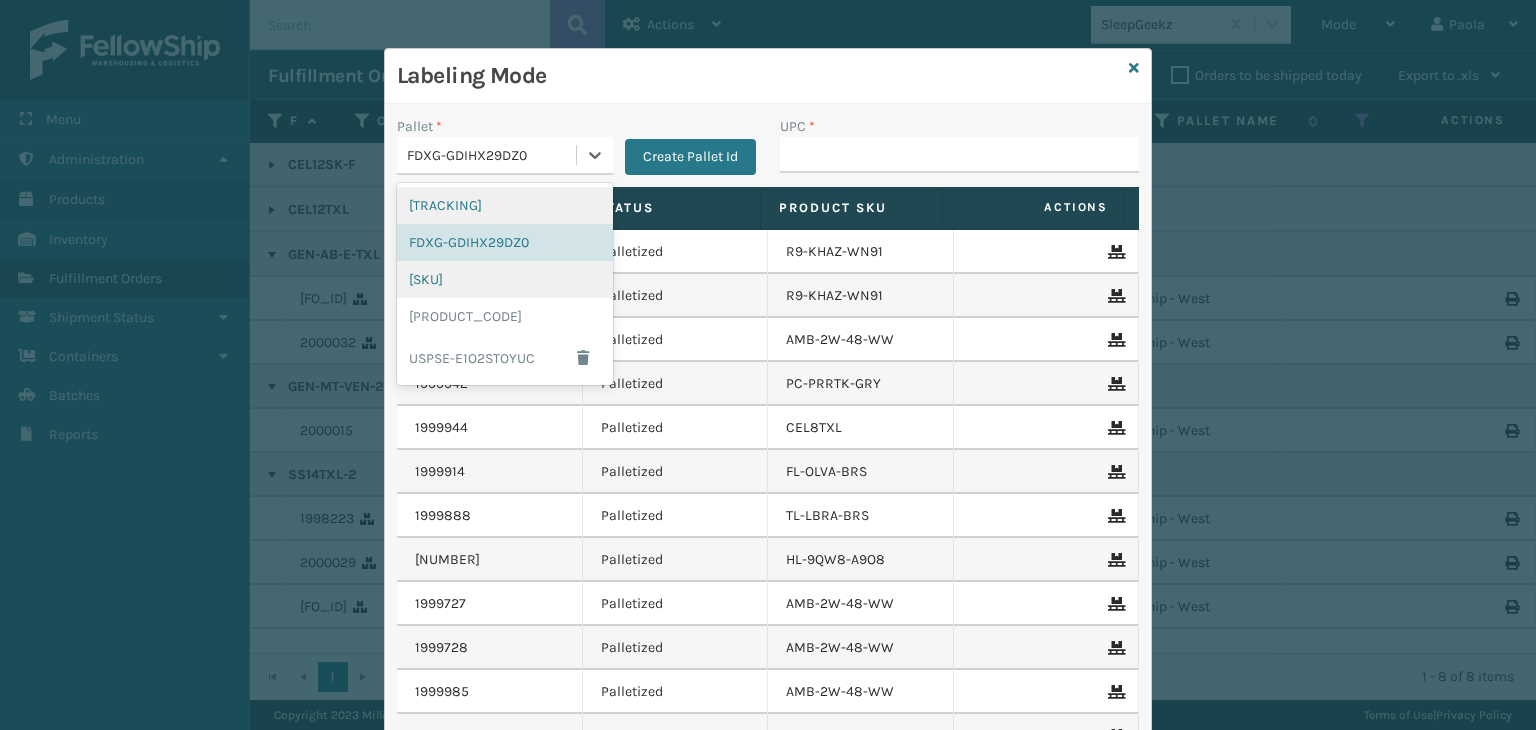 drag, startPoint x: 434, startPoint y: 161, endPoint x: 445, endPoint y: 264, distance: 103.58572 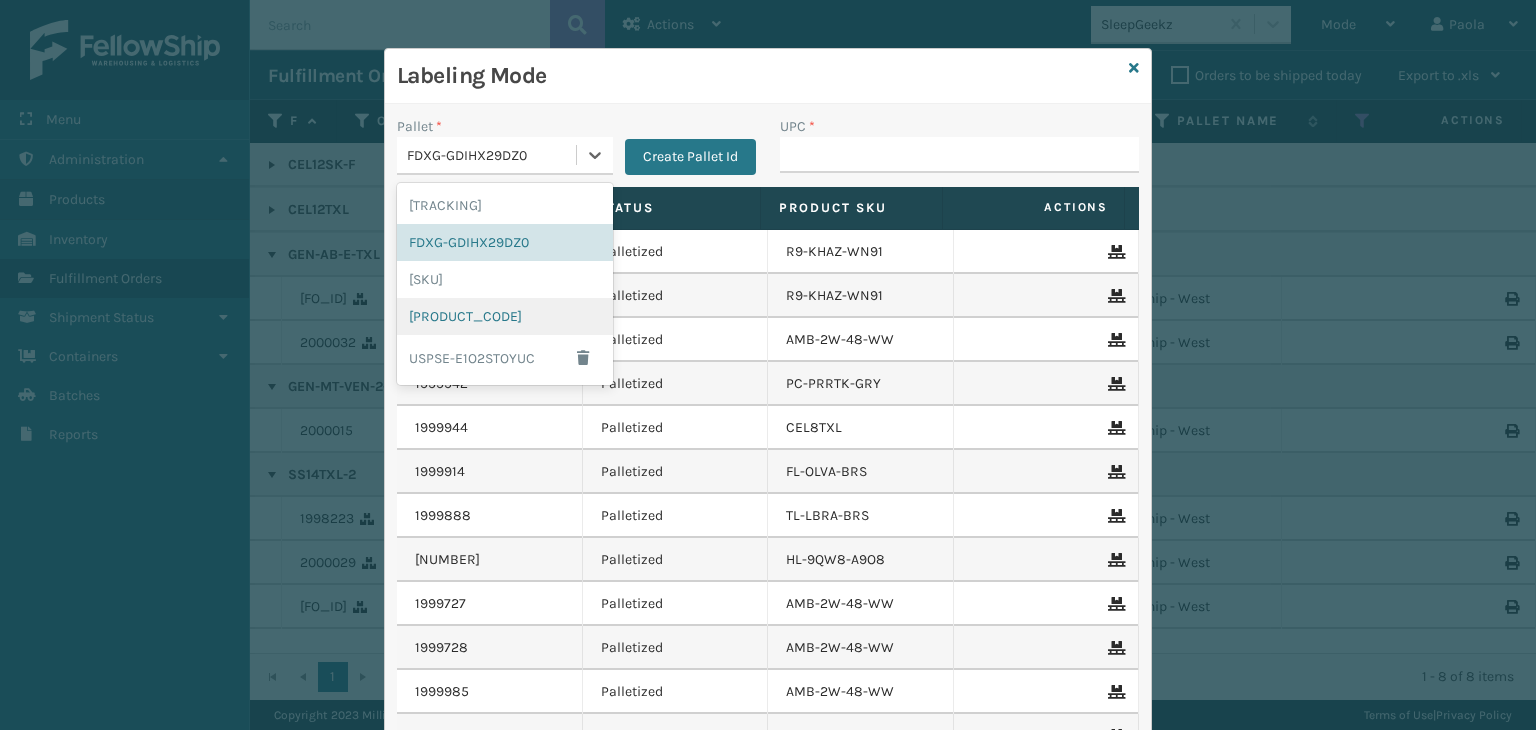 click on "[PRODUCT_CODE]" at bounding box center [505, 316] 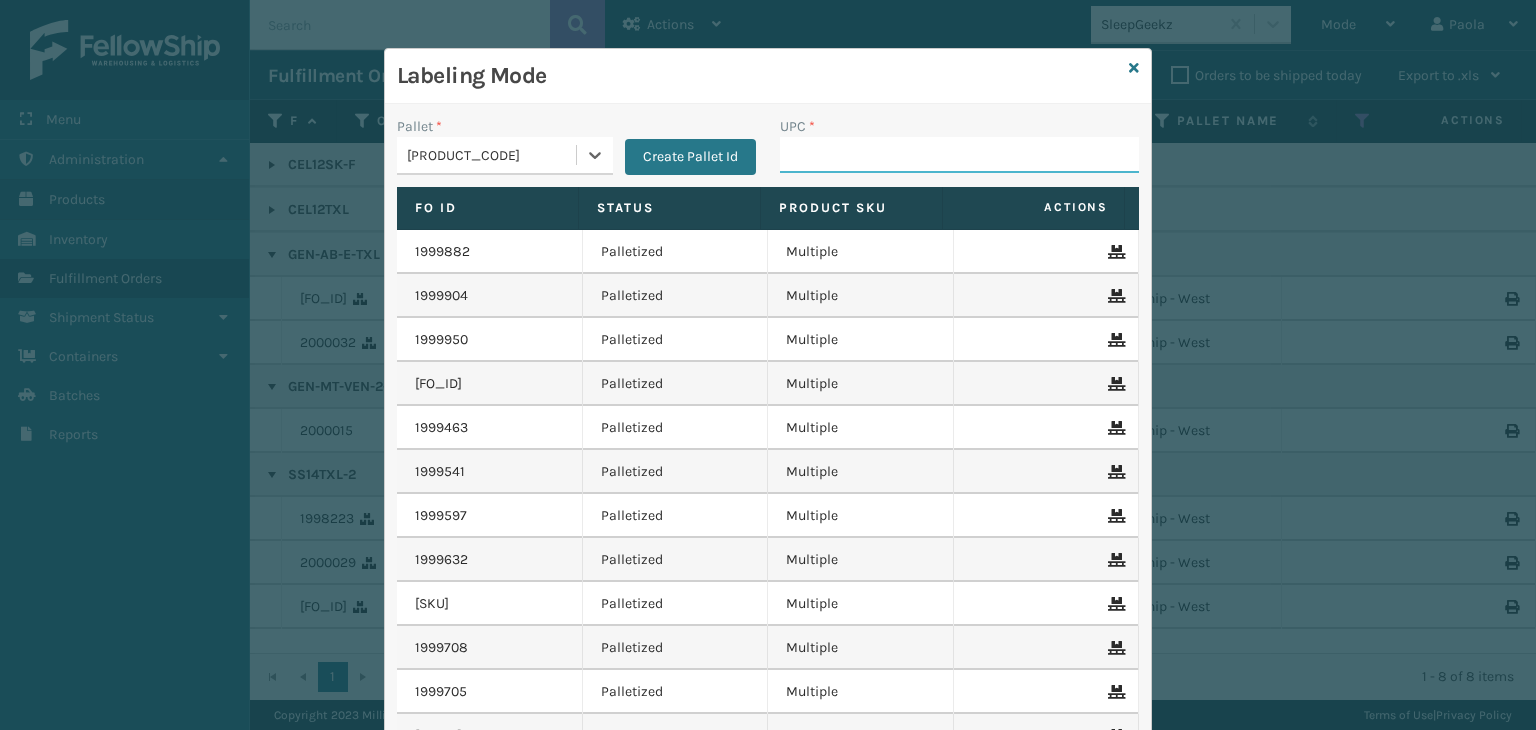 click on "UPC   *" at bounding box center [959, 155] 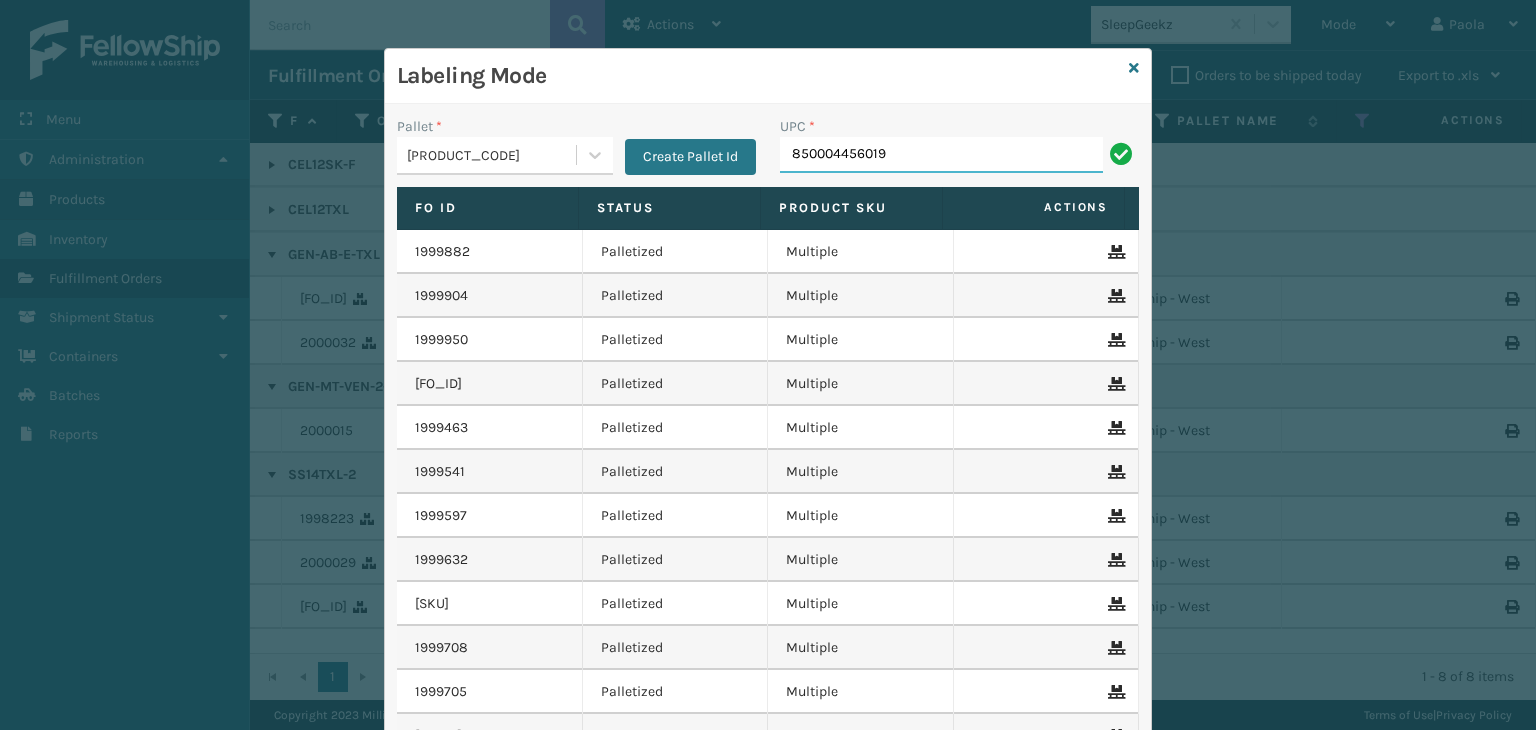 type on "850004456019" 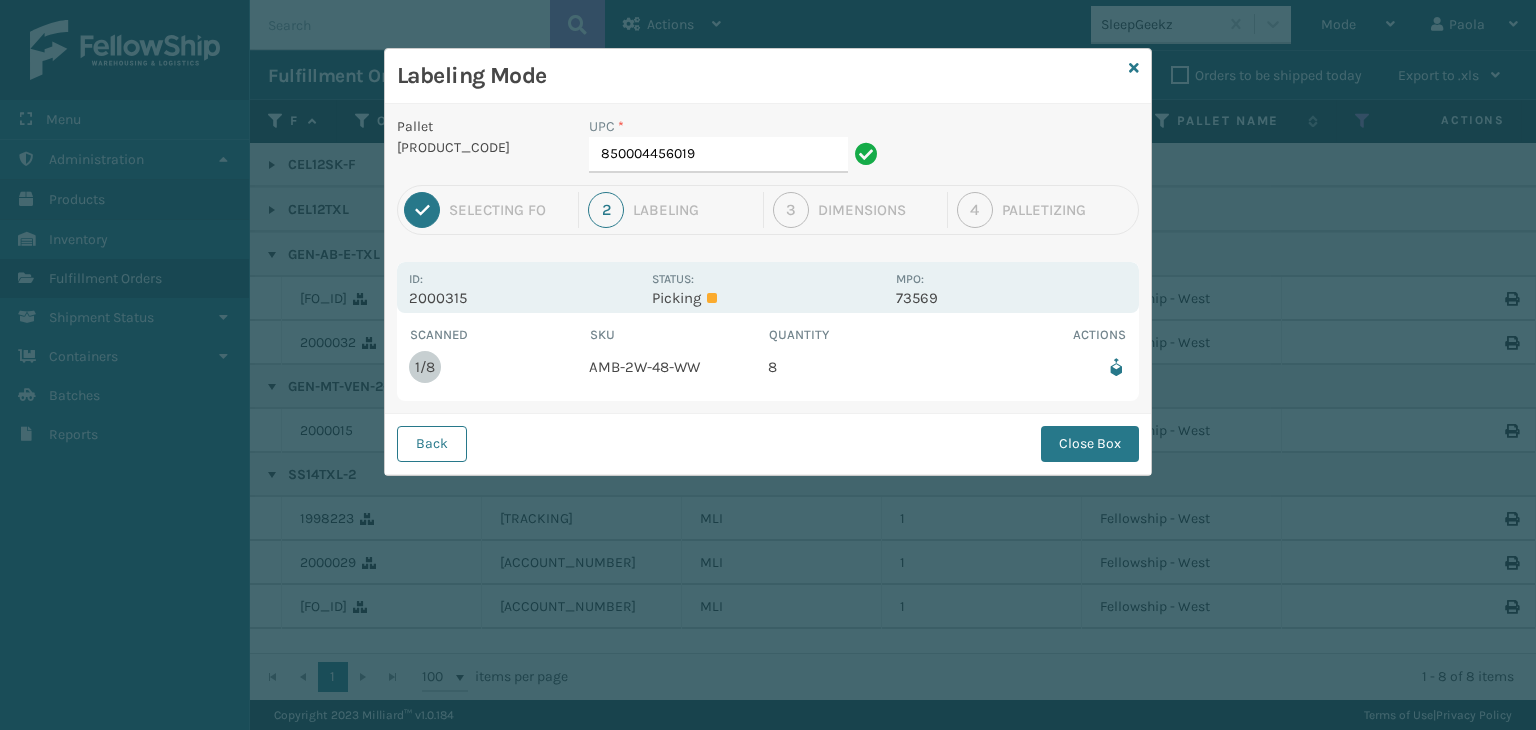 click on "UPC   * 850004456019" at bounding box center (736, 150) 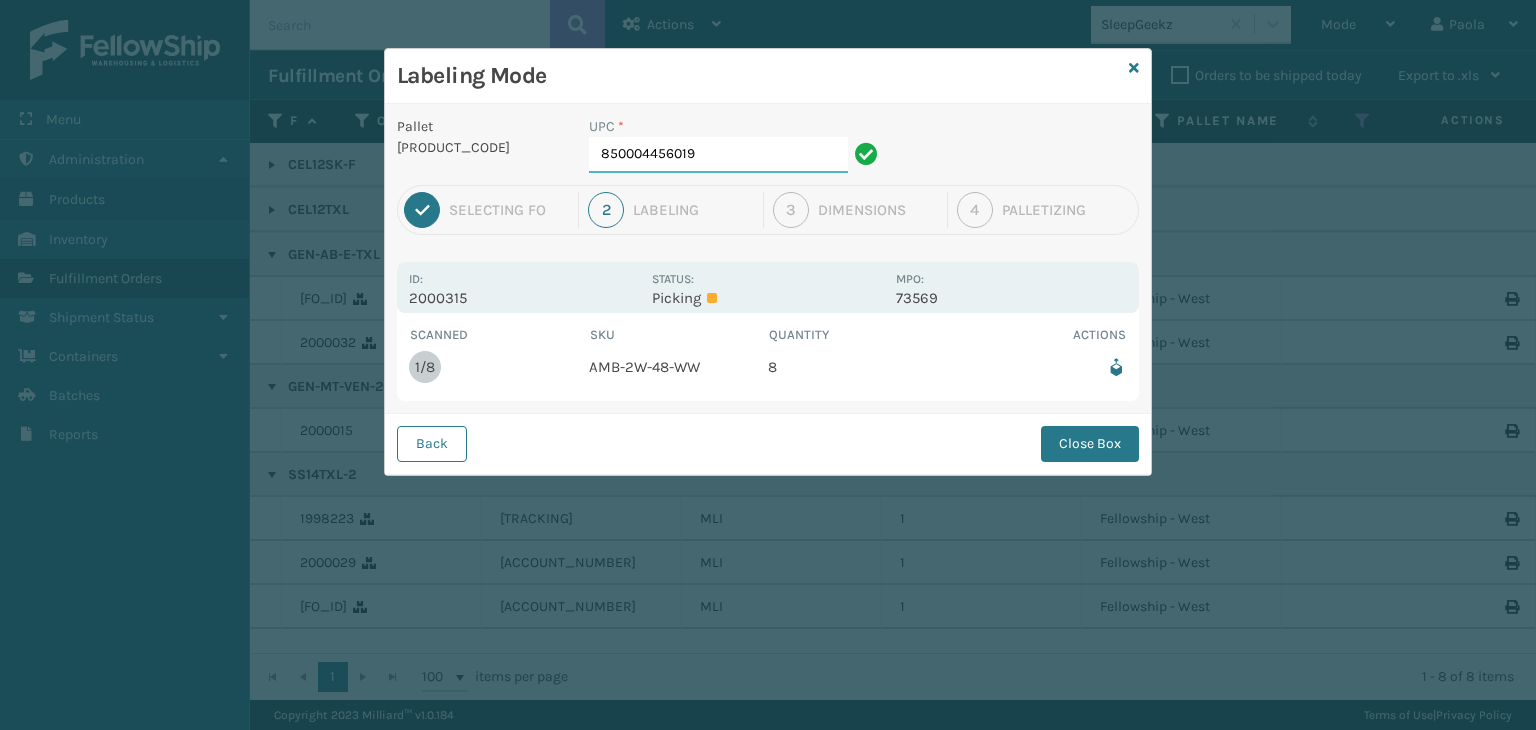 click on "850004456019" at bounding box center [718, 155] 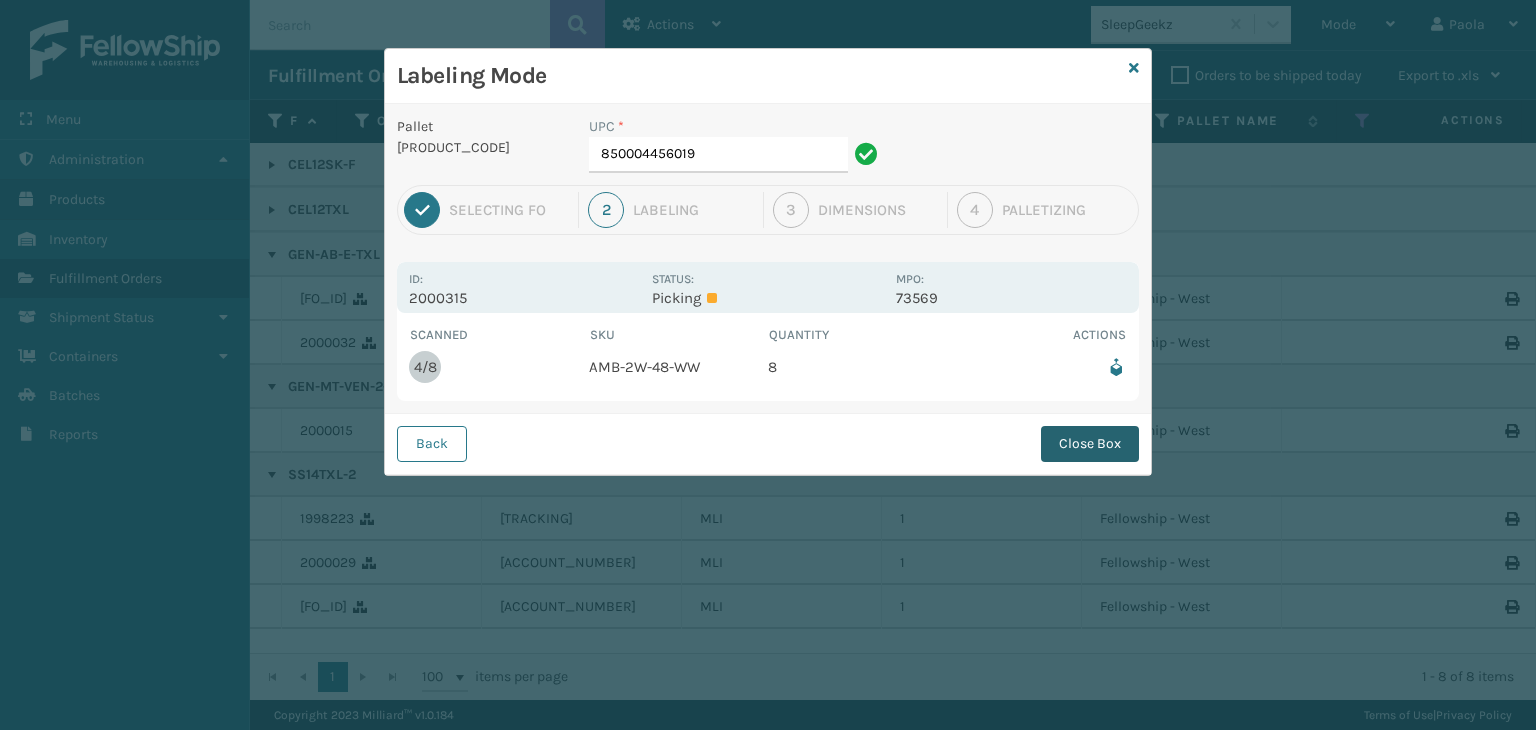 click on "Close Box" at bounding box center (1090, 444) 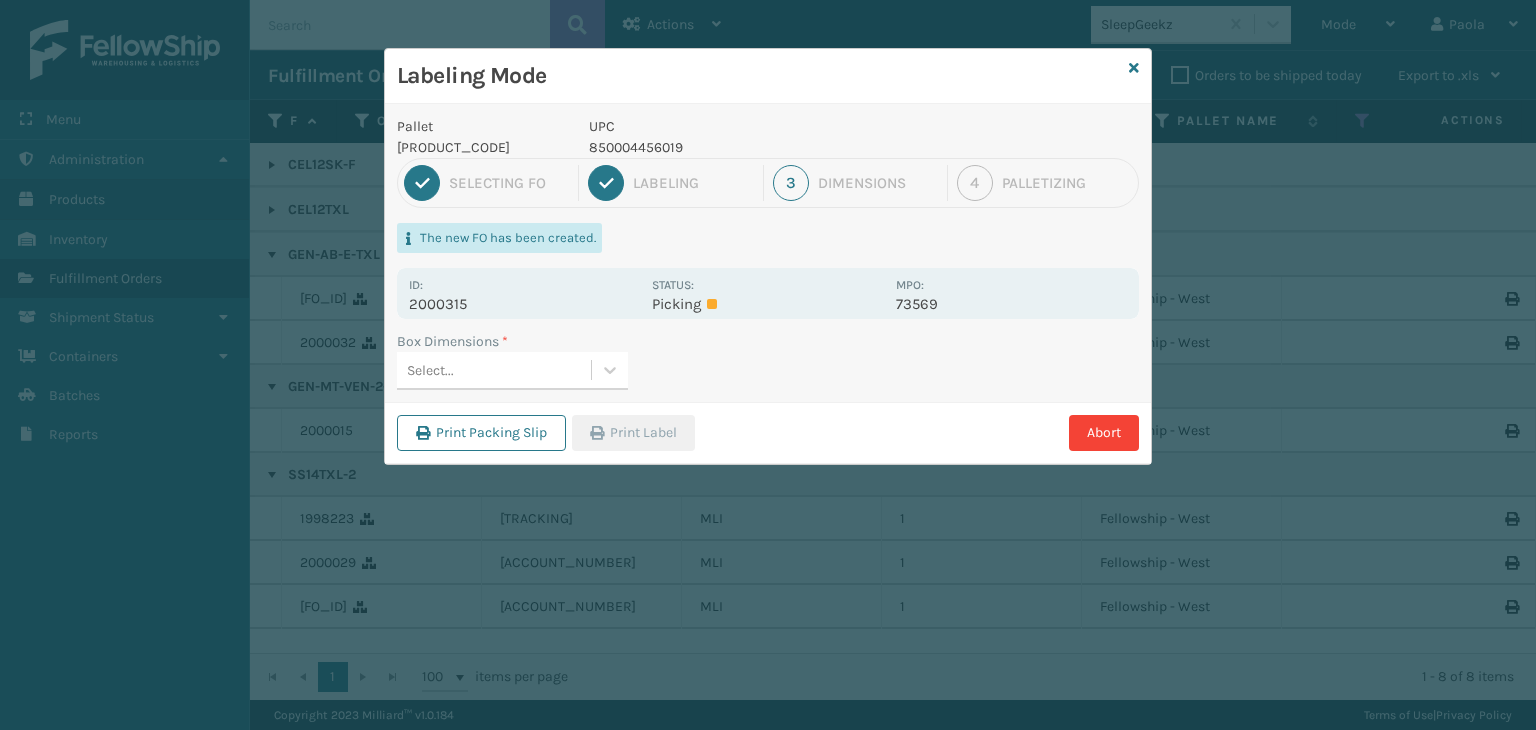 click on "Select..." at bounding box center (494, 370) 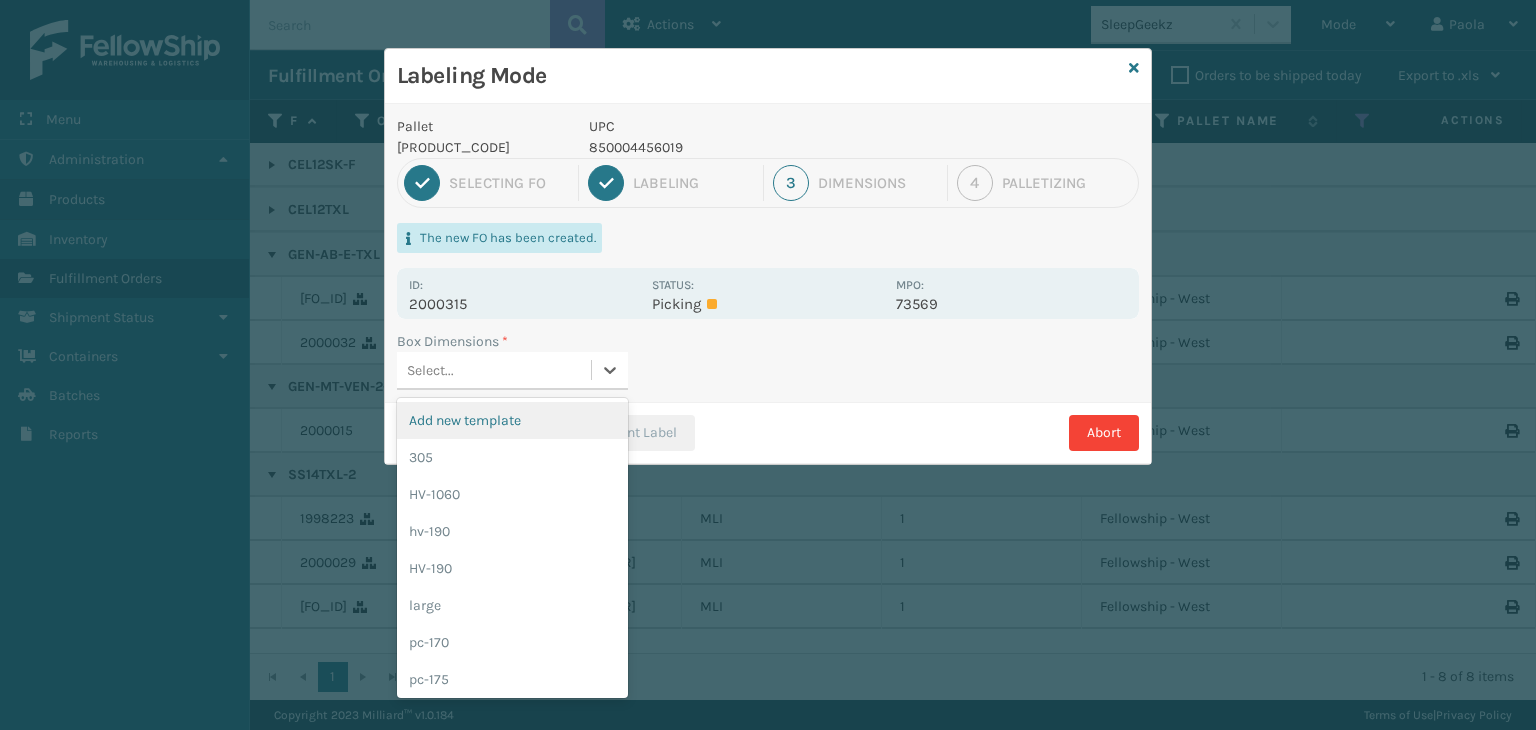 click on "Add new template" at bounding box center [512, 420] 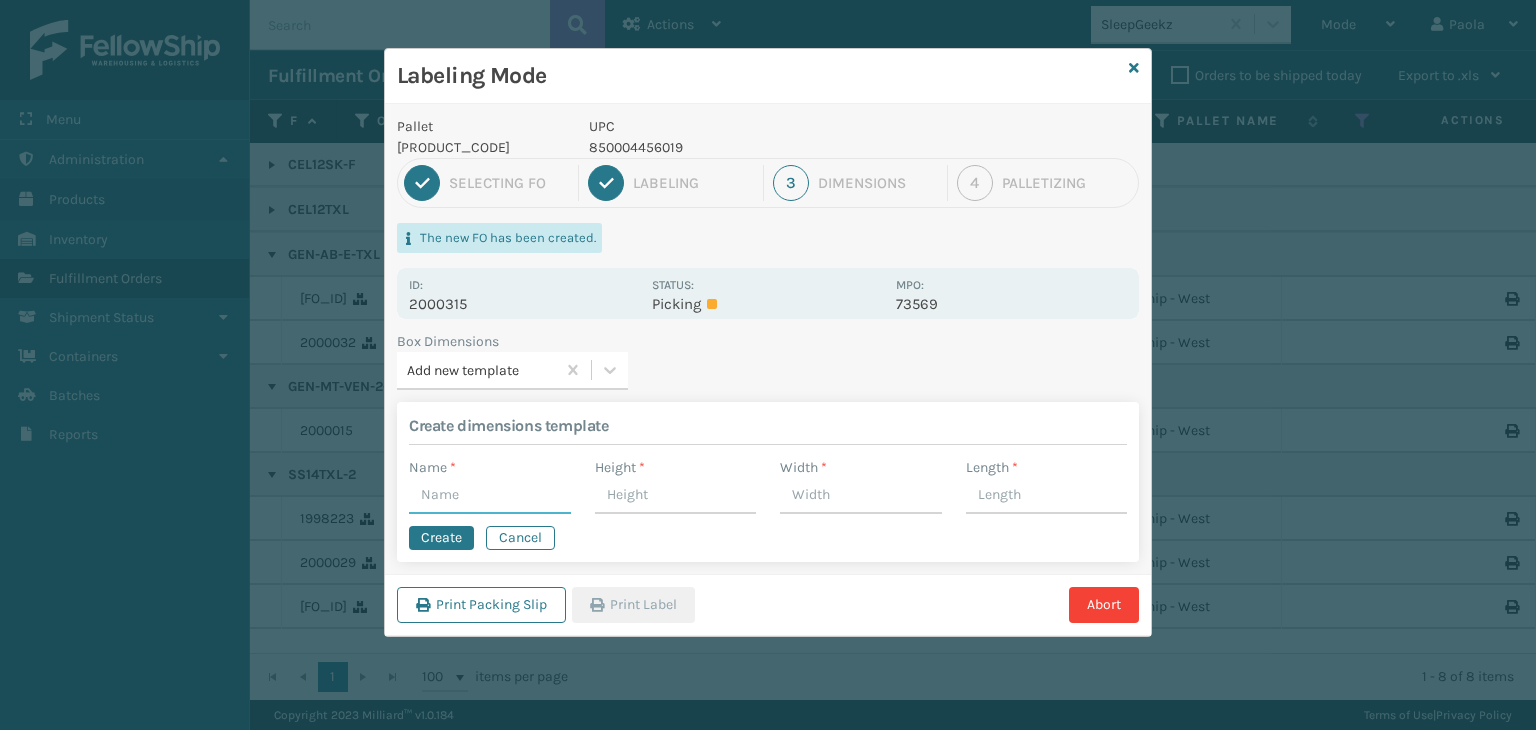 click on "Name   *" at bounding box center [490, 496] 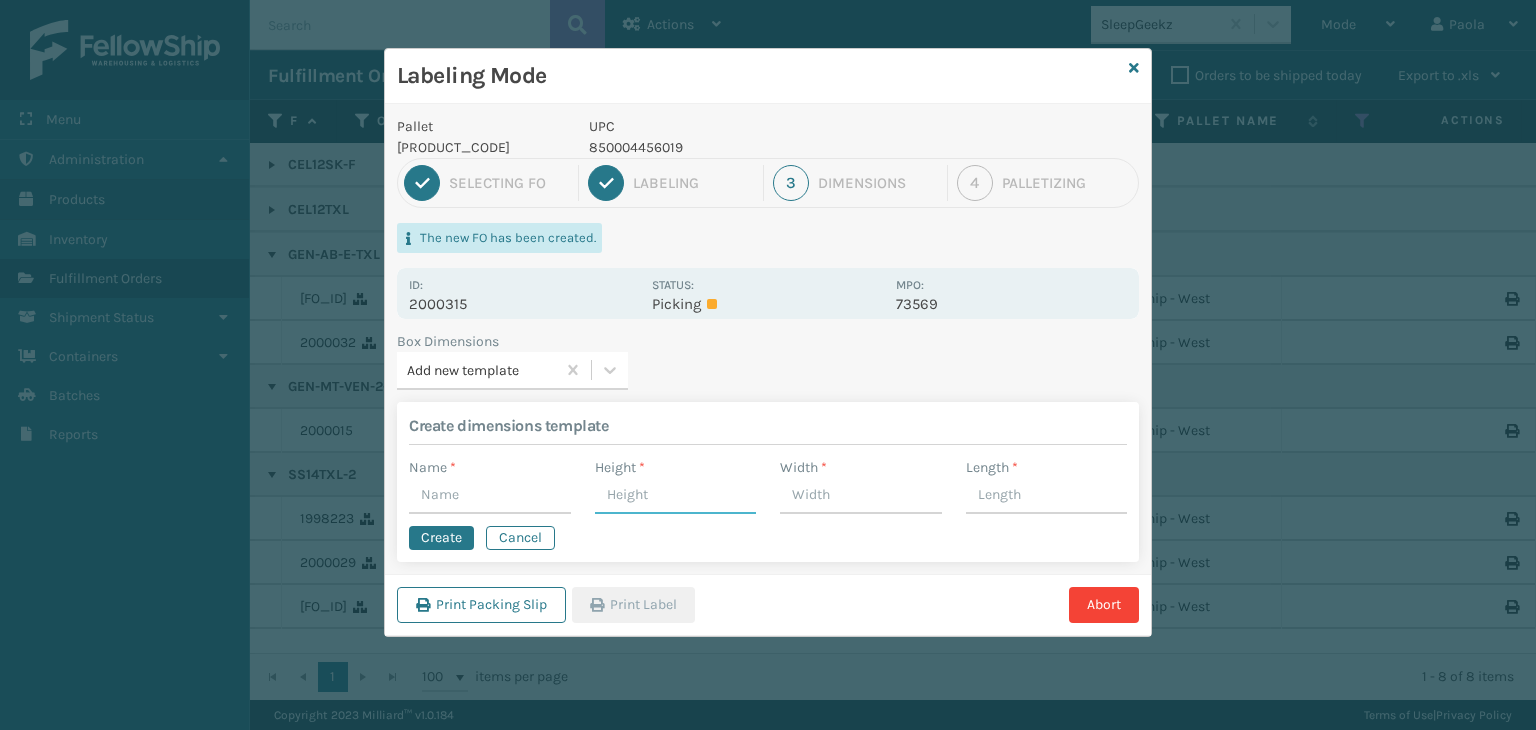 click on "Height   *" at bounding box center (676, 496) 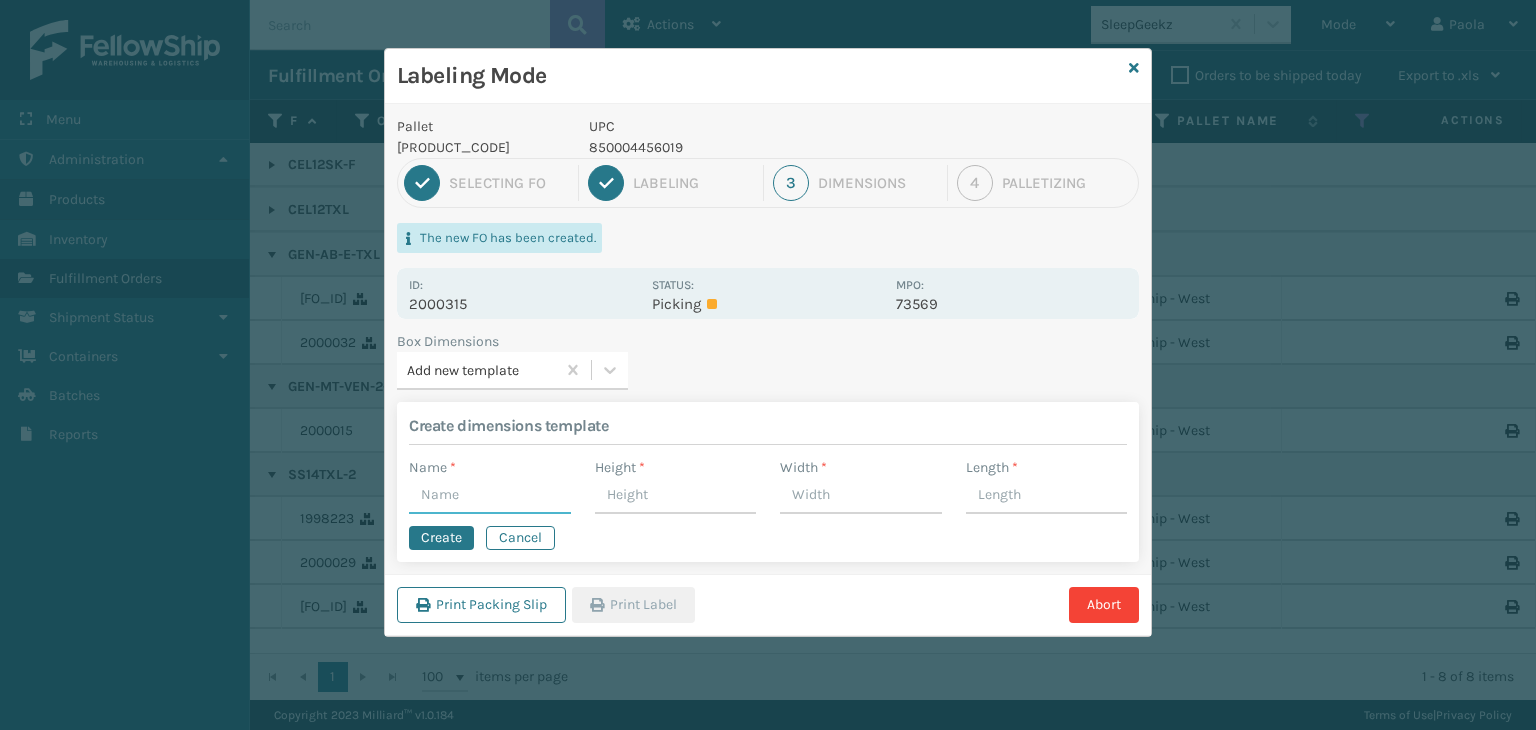 click on "Name   *" at bounding box center [490, 496] 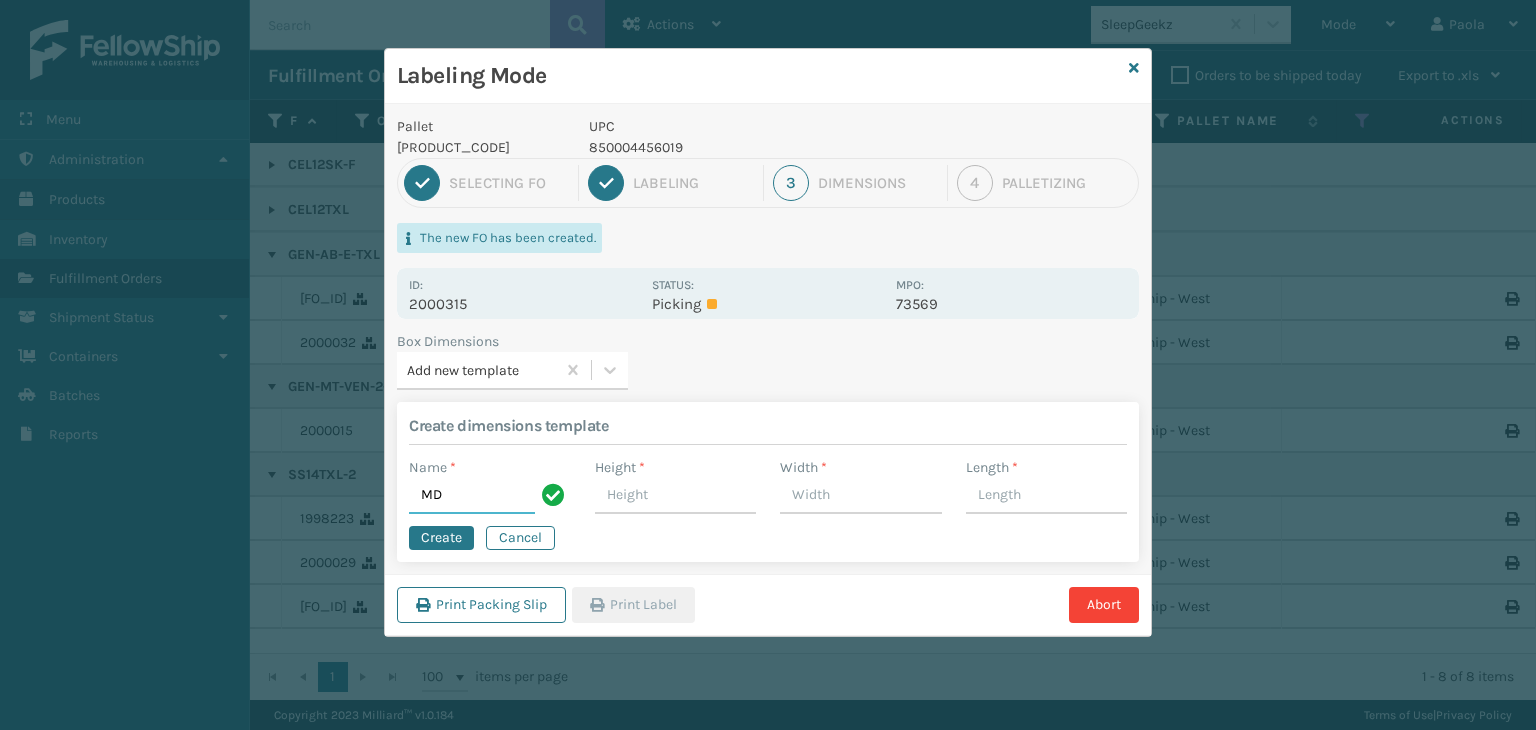 type on "MD" 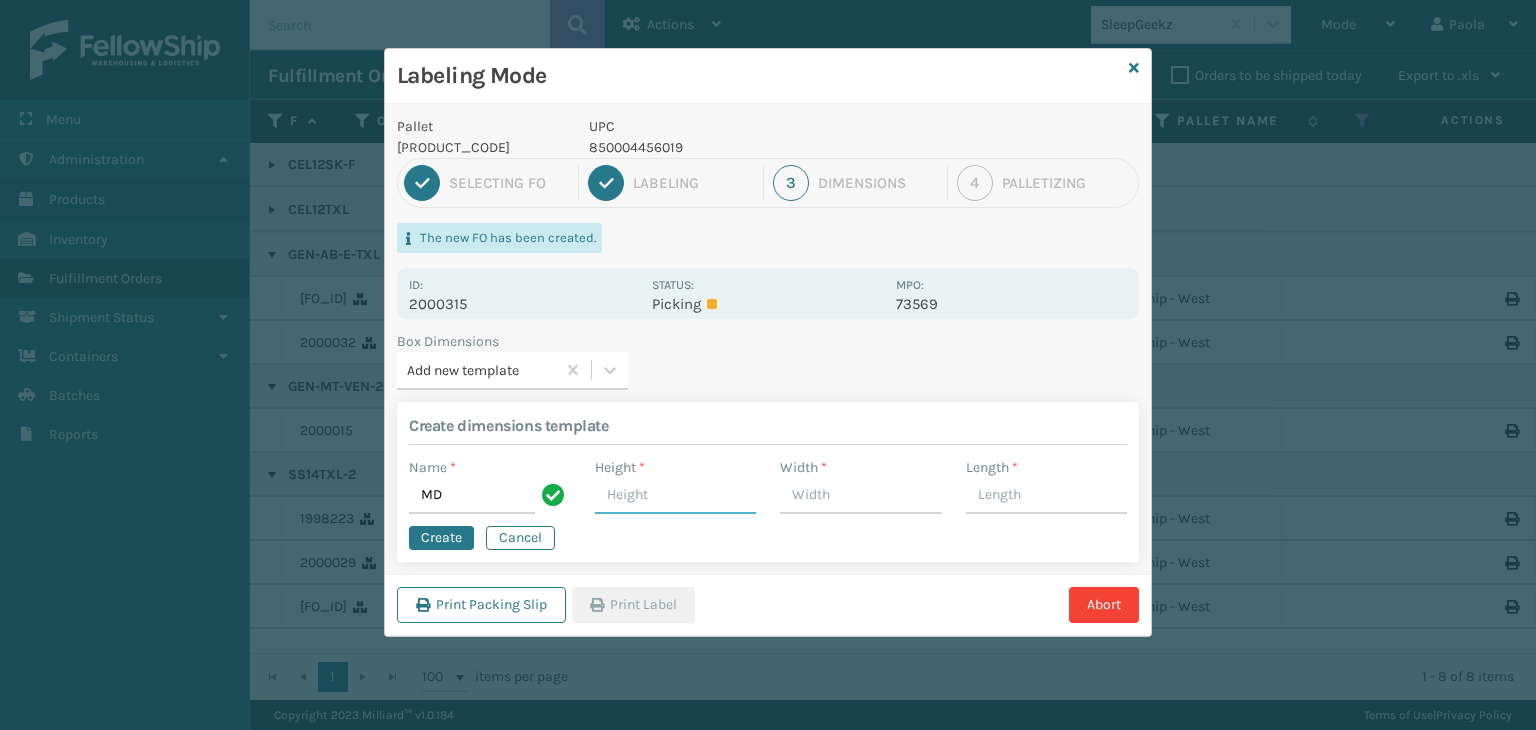 click on "Height   *" at bounding box center (676, 496) 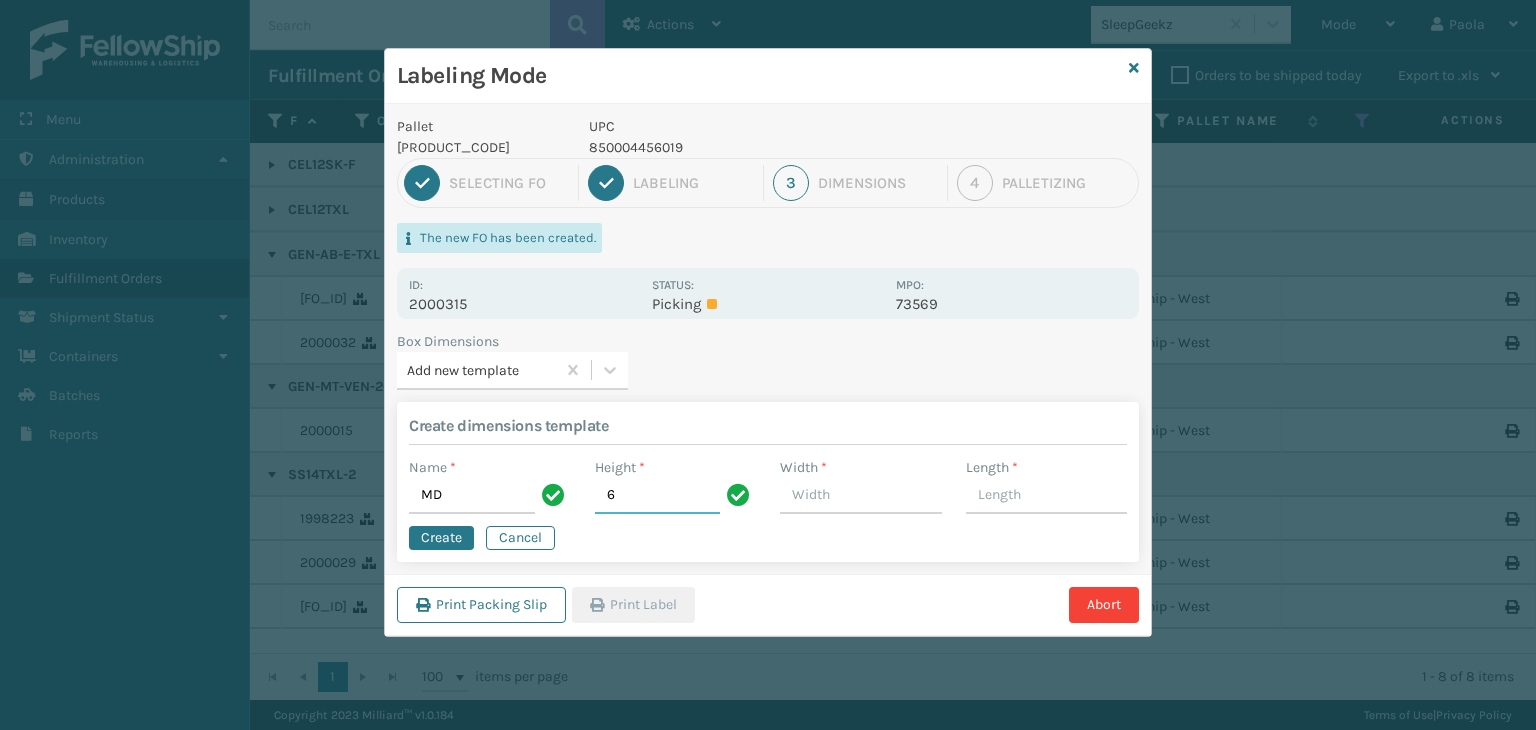 type on "6" 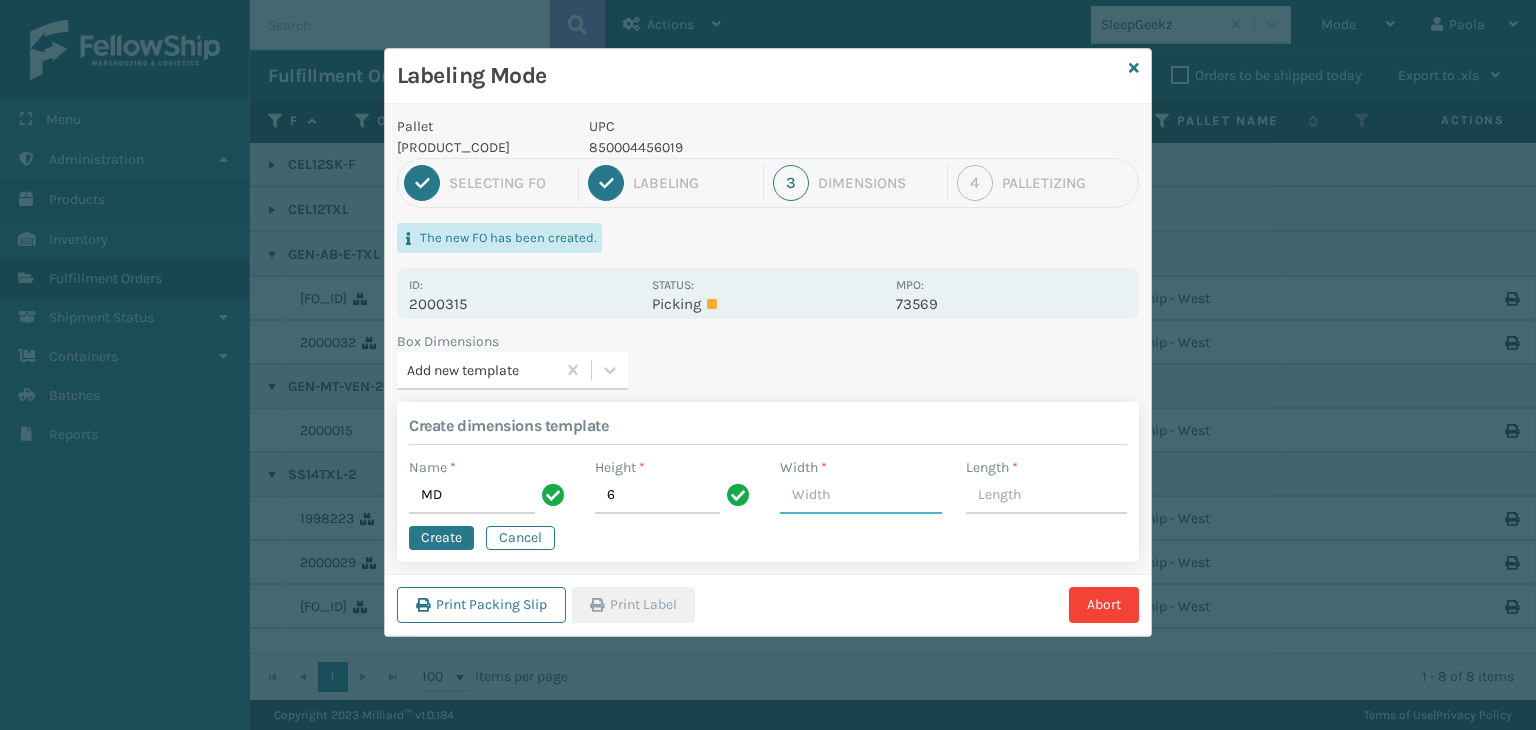 click on "Width   *" at bounding box center (861, 496) 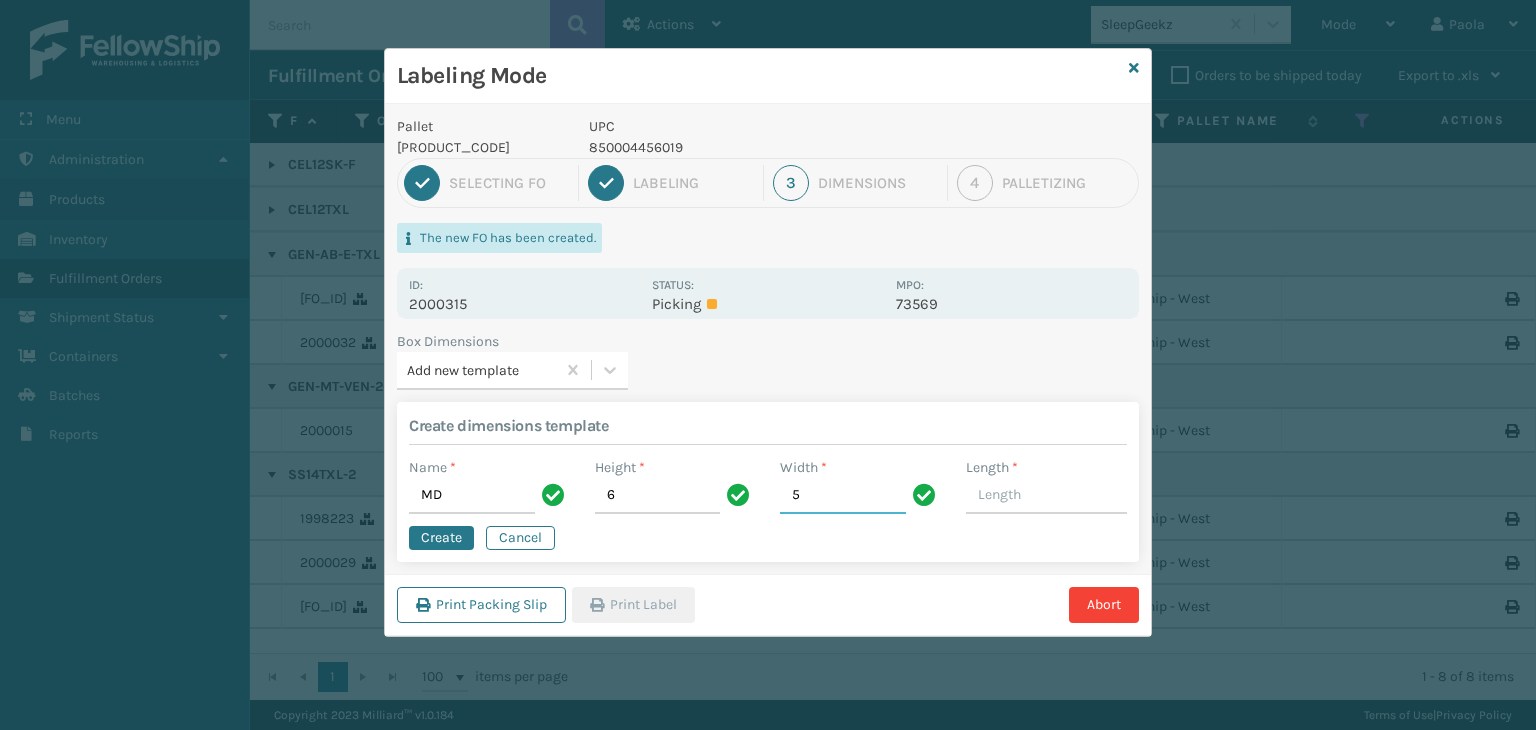 type on "5" 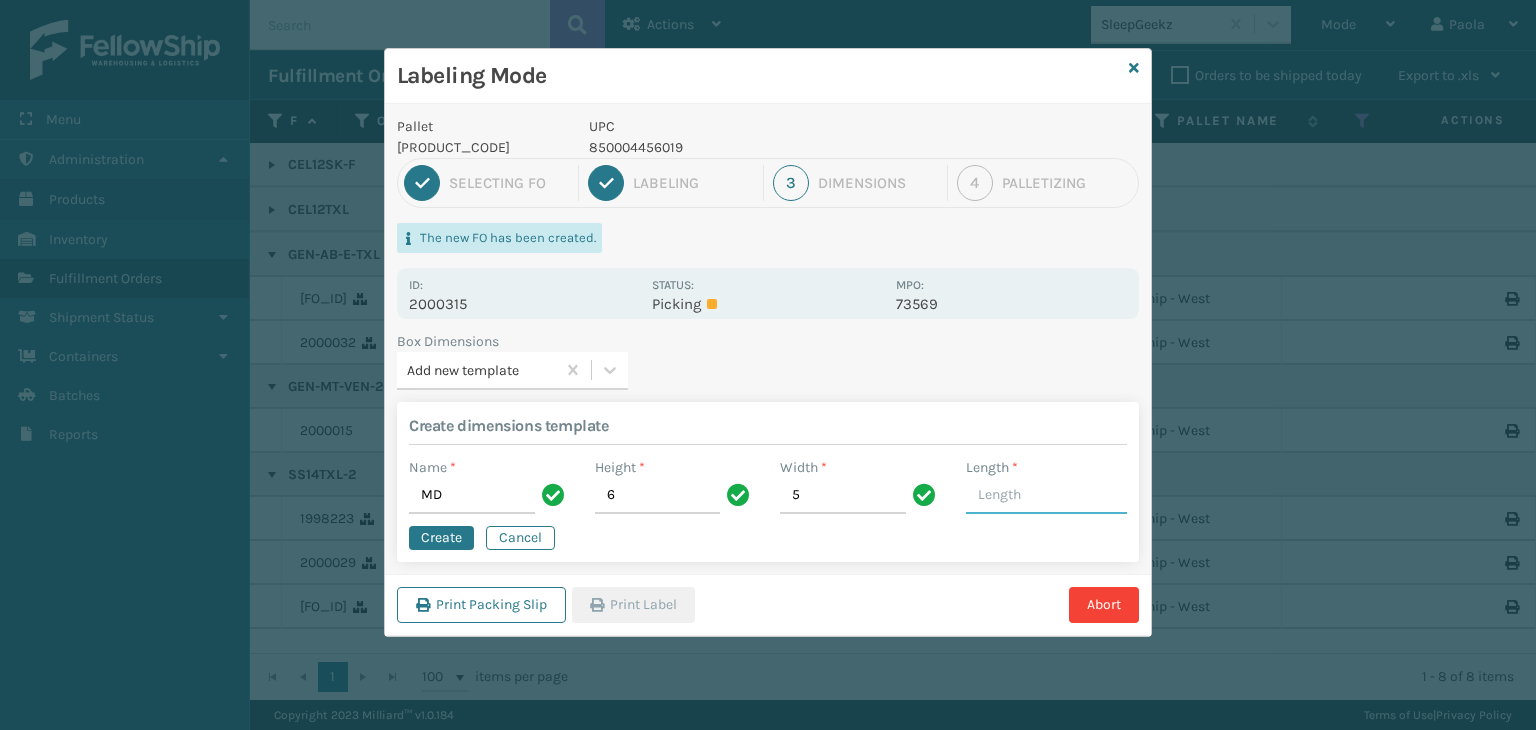 click on "Length   *" at bounding box center [1047, 496] 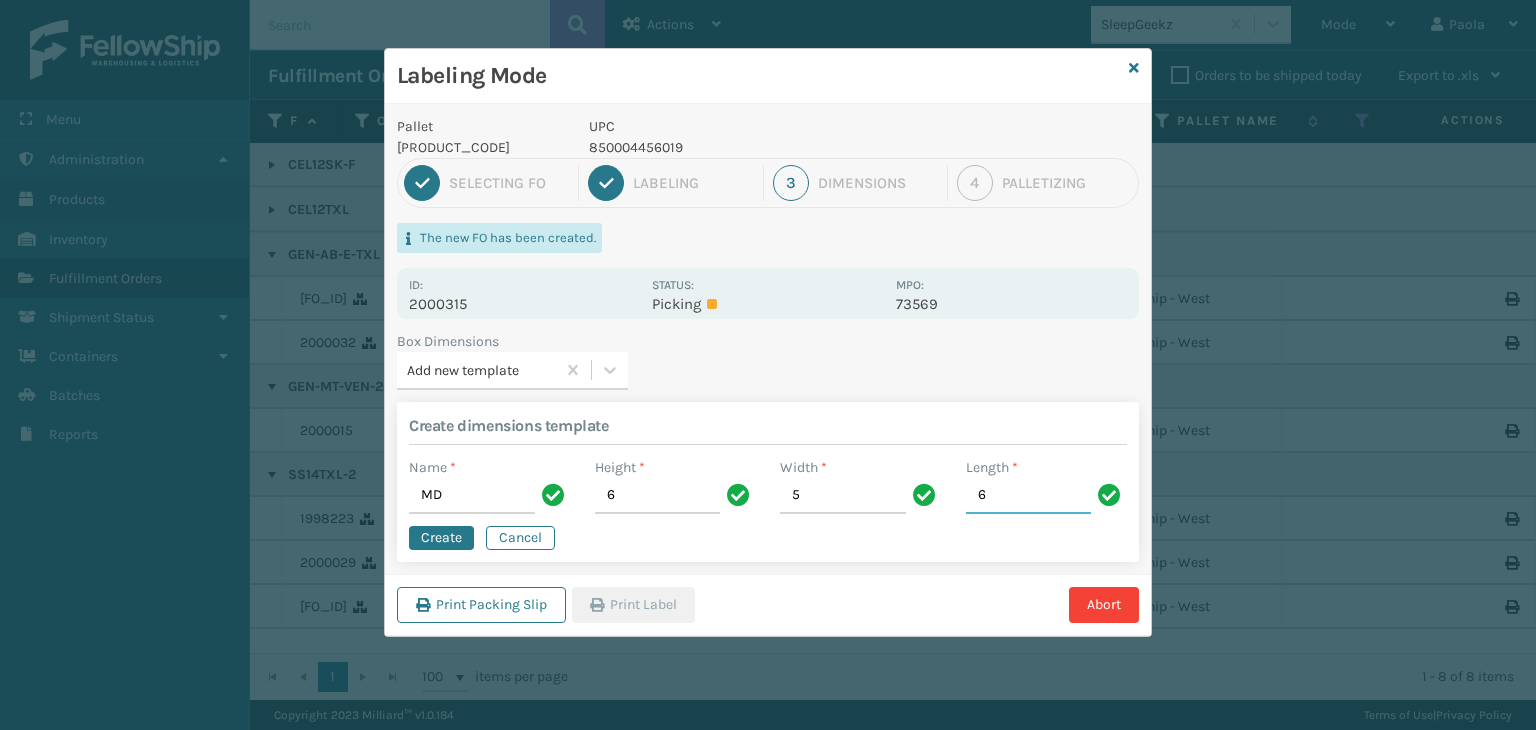 type on "6" 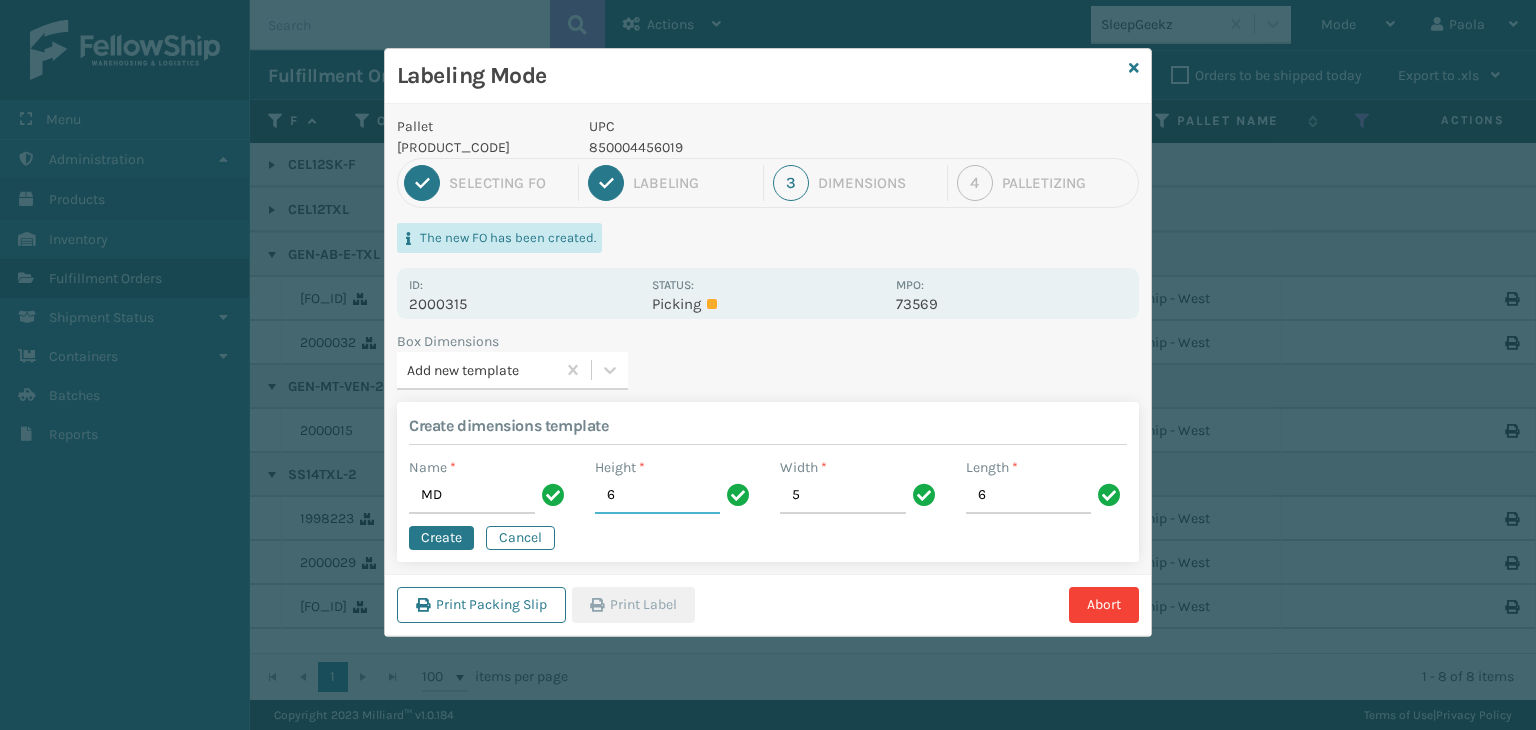 click on "6" at bounding box center (658, 496) 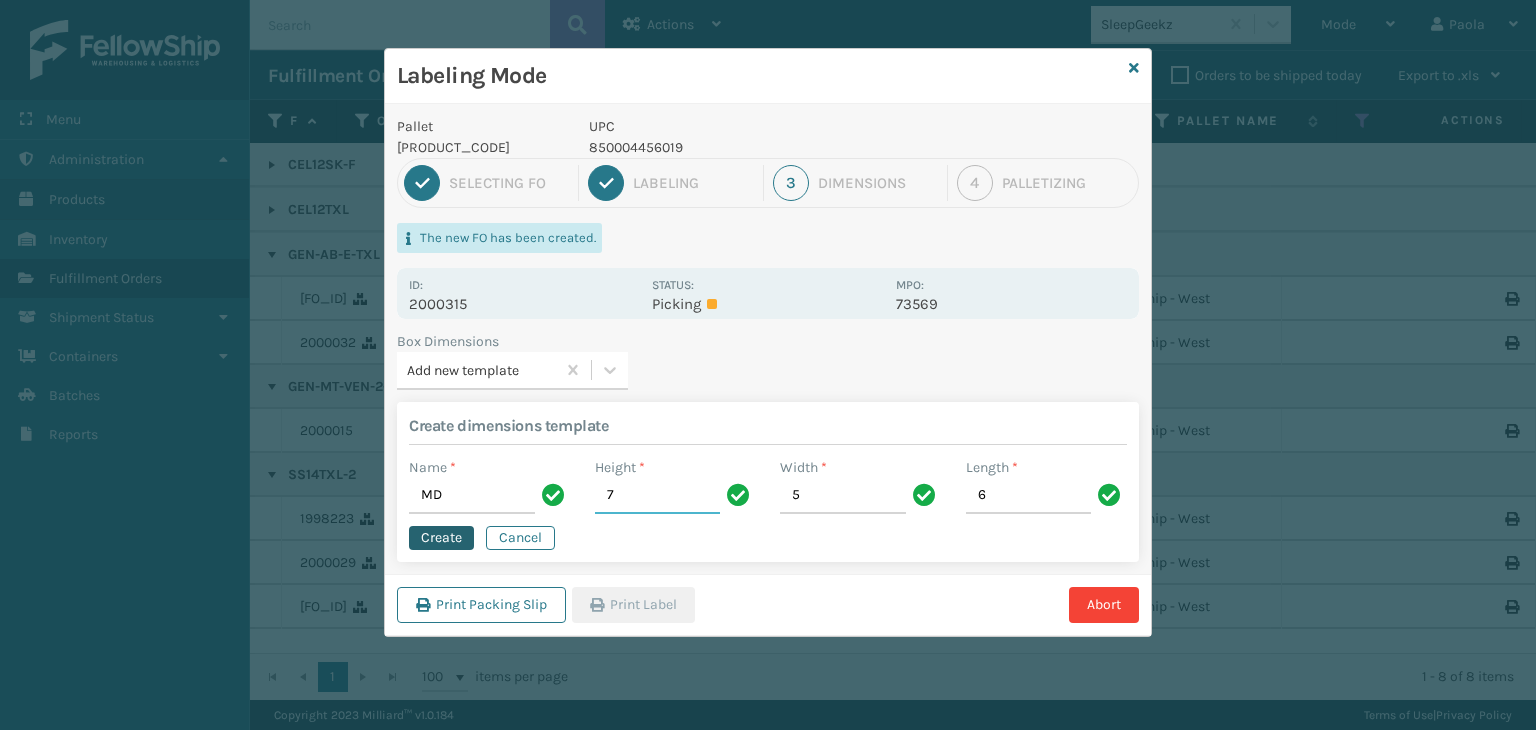 type on "7" 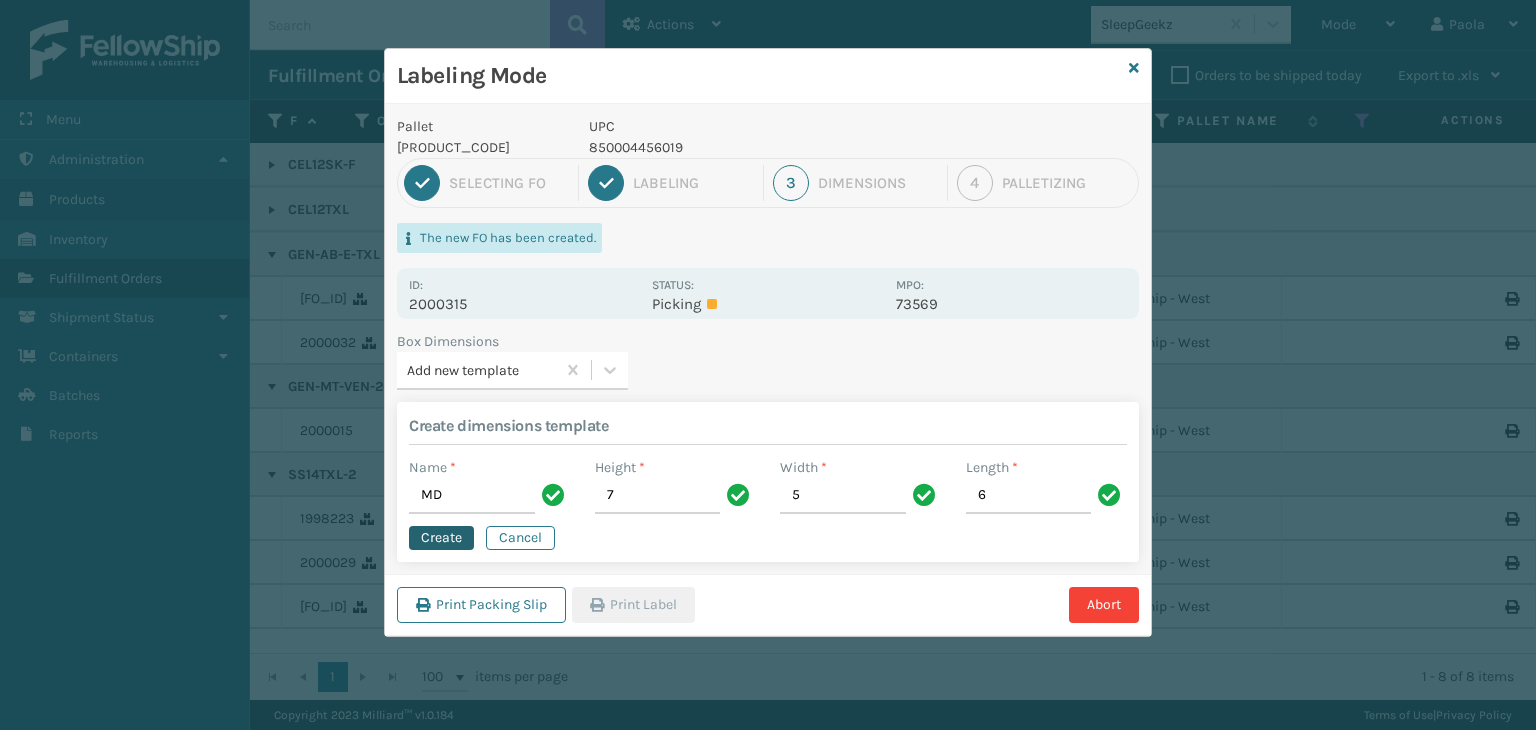 click on "Create" at bounding box center [441, 538] 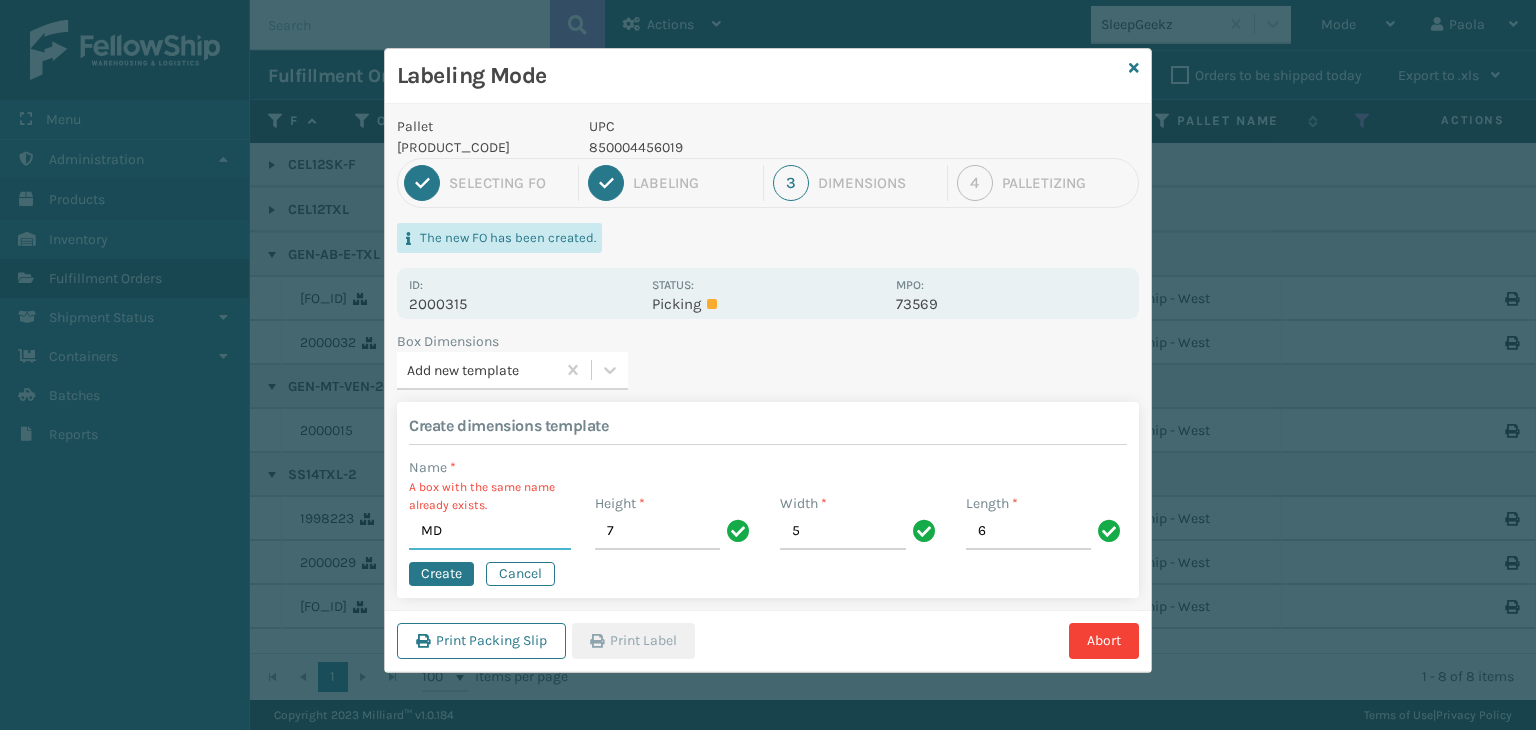 click on "MD" at bounding box center (490, 532) 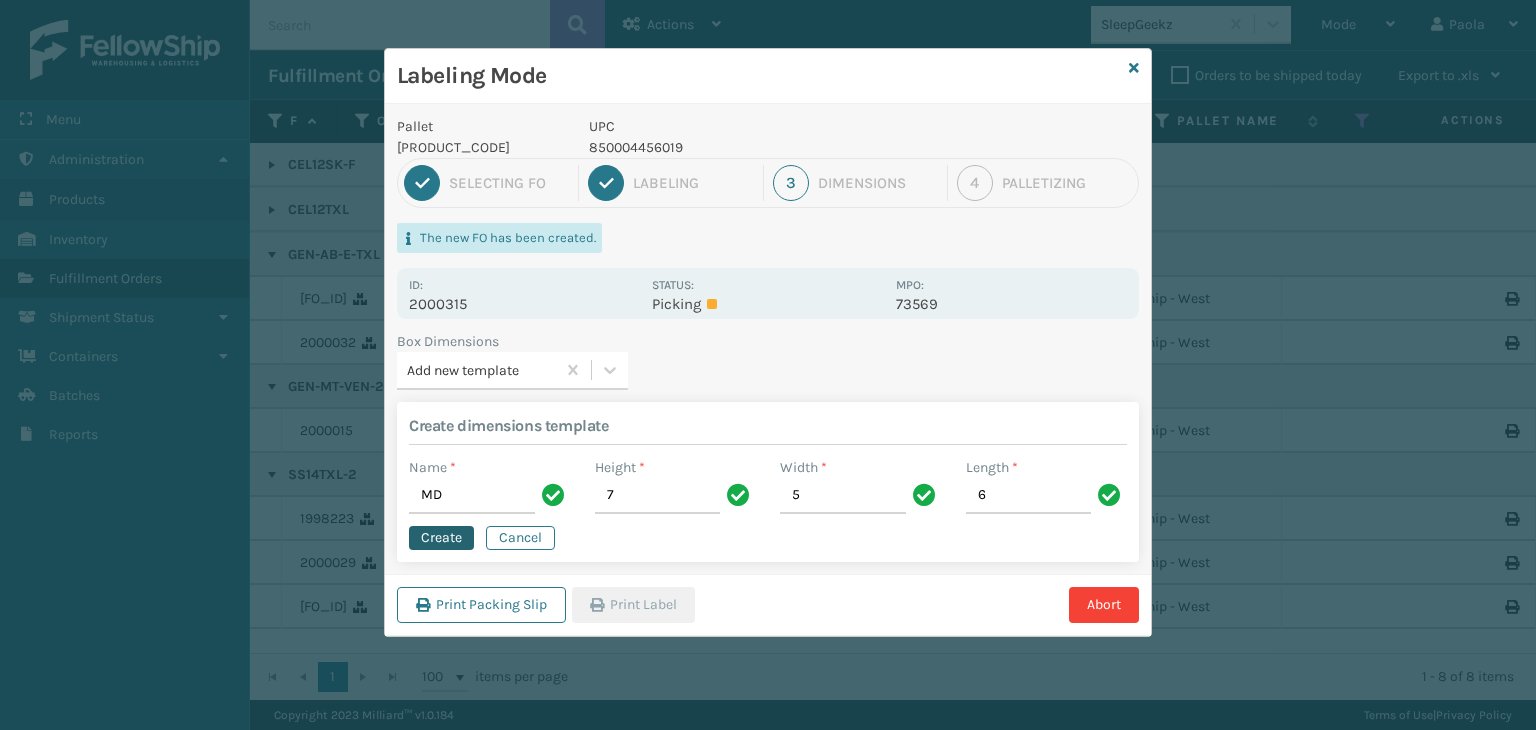 click on "Create" at bounding box center (441, 538) 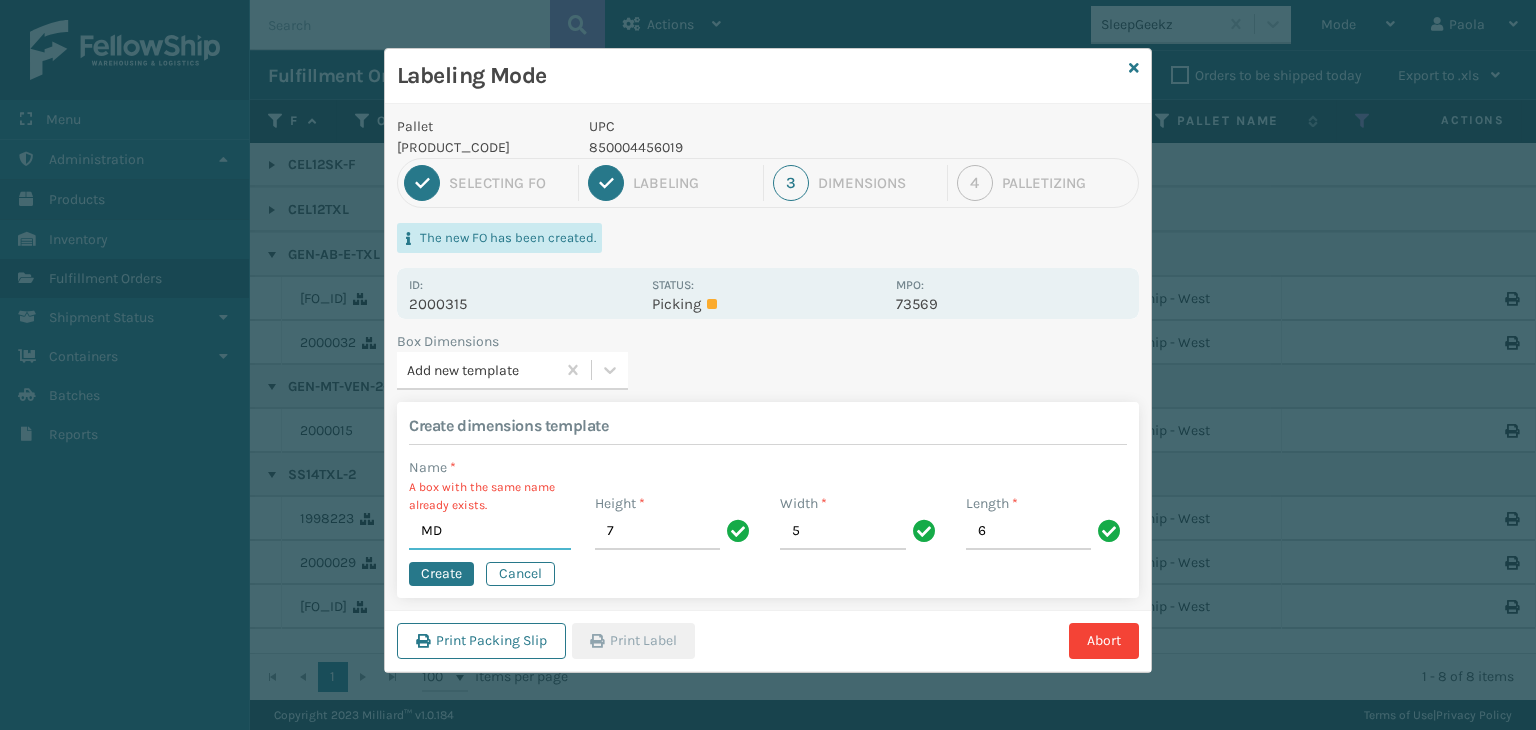 click on "MD" at bounding box center [490, 532] 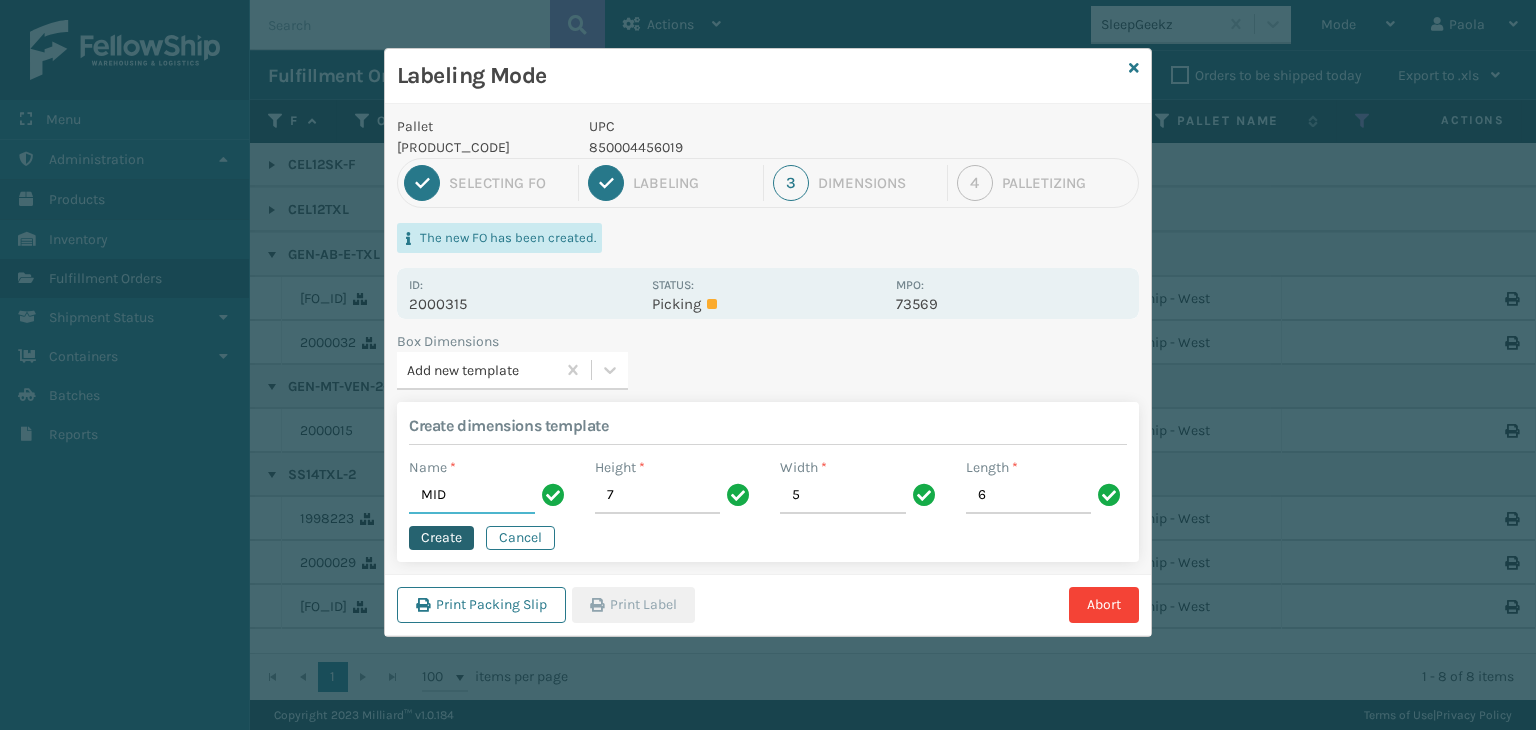 type on "MID" 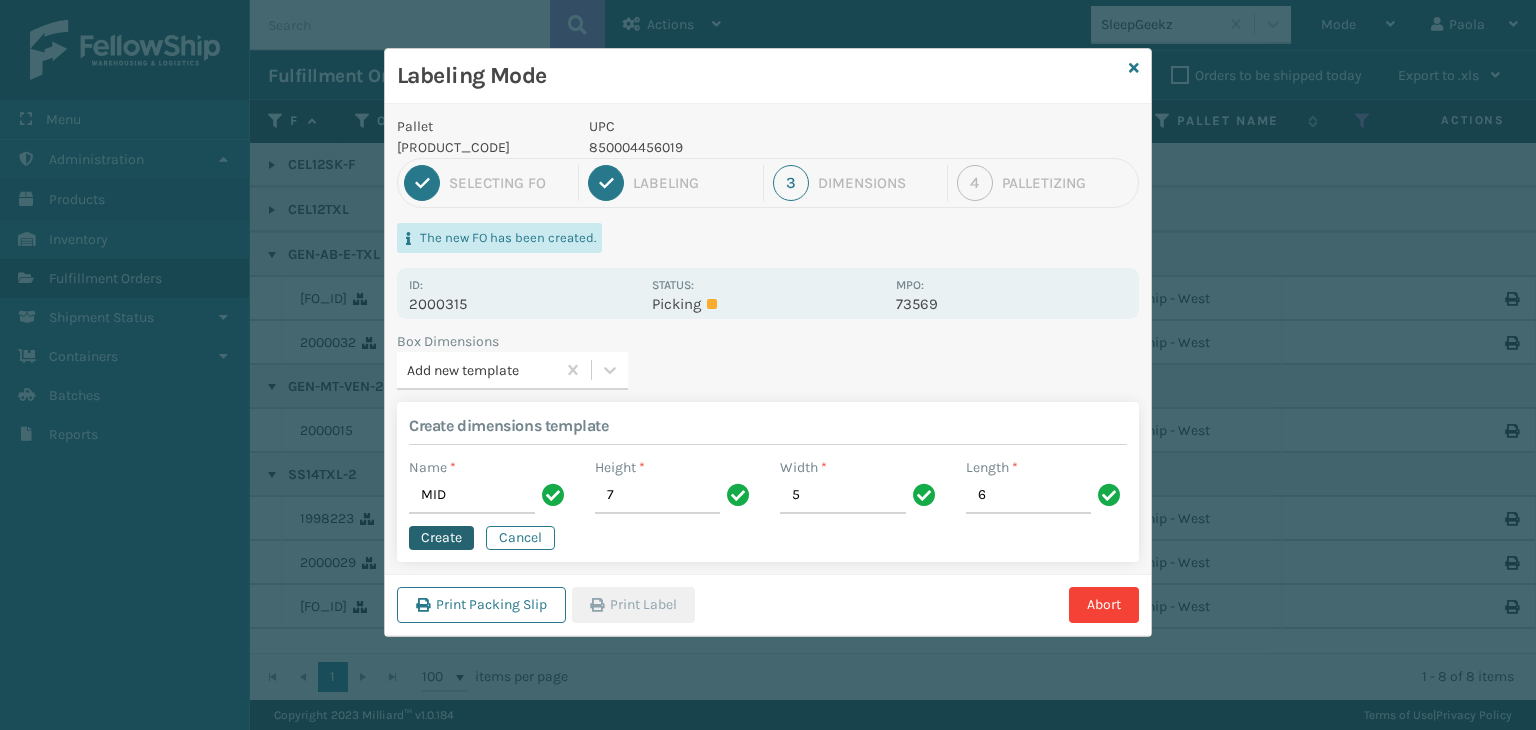 click on "Create" at bounding box center (441, 538) 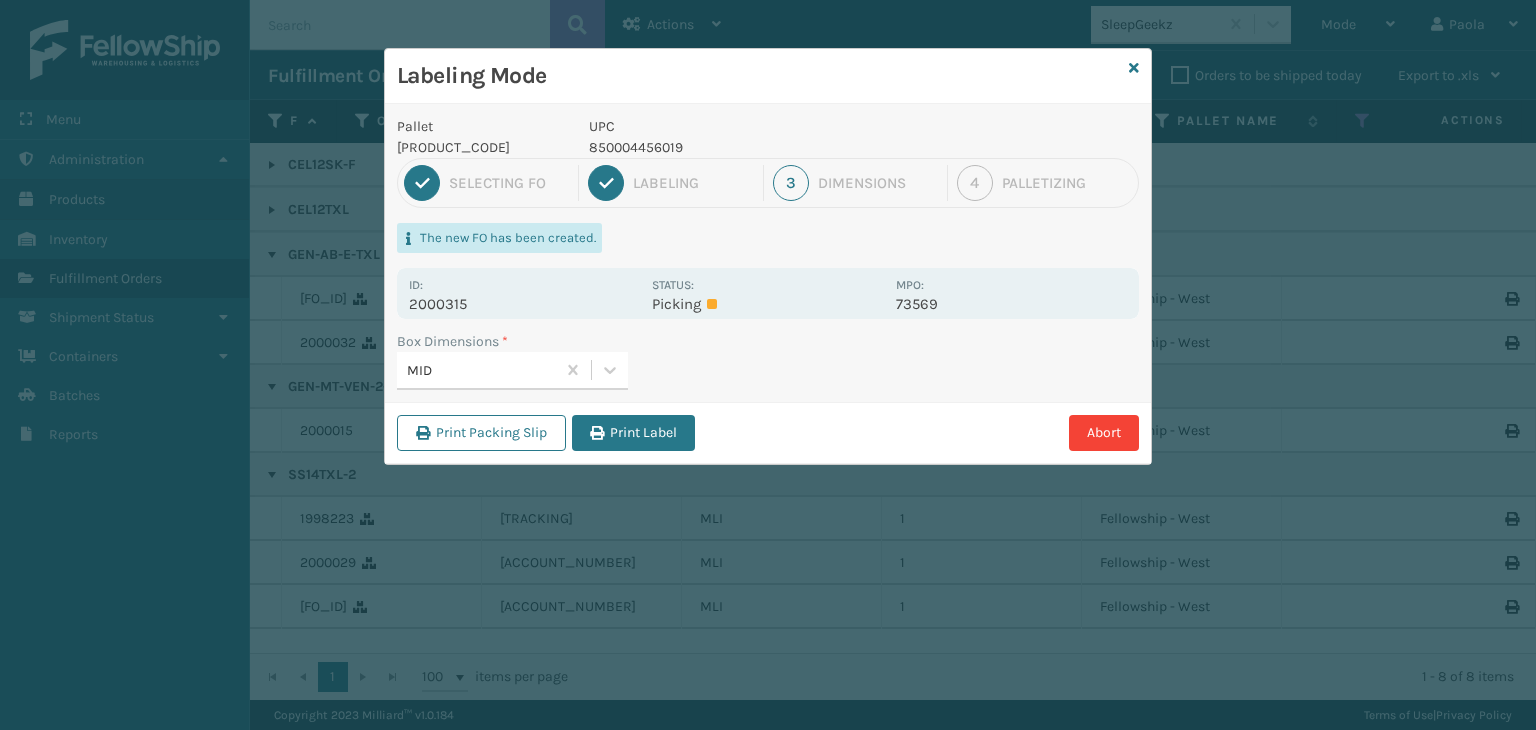 click on "MID" at bounding box center [482, 370] 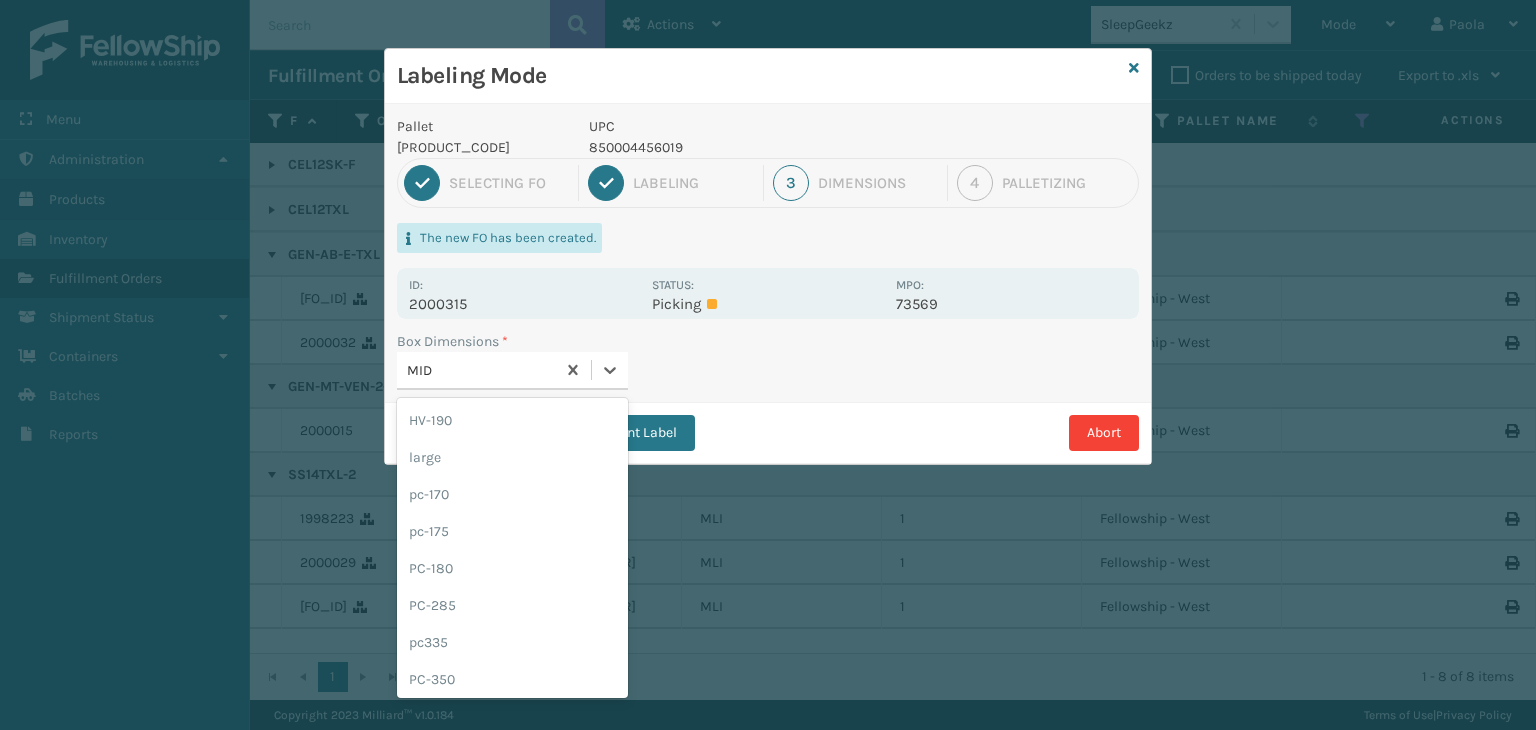 scroll, scrollTop: 0, scrollLeft: 0, axis: both 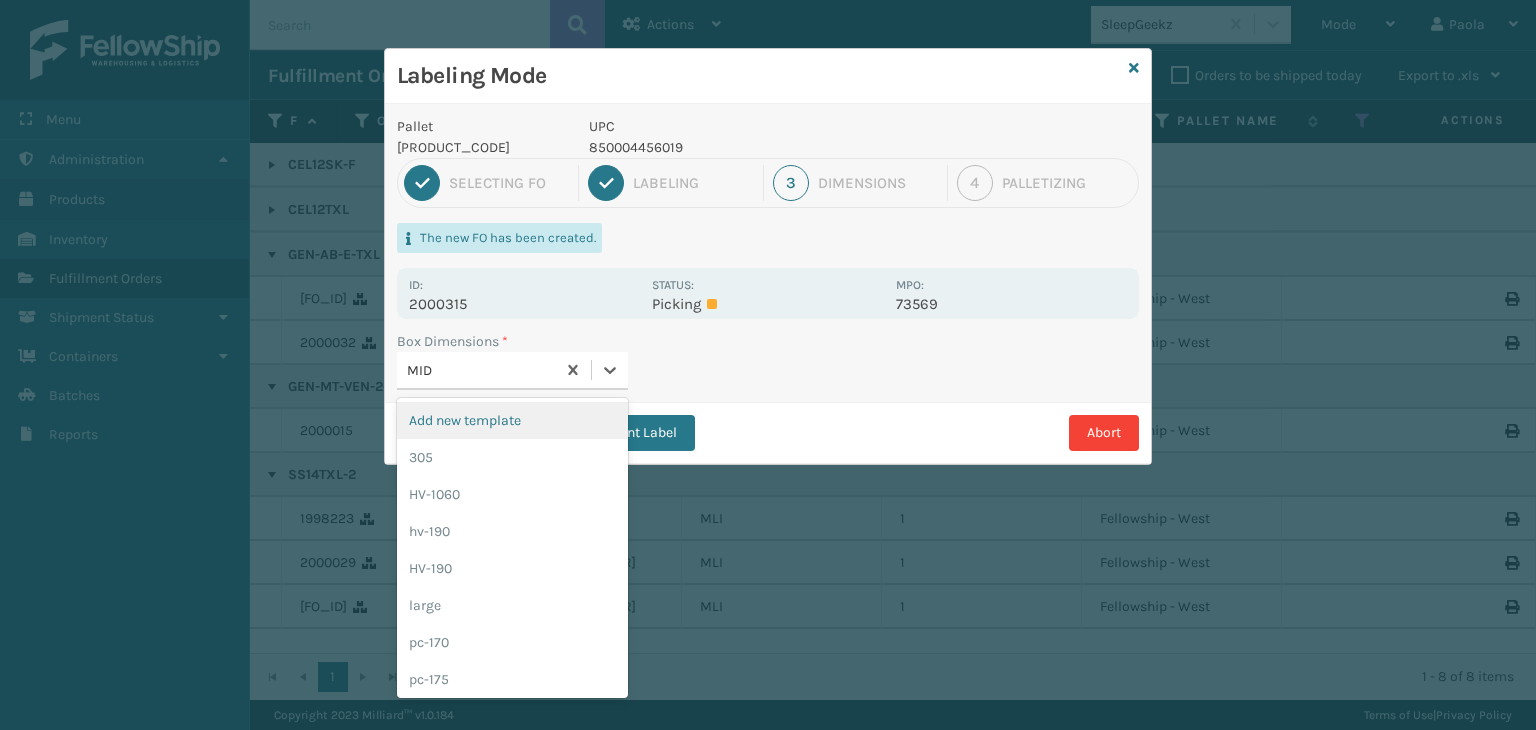 click on "Box Dimensions   *   option Add new template, selected.    option Add new template focused, [NUMBER] of [NUMBER]. [NUMBER] results available. Use Up and Down to choose options, press Enter to select the currently focused option, press Escape to exit the menu, press Tab to select the option and exit the menu. MID Add new template [NUMBER] [SKU] [SKU] [SKU] [SKU] [SKU] [SKU] [SKU] [SKU] [SKU] [SKU] [SKU] [SKU] [SKU] [SKU] [SKU] [SKU]" at bounding box center (768, 366) 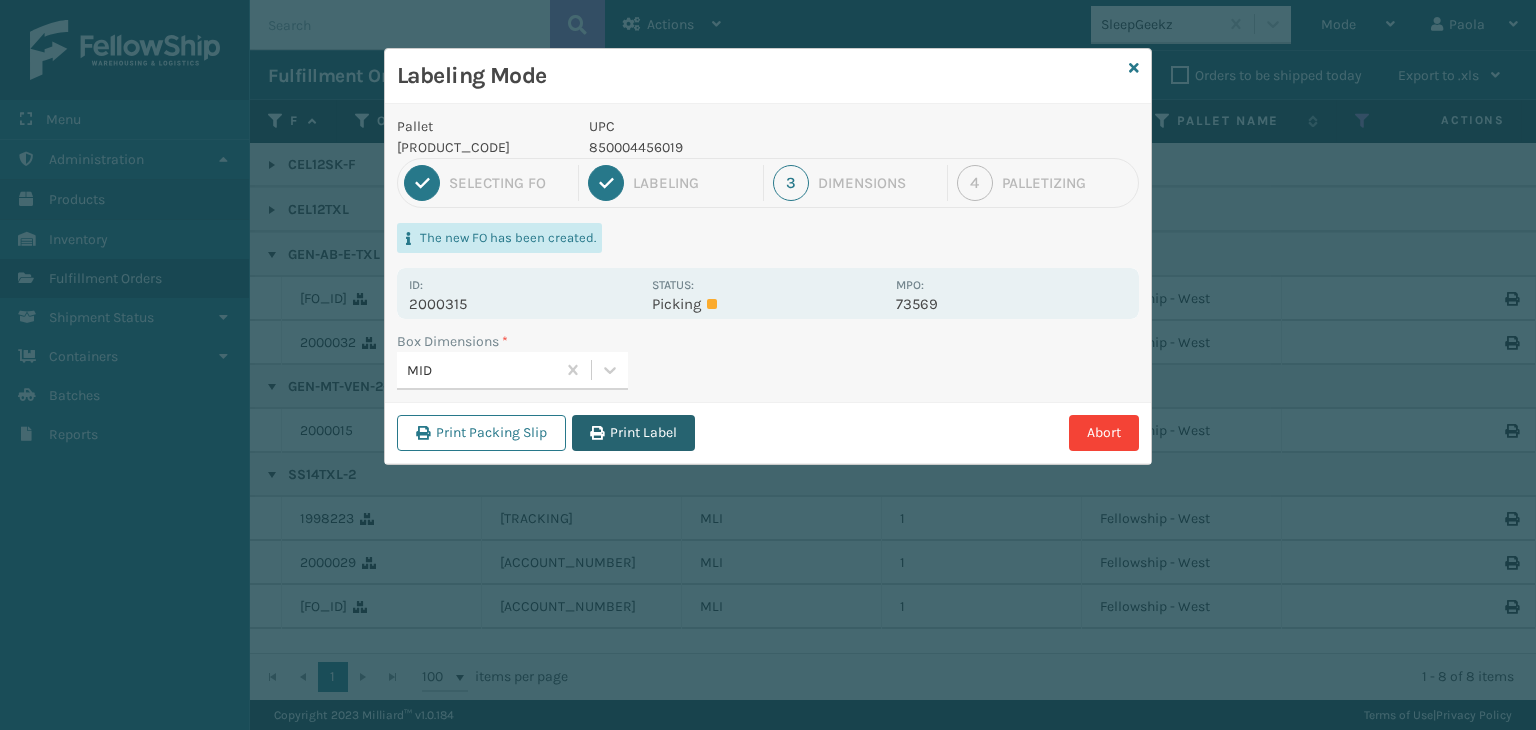 click on "Print Label" at bounding box center [633, 433] 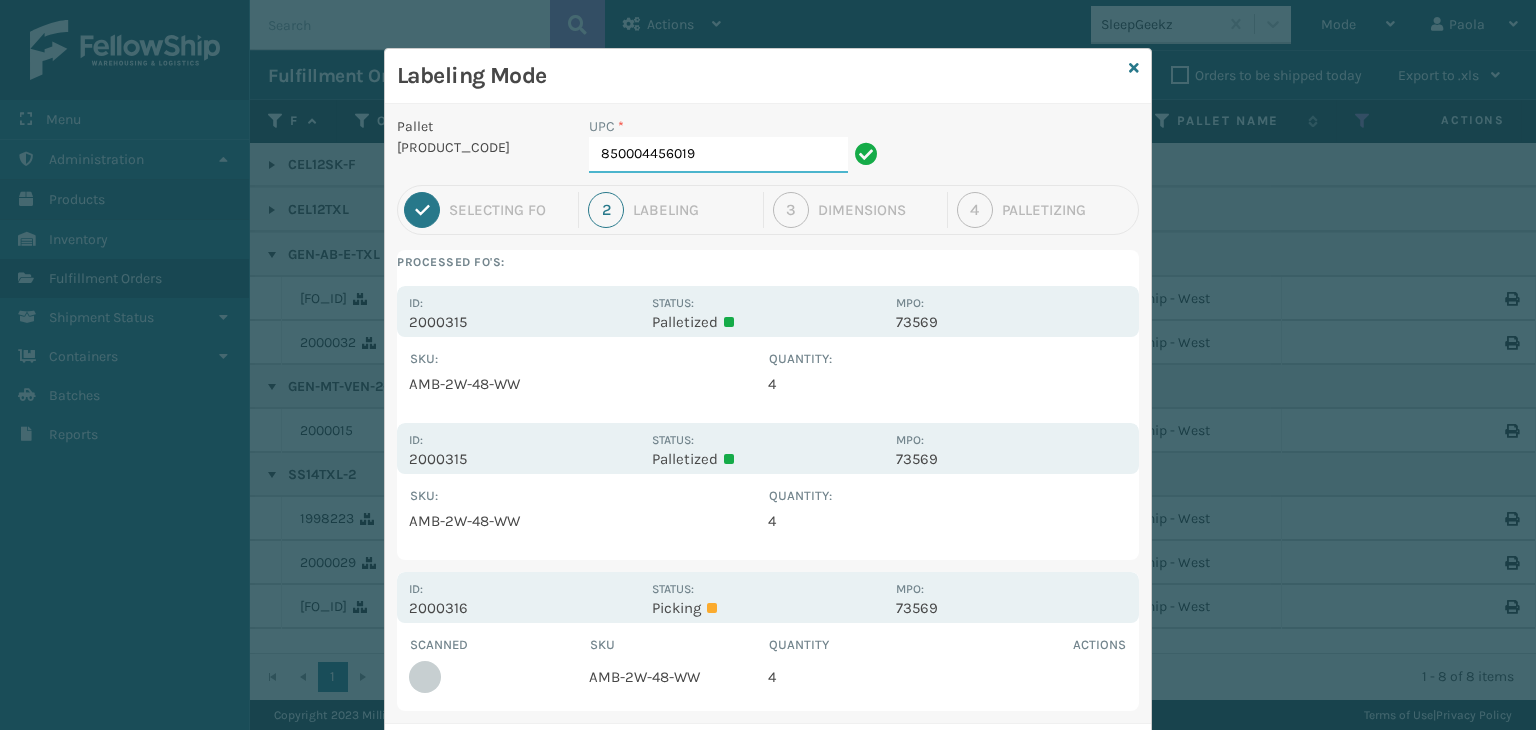 click on "850004456019" at bounding box center [718, 155] 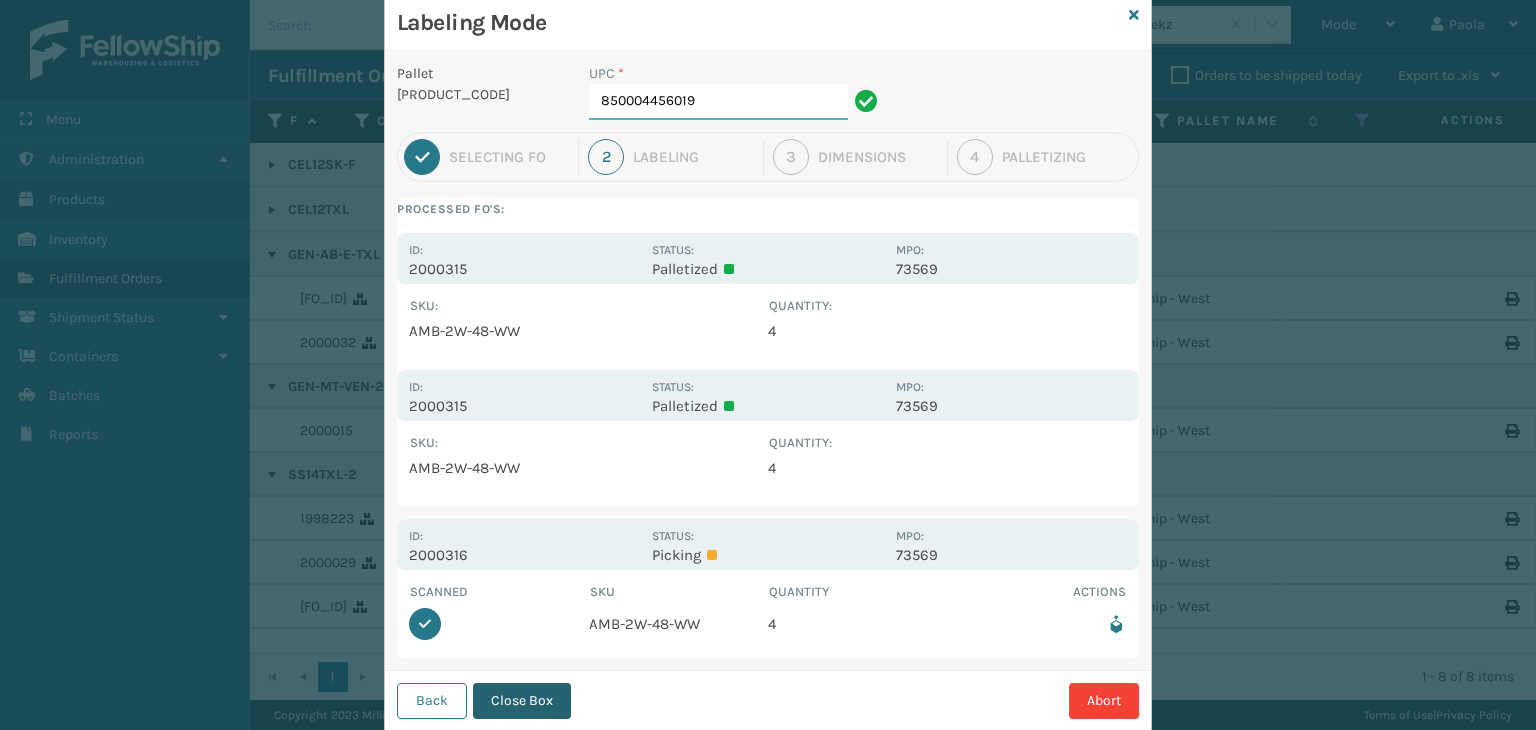 scroll, scrollTop: 103, scrollLeft: 0, axis: vertical 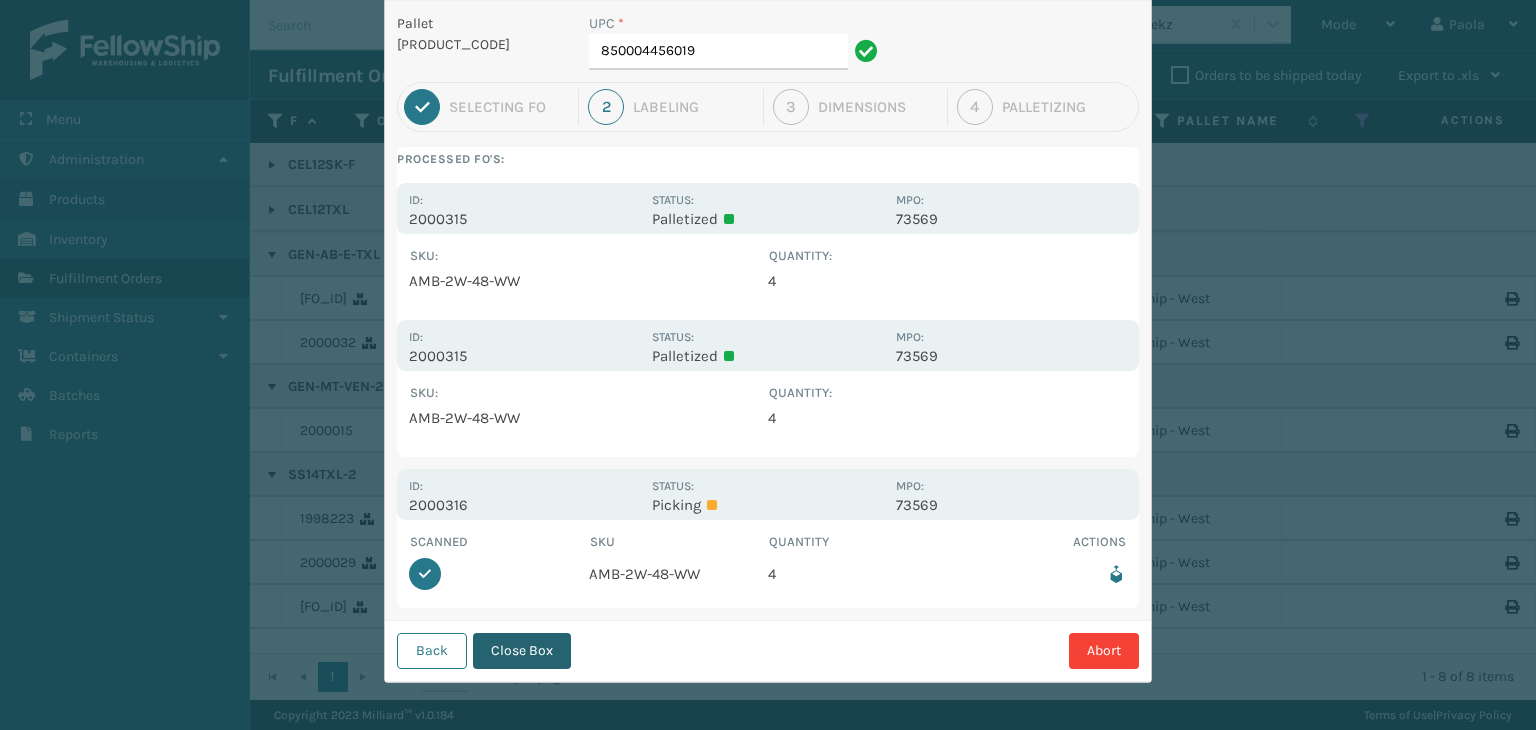click on "Close Box" at bounding box center (522, 651) 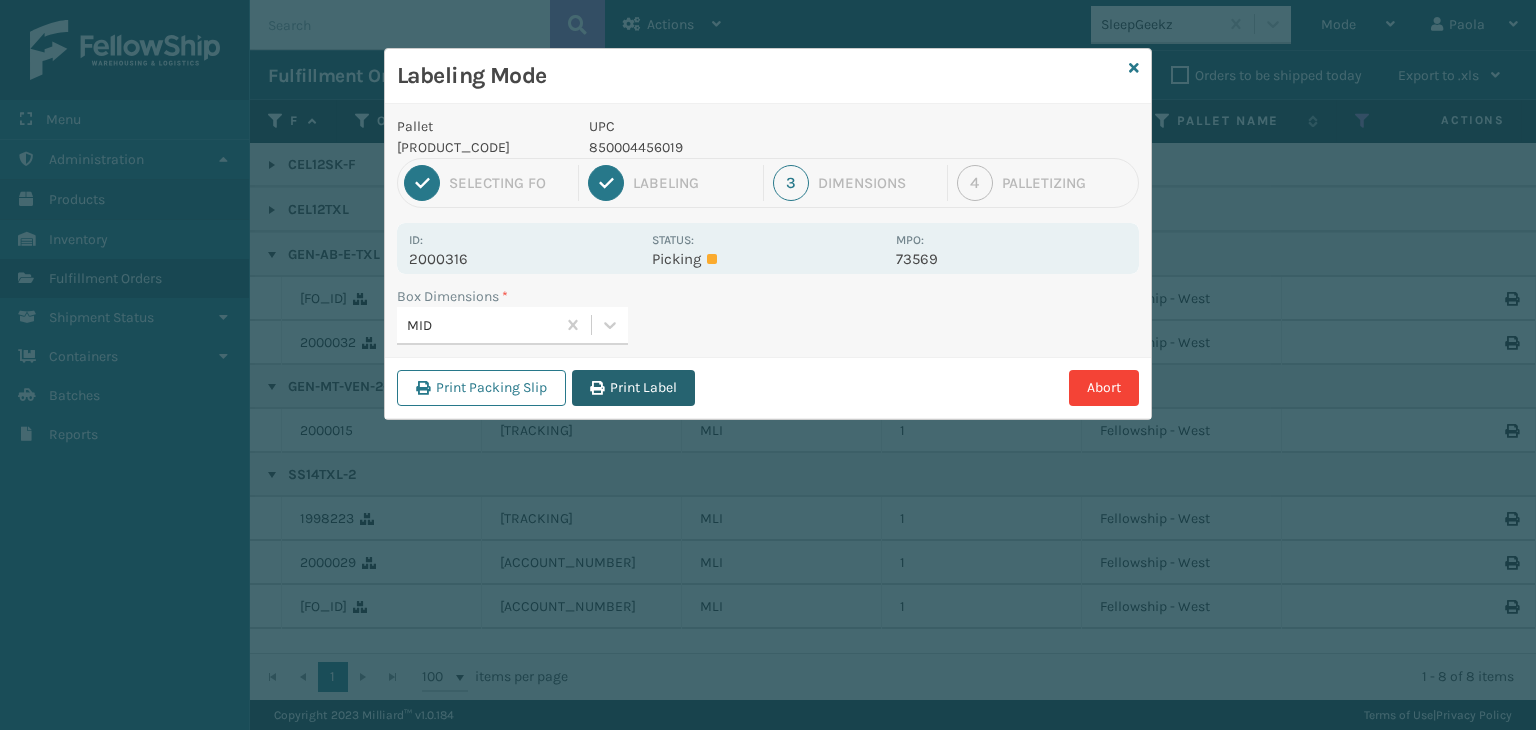 click on "Print Label" at bounding box center [633, 388] 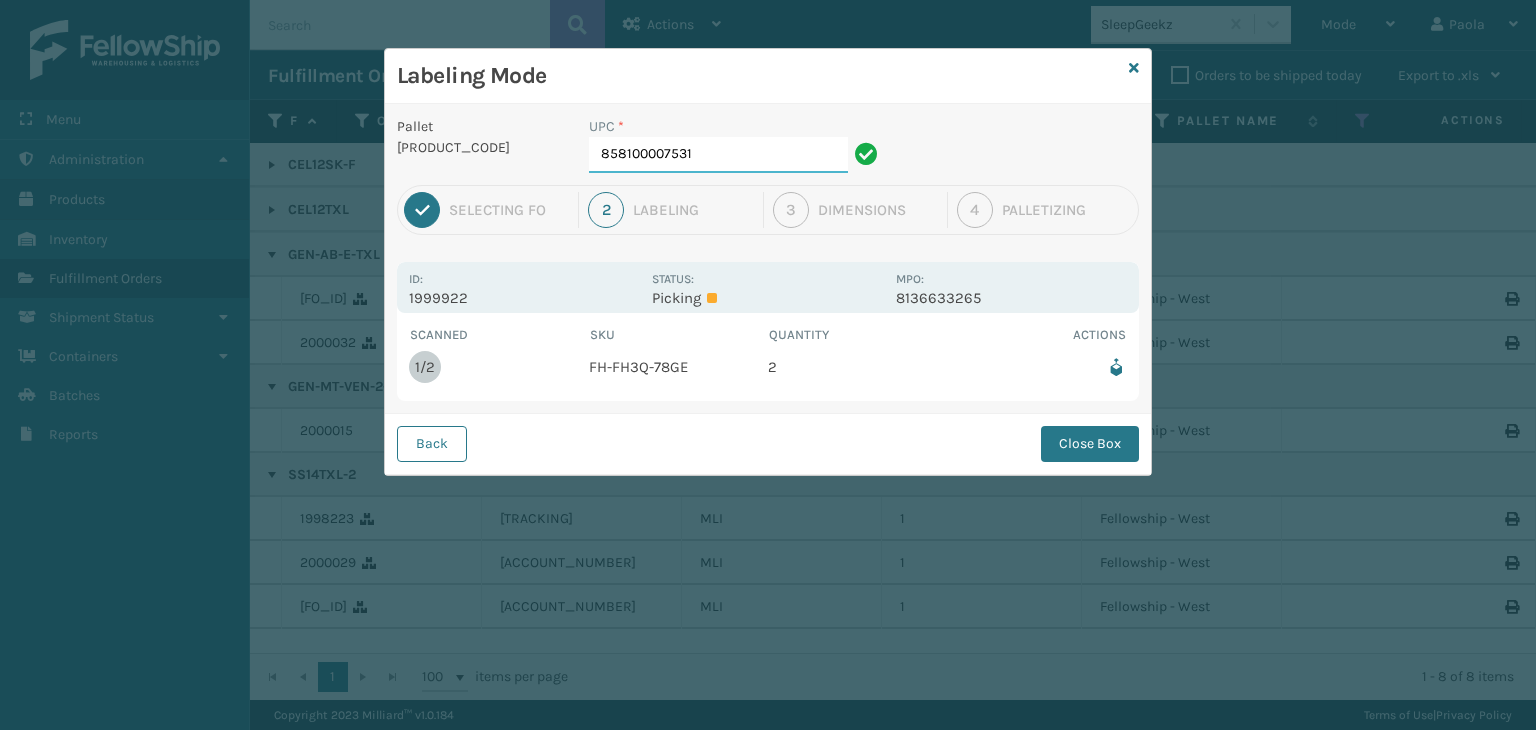 click on "858100007531" at bounding box center [718, 155] 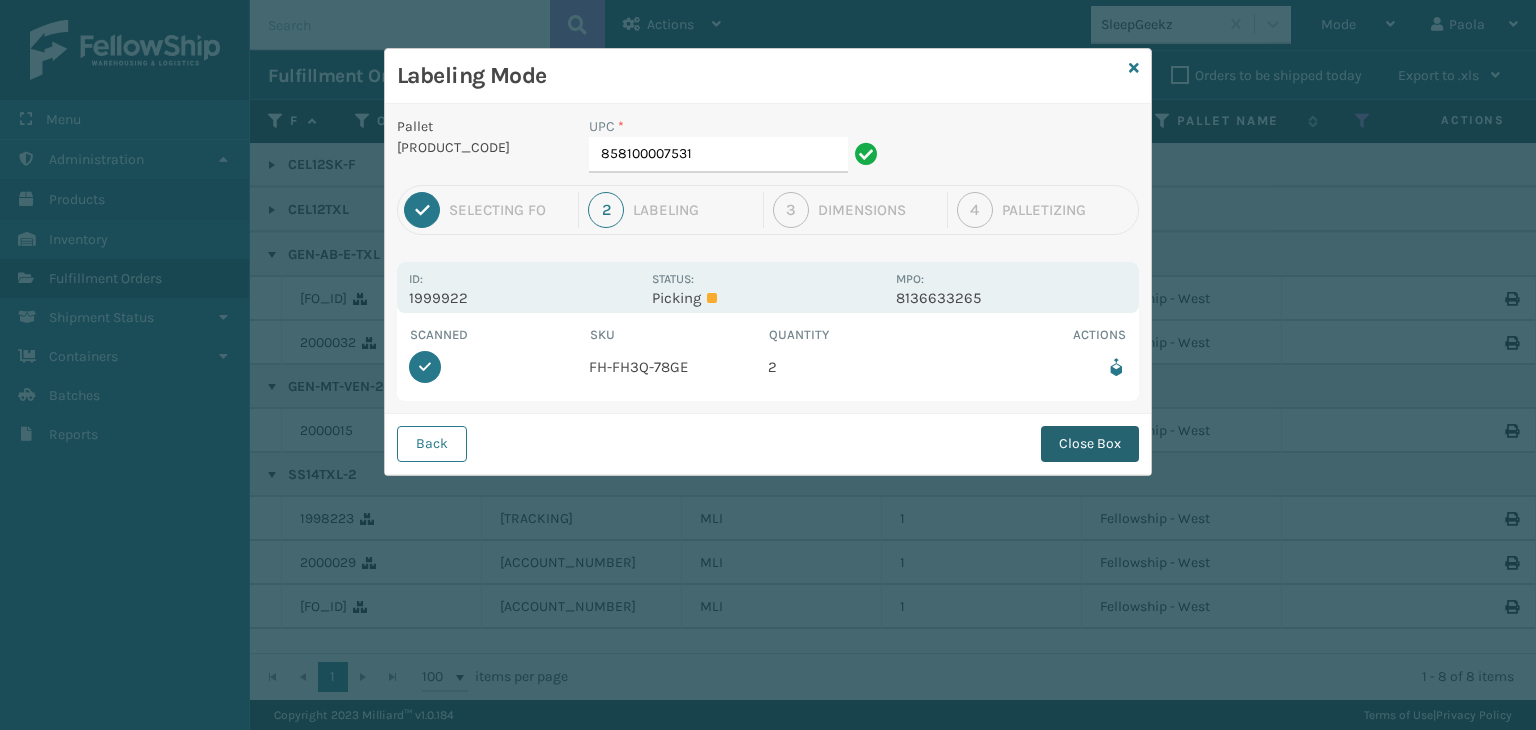 click on "Close Box" at bounding box center (1090, 444) 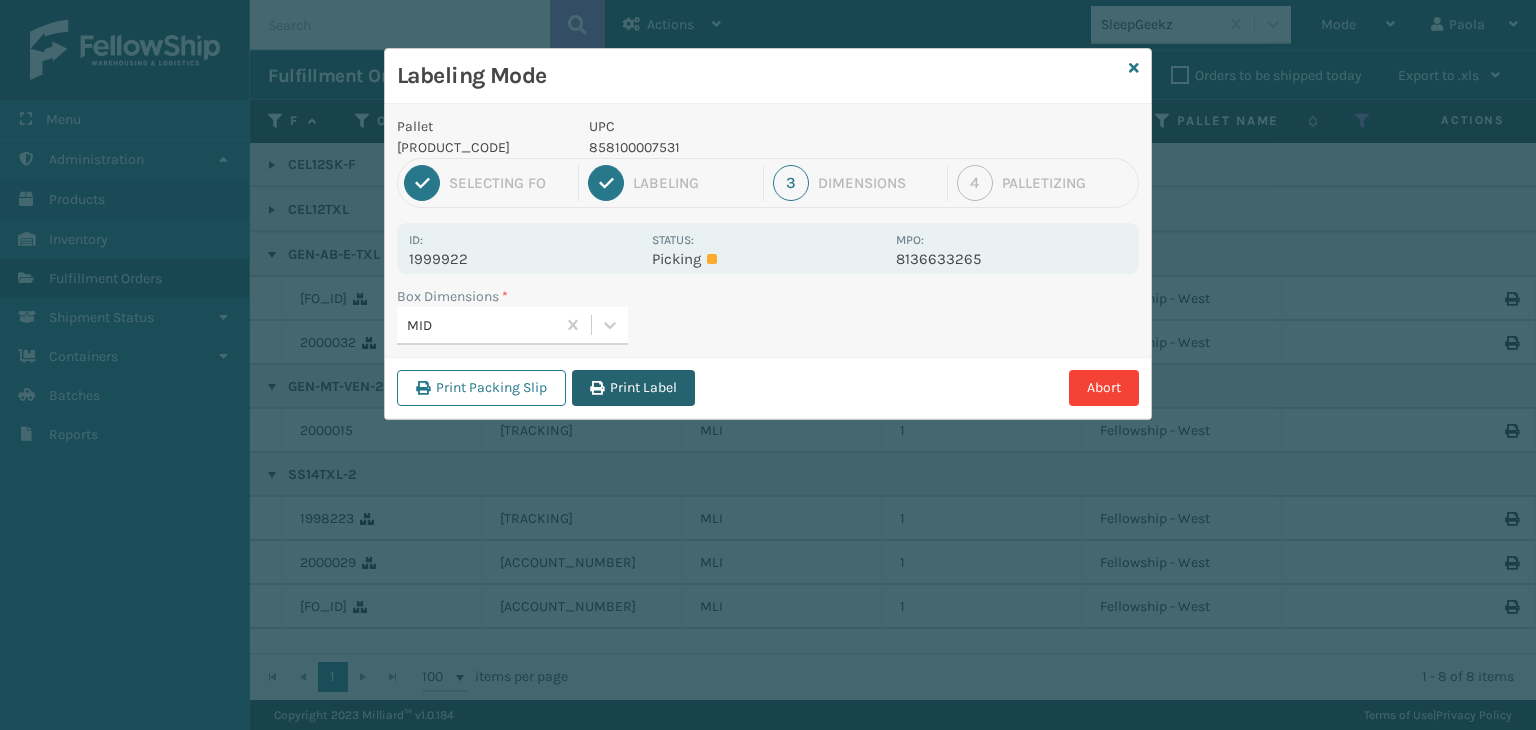 click on "Print Label" at bounding box center (633, 388) 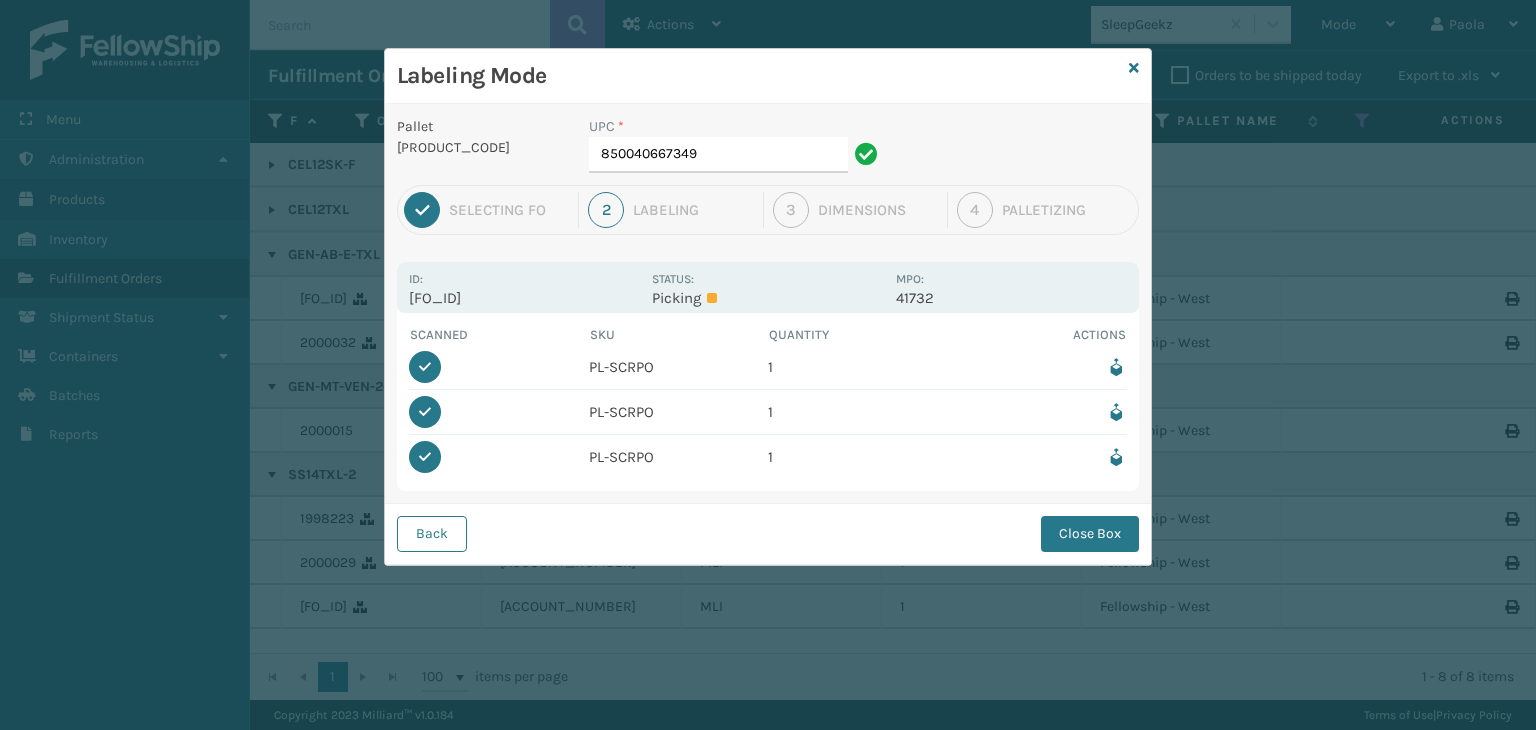 click at bounding box center (1116, 457) 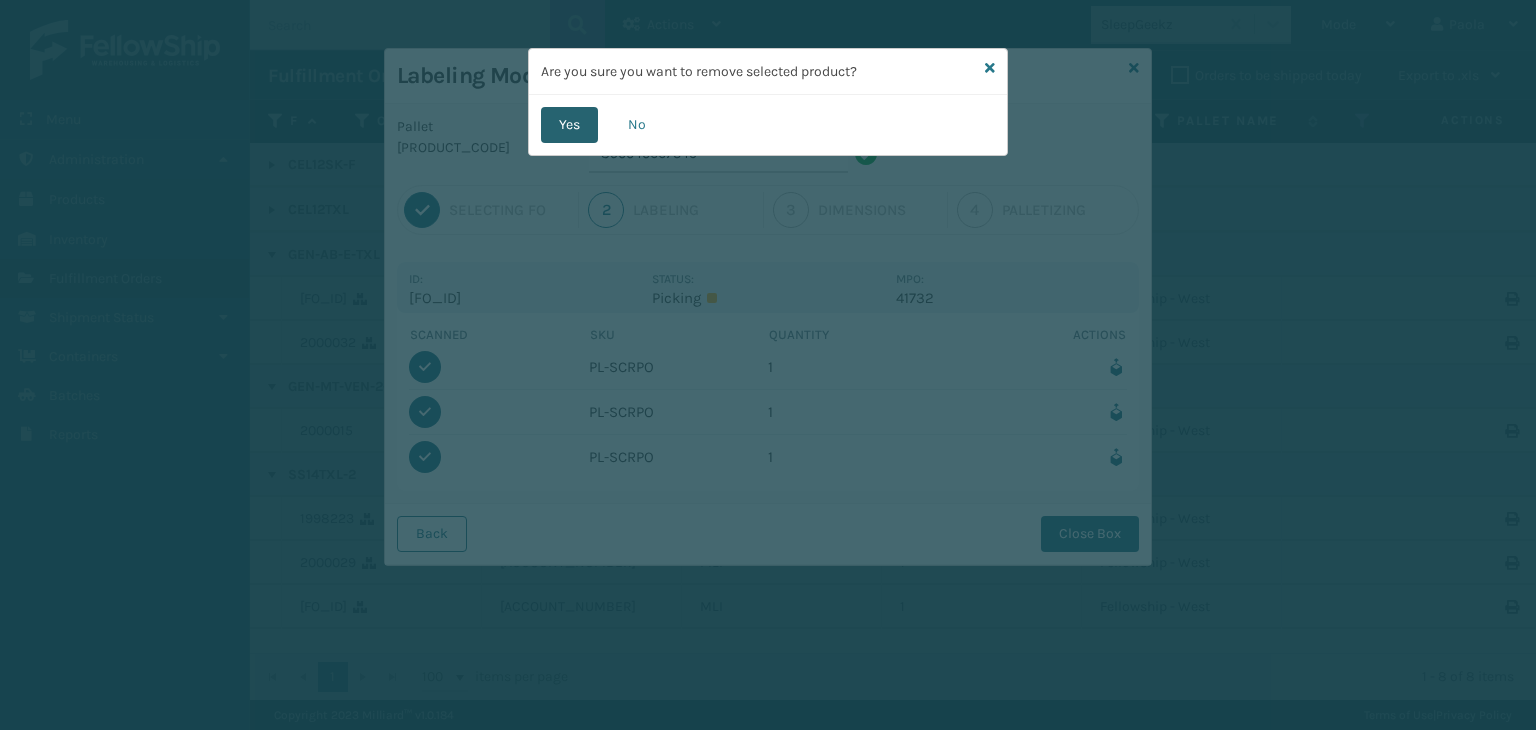 click on "Yes" at bounding box center [569, 125] 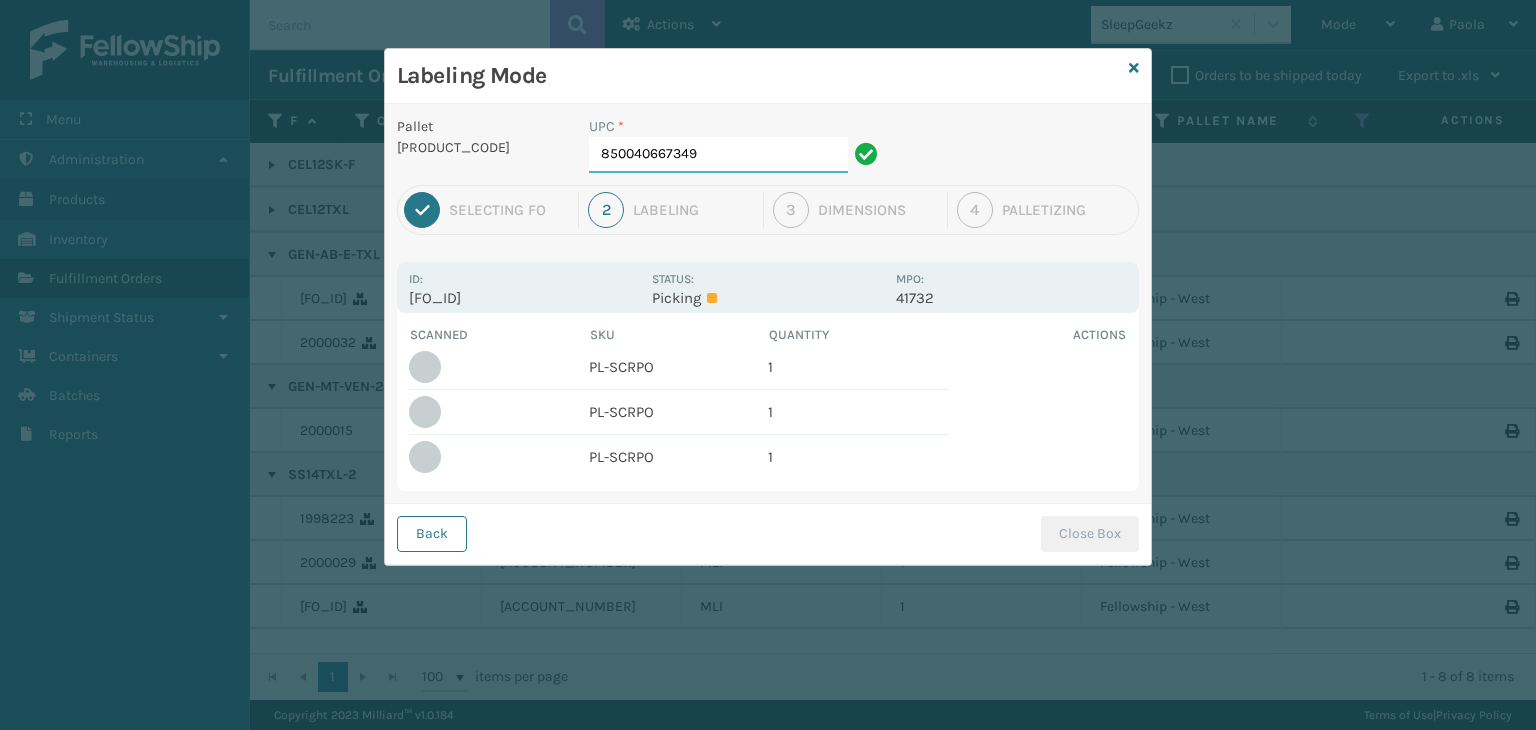 click on "850040667349" at bounding box center [718, 155] 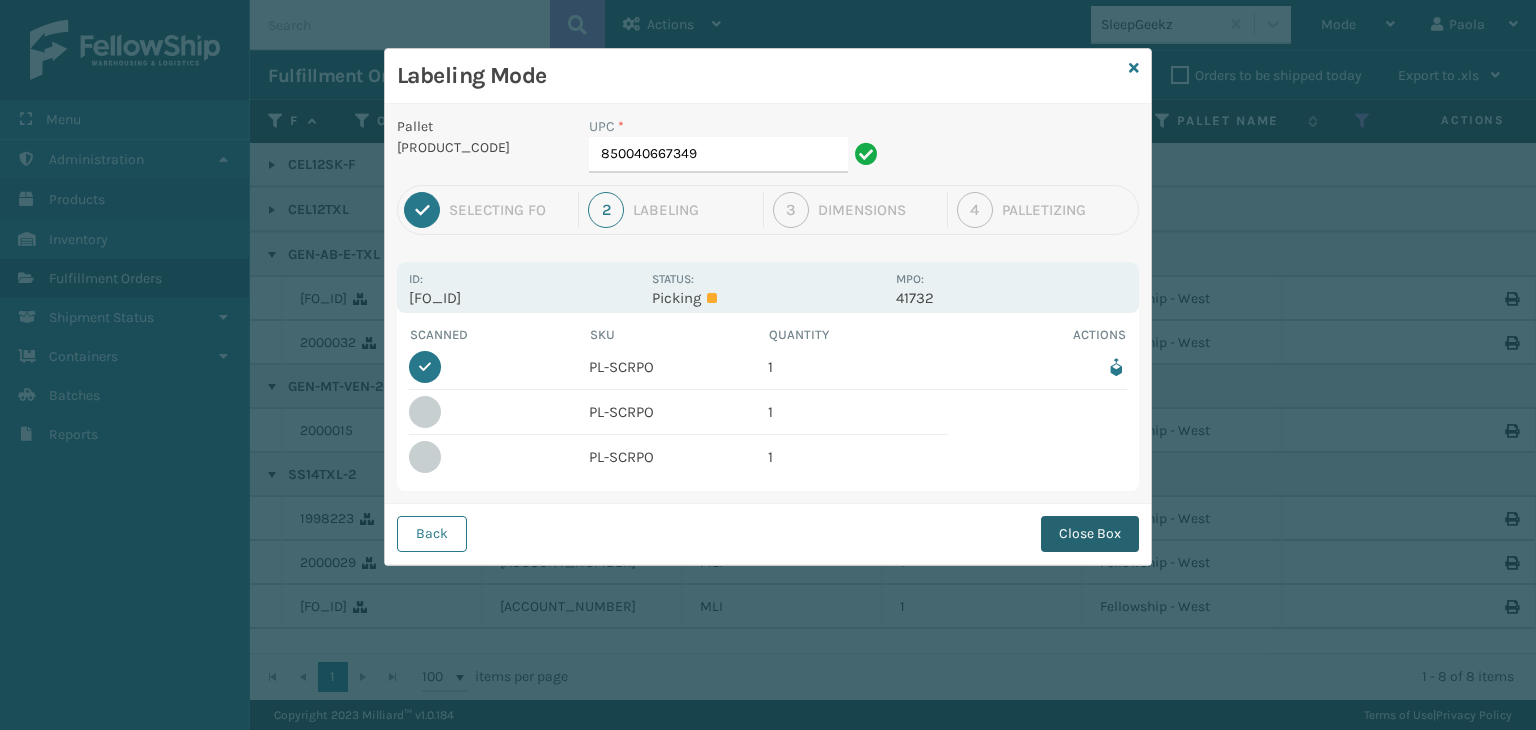 click on "Close Box" at bounding box center [1090, 534] 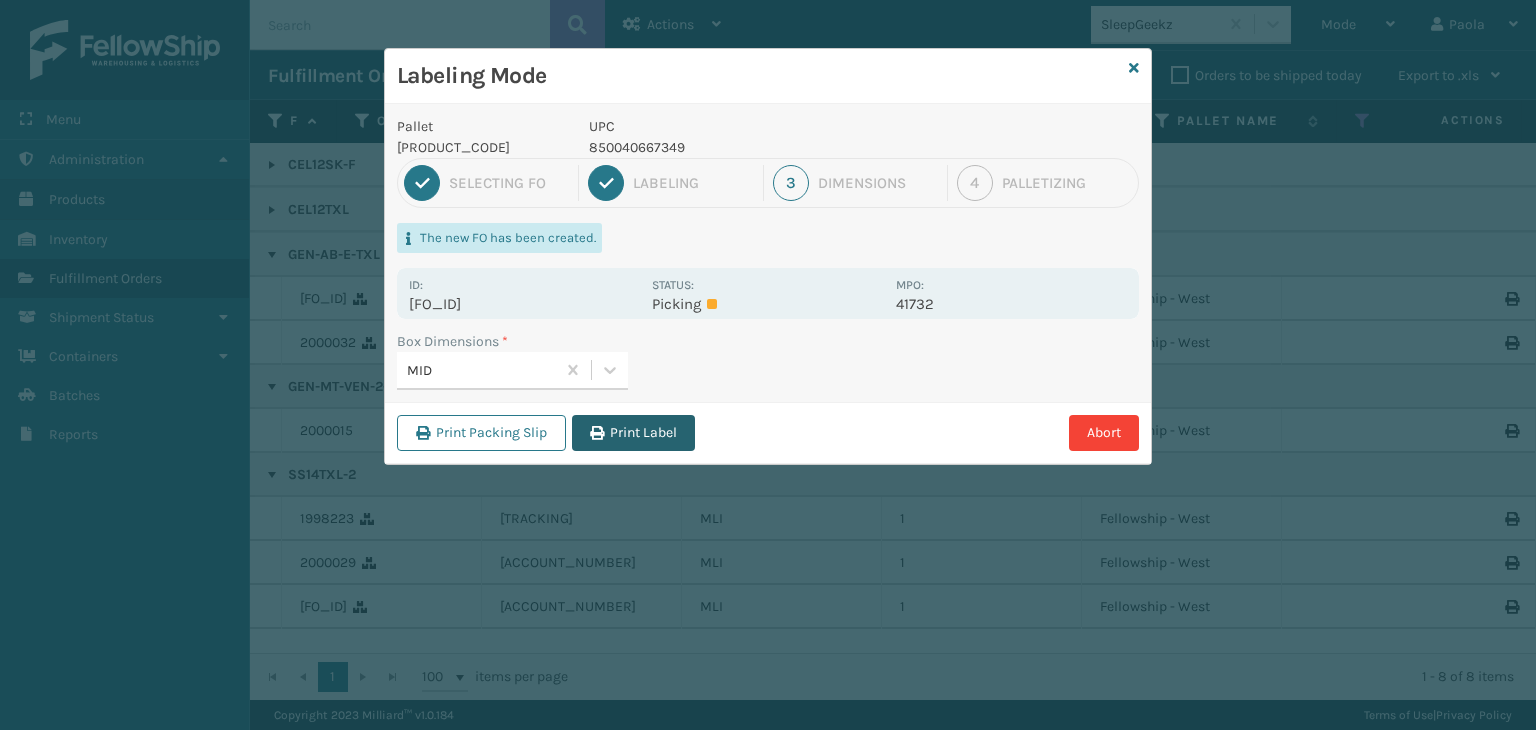 click on "Print Label" at bounding box center (633, 433) 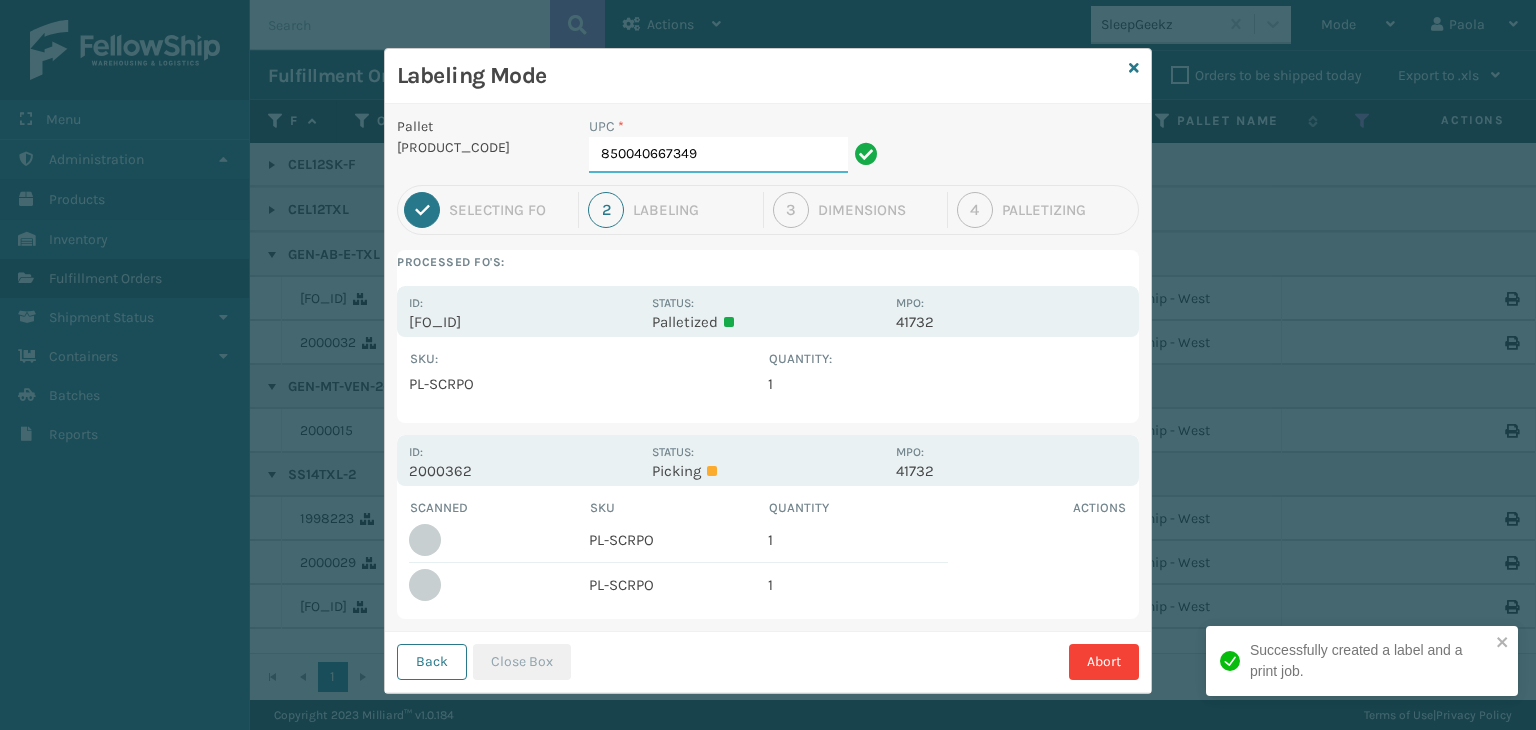 click on "850040667349" at bounding box center (718, 155) 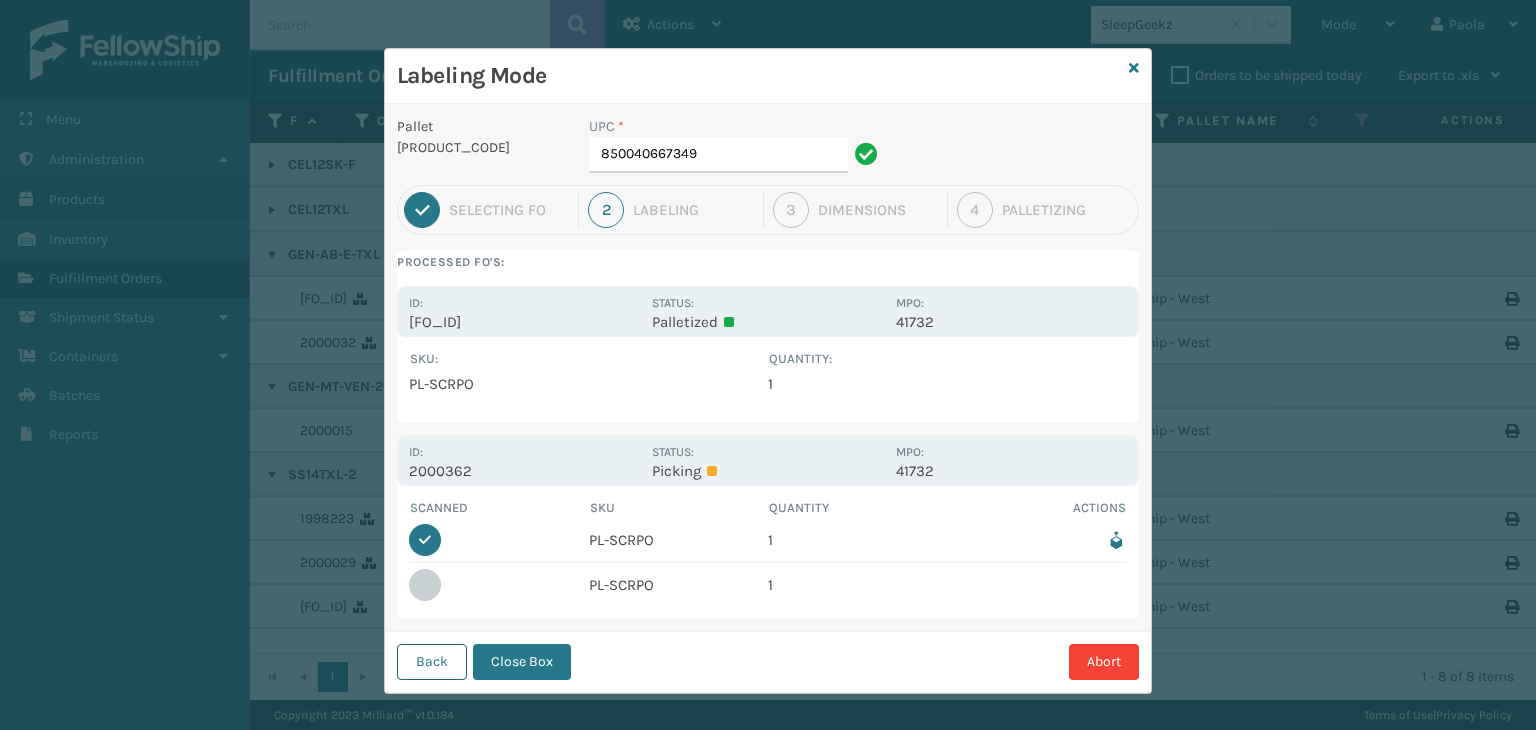 click on "Back" at bounding box center (432, 662) 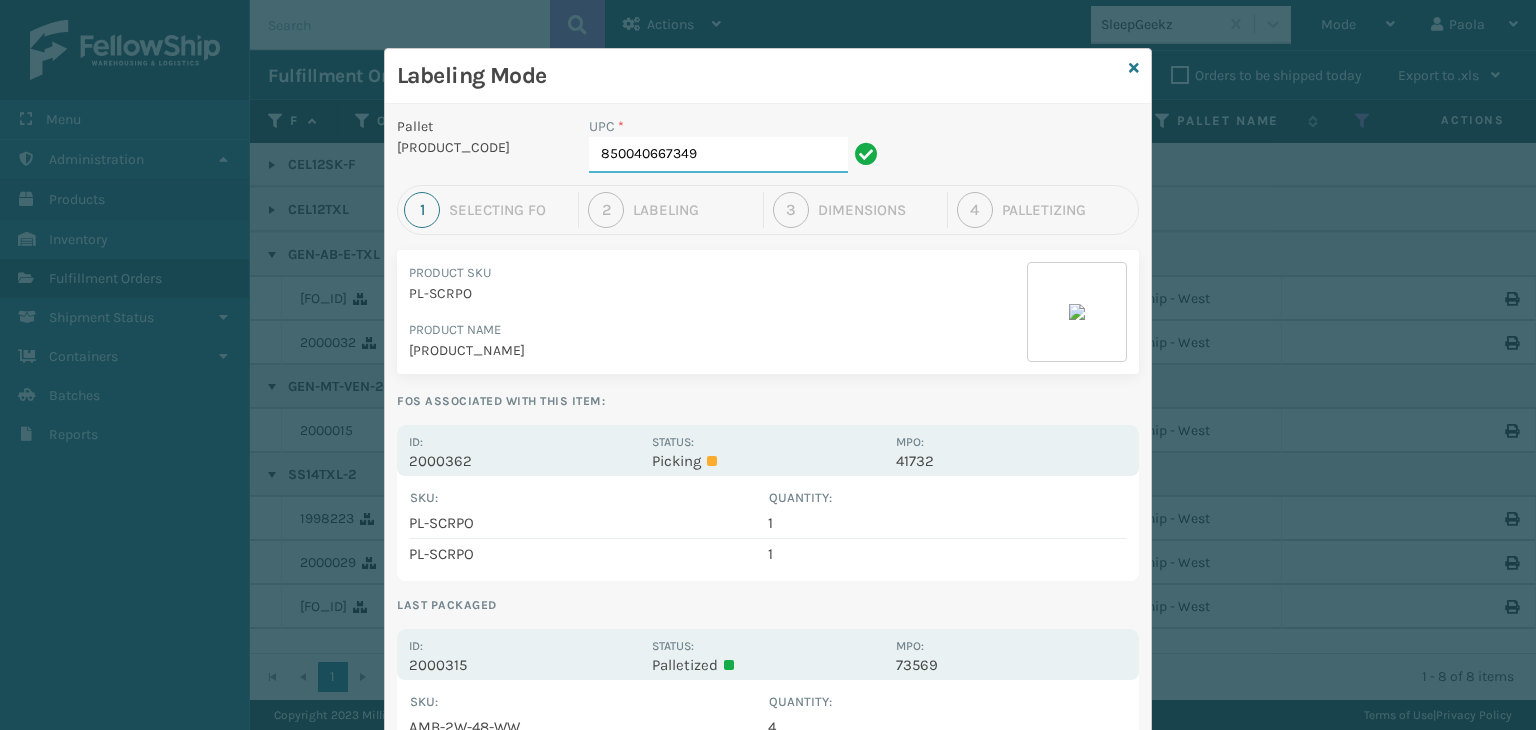 click on "850040667349" at bounding box center [718, 155] 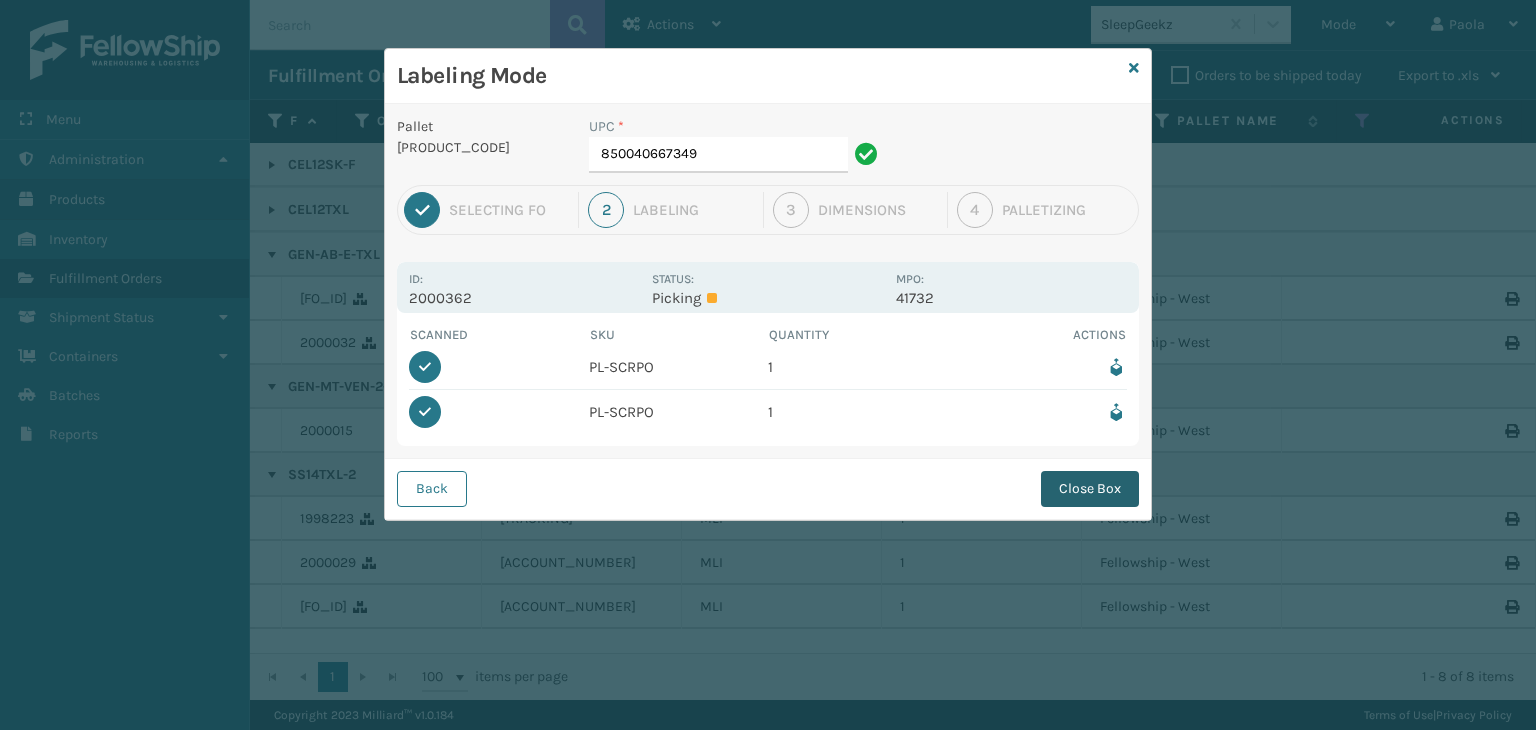click on "Close Box" at bounding box center (1090, 489) 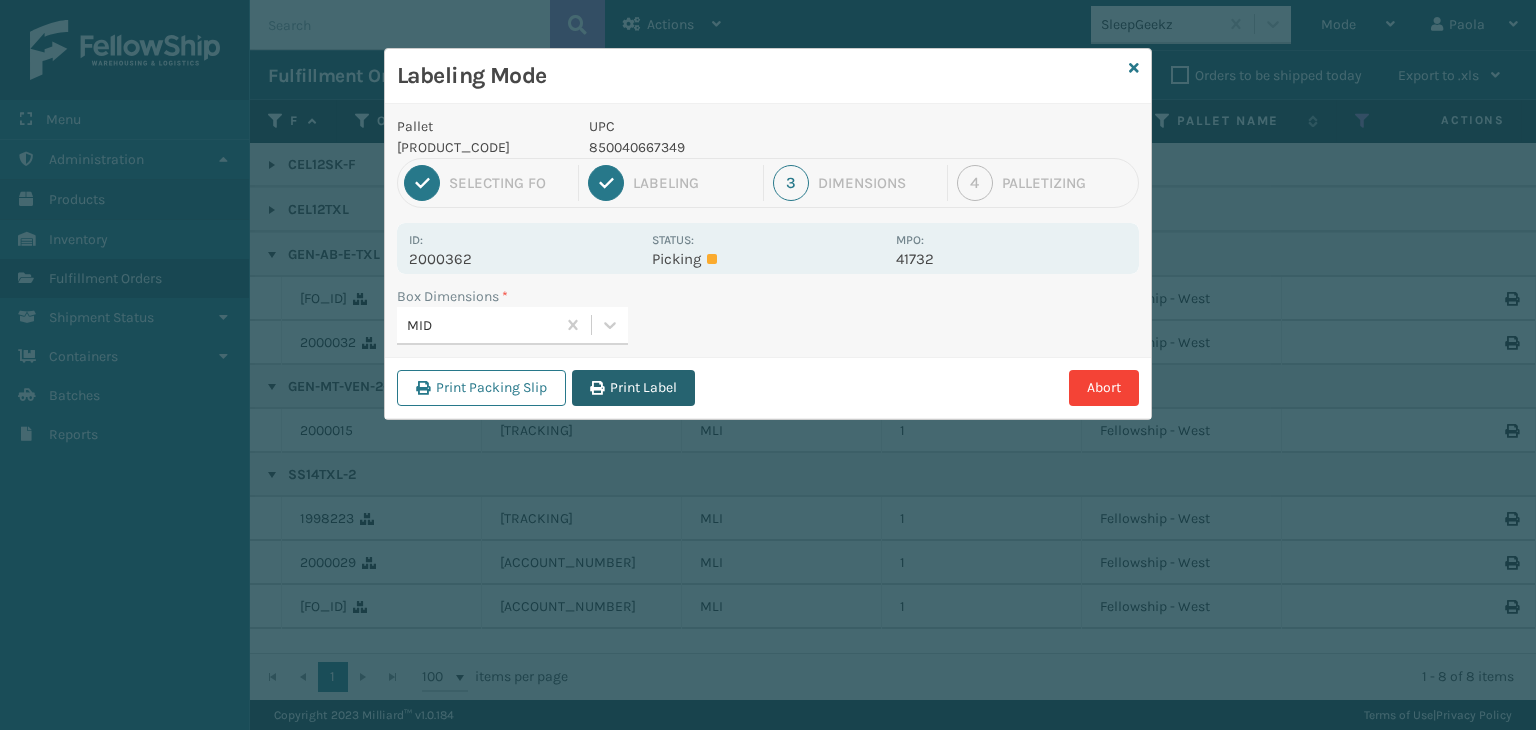 click on "Print Label" at bounding box center (633, 388) 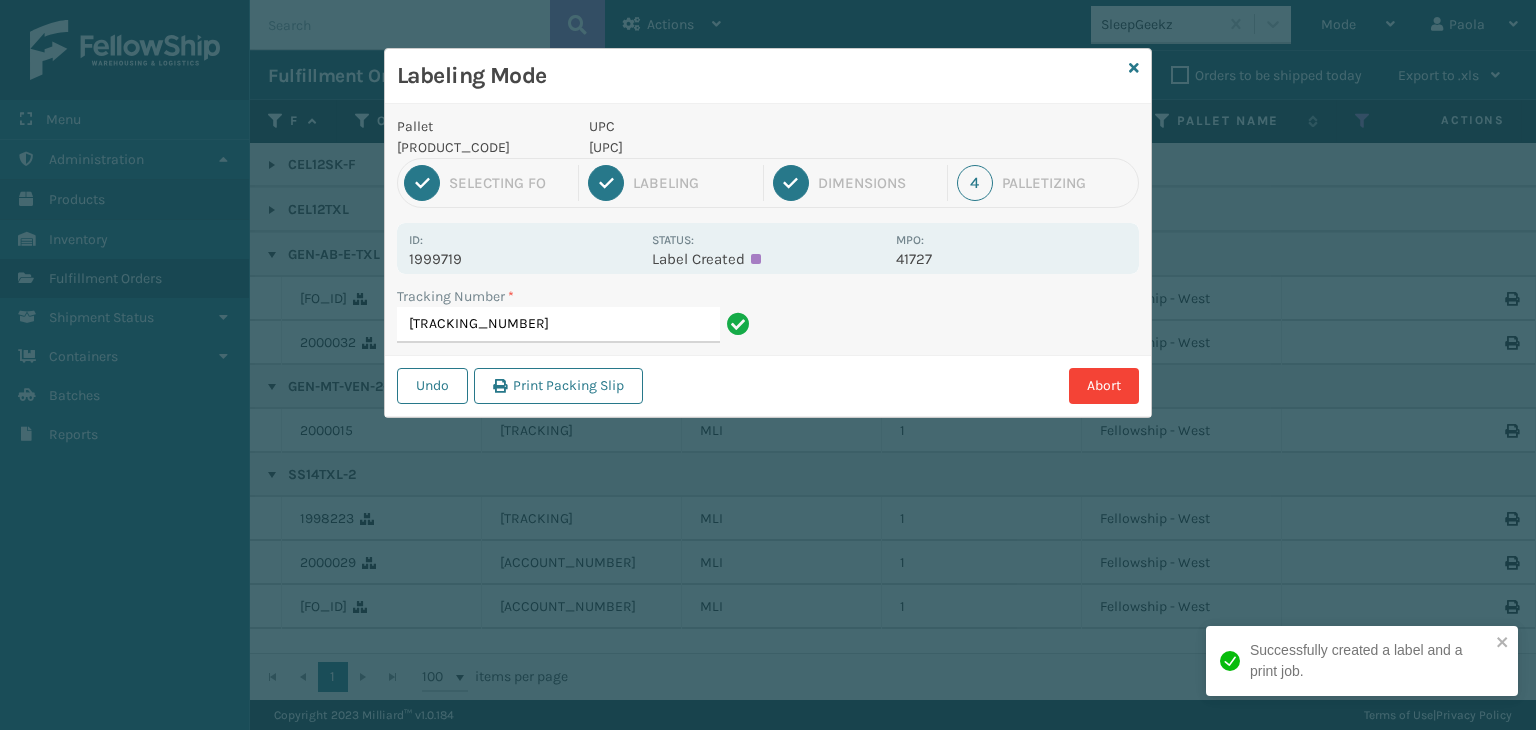 click on "1999719" at bounding box center [524, 259] 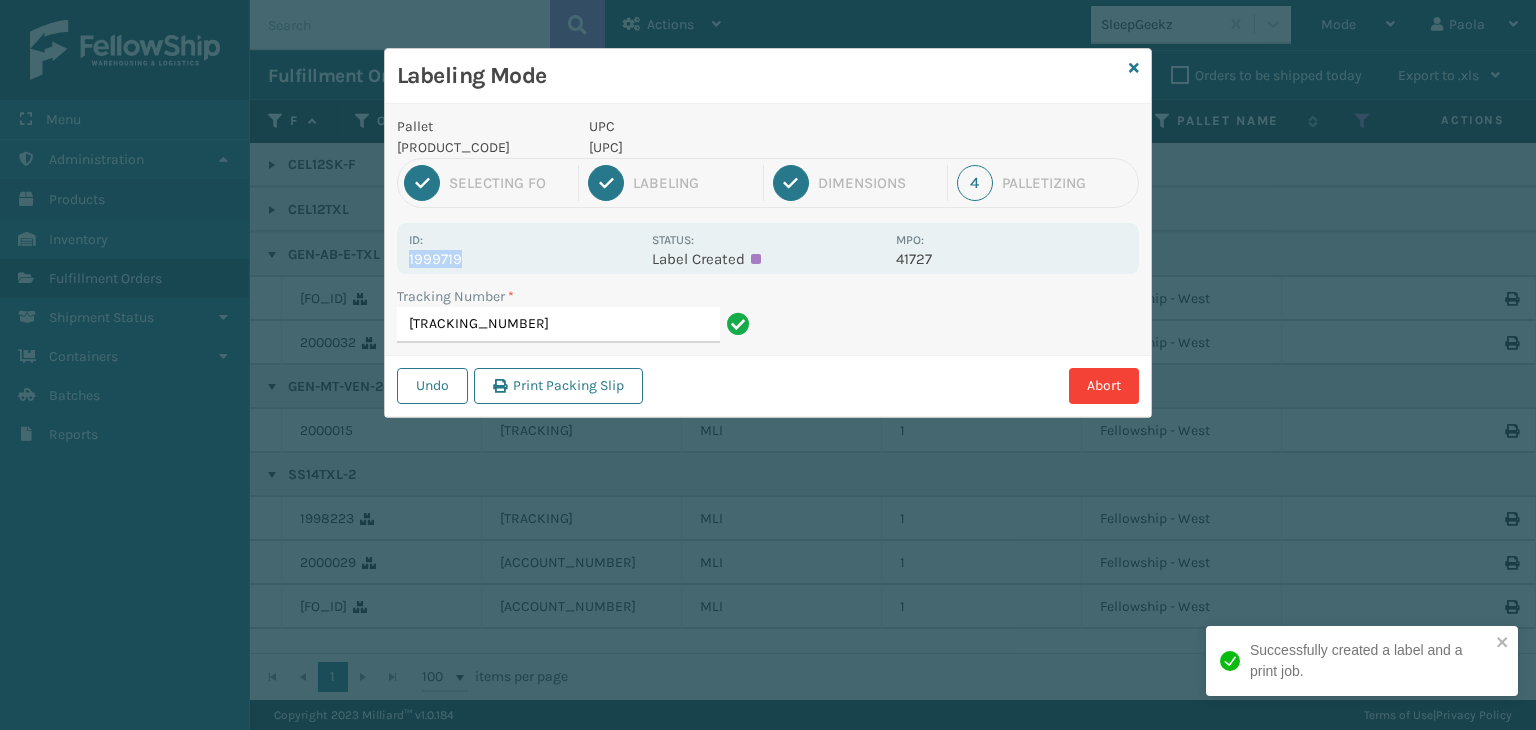 click on "1999719" at bounding box center [524, 259] 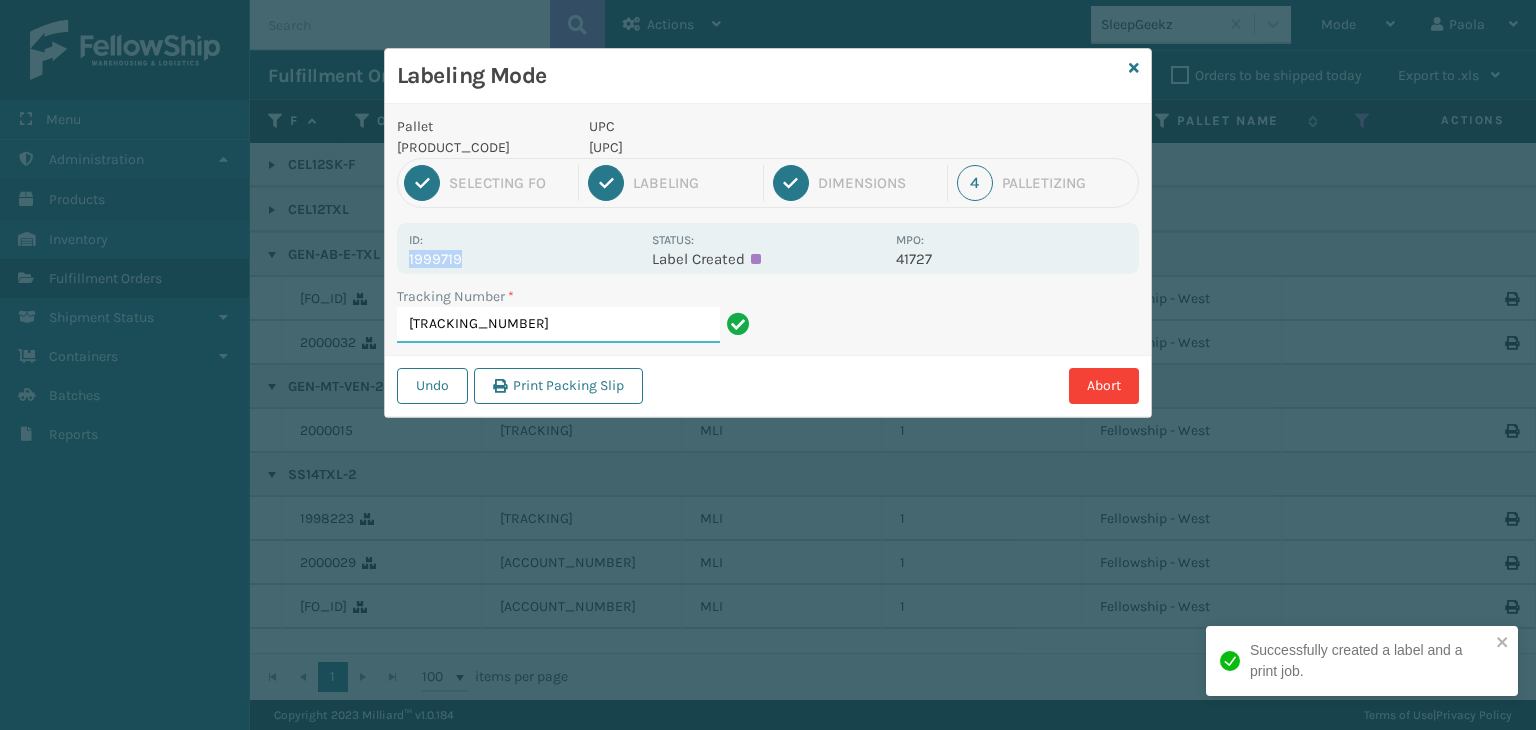 click on "[TRACKING_NUMBER]" at bounding box center (558, 325) 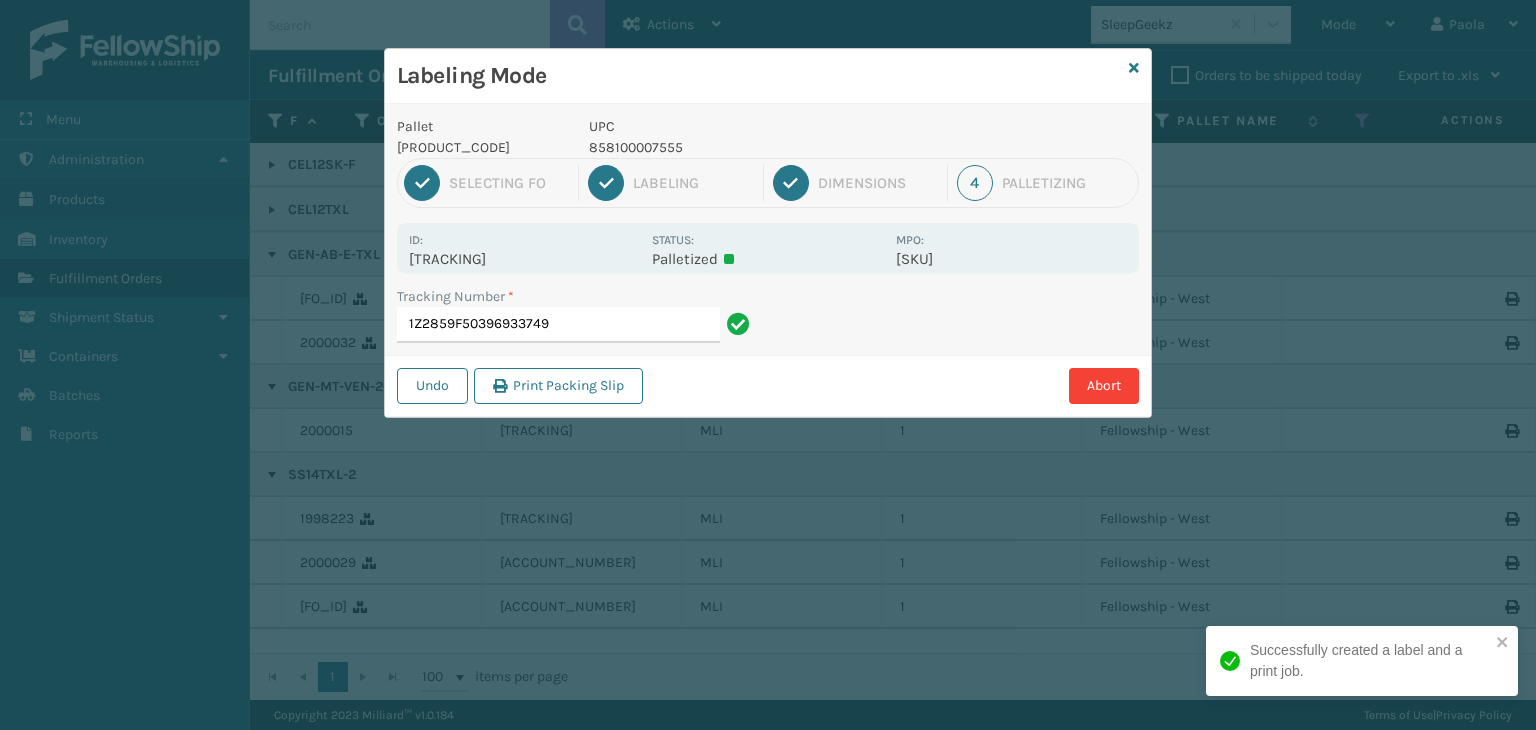 click on "[TRACKING]" at bounding box center [524, 259] 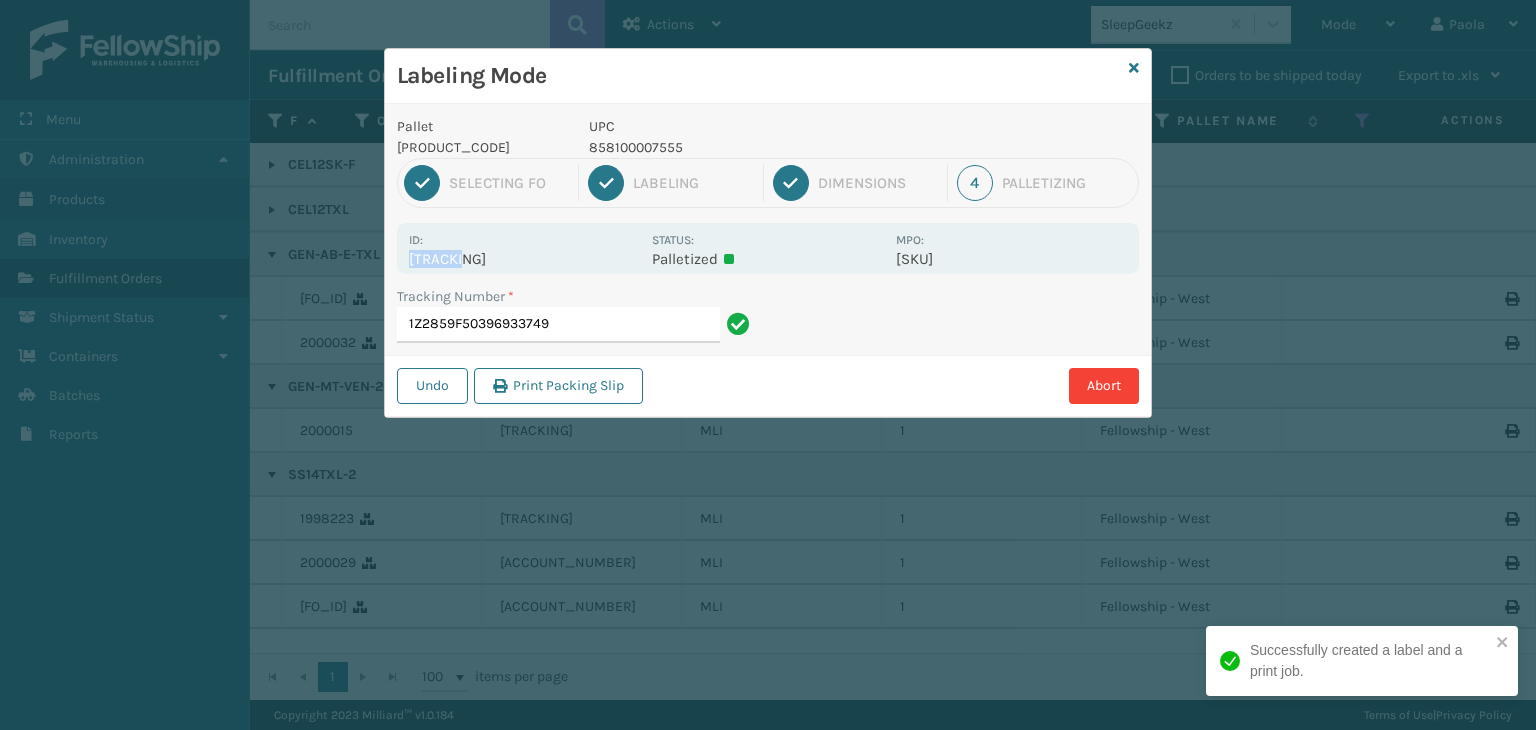 click on "[TRACKING]" at bounding box center [524, 259] 